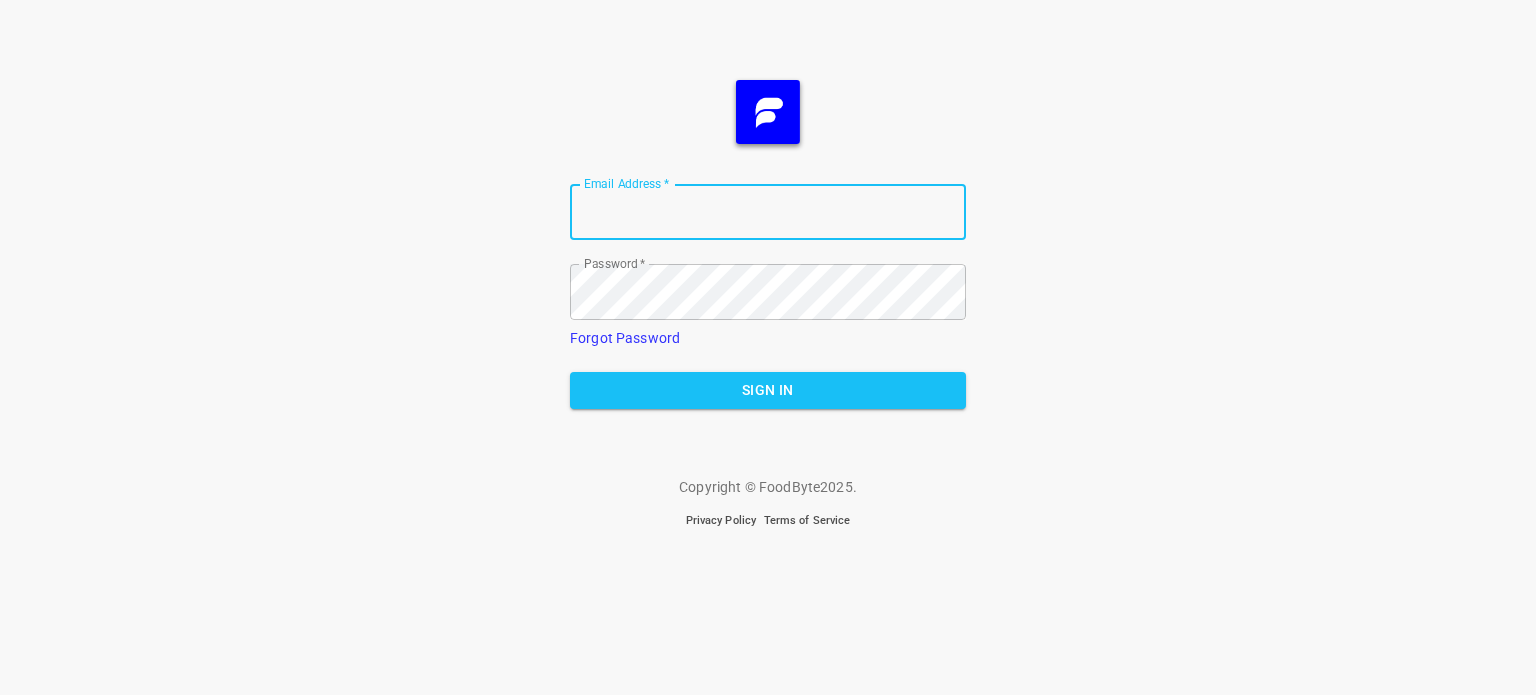 scroll, scrollTop: 0, scrollLeft: 0, axis: both 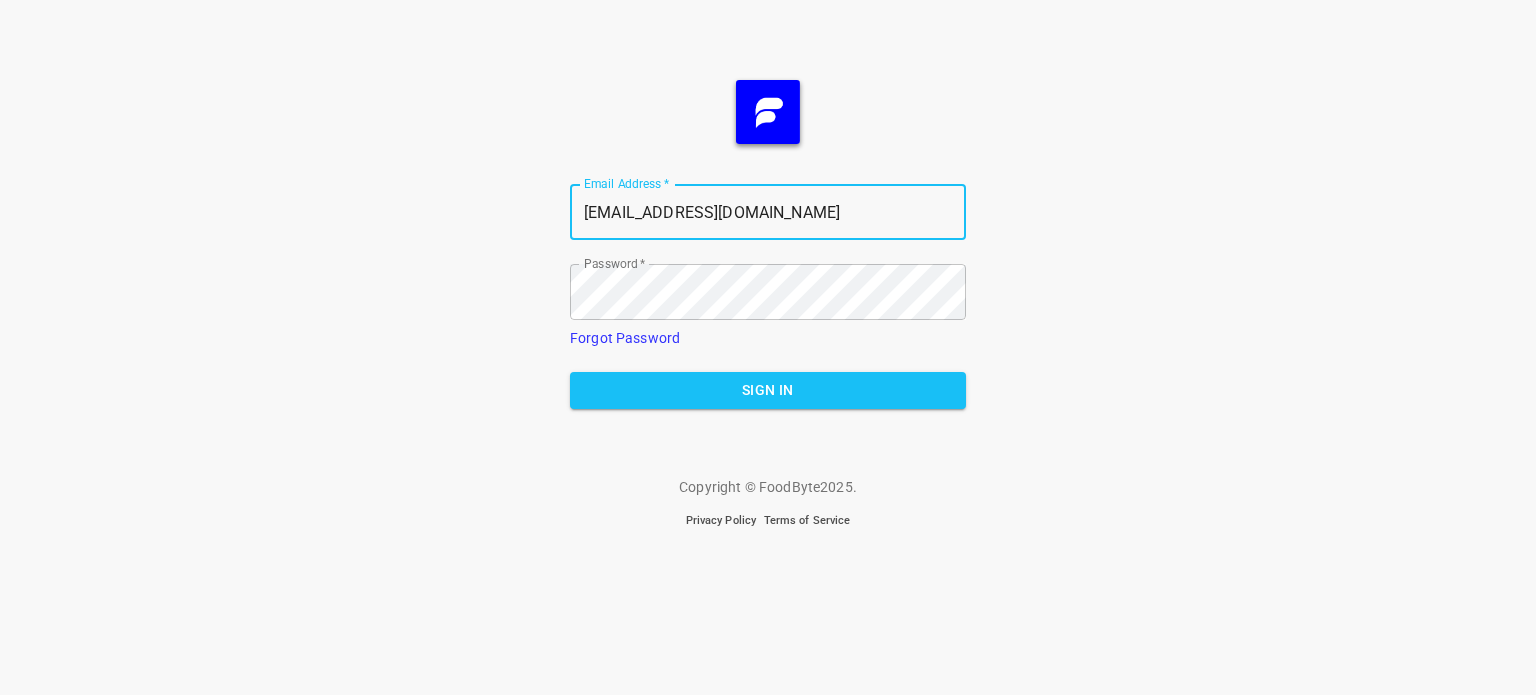 click on "Sign In" at bounding box center (768, 390) 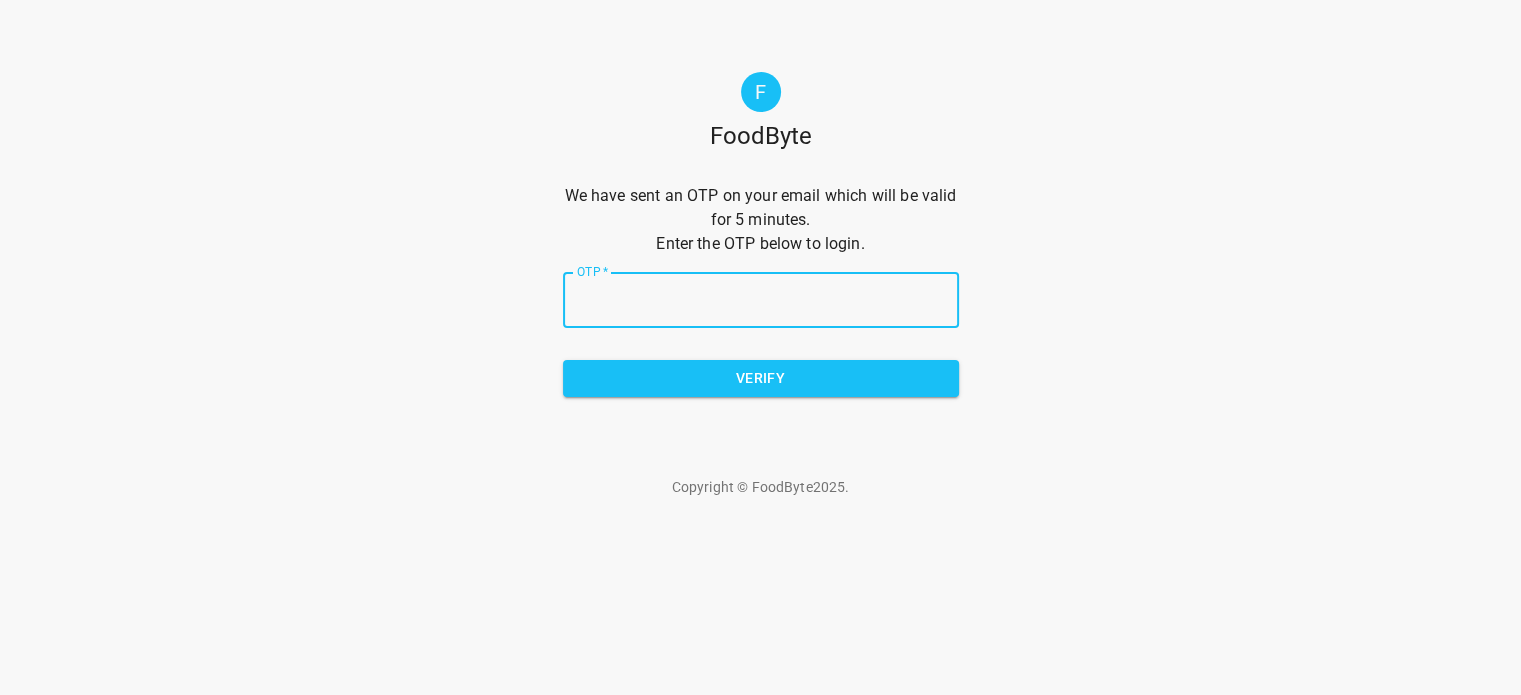 click on "OTP   *" at bounding box center (761, 300) 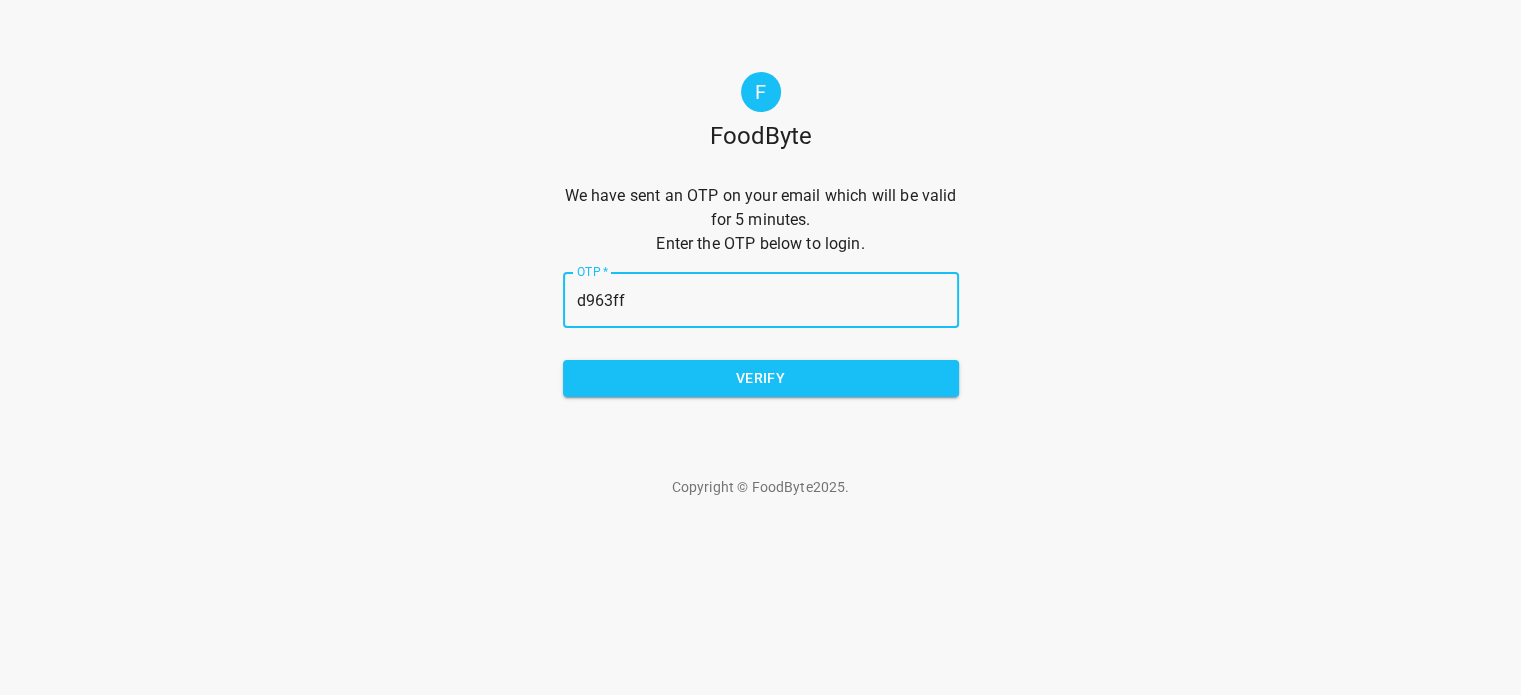 type on "d963ff" 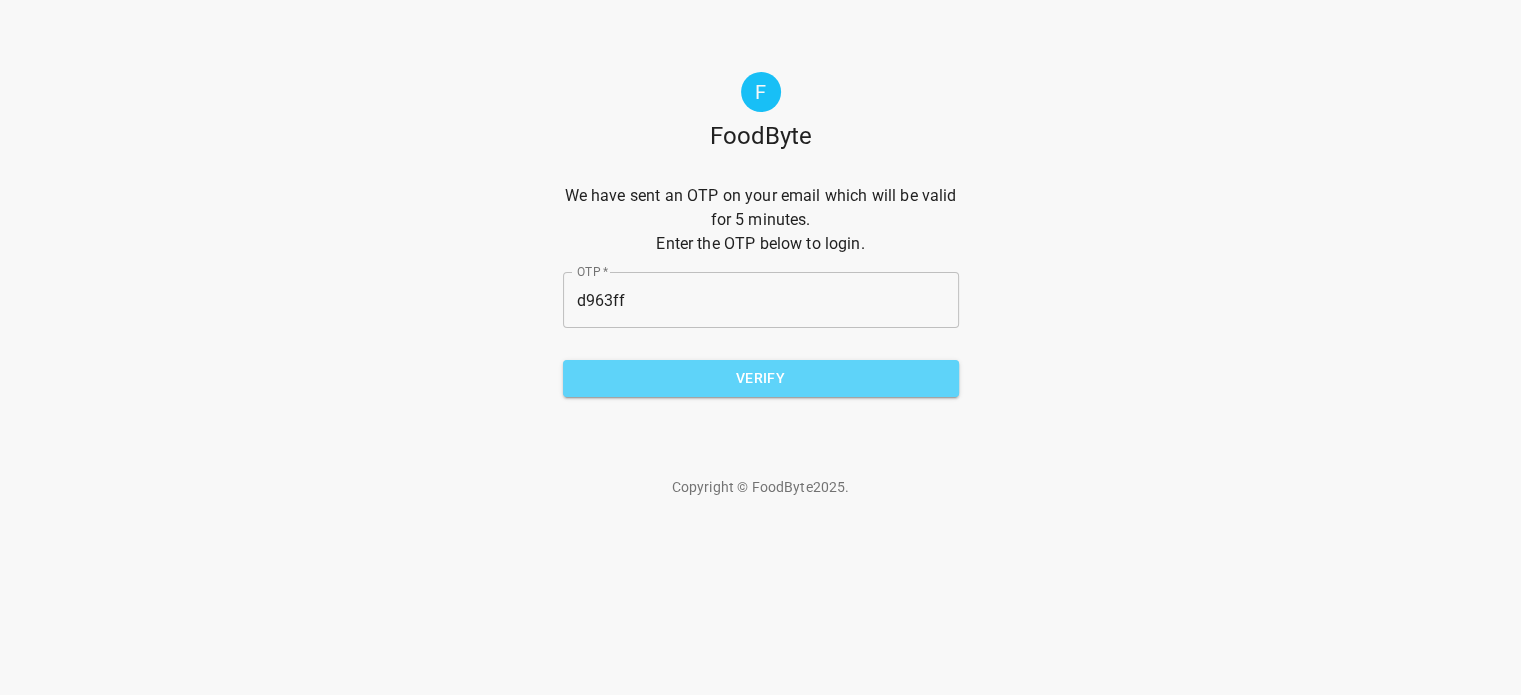 click on "Verify" at bounding box center [761, 378] 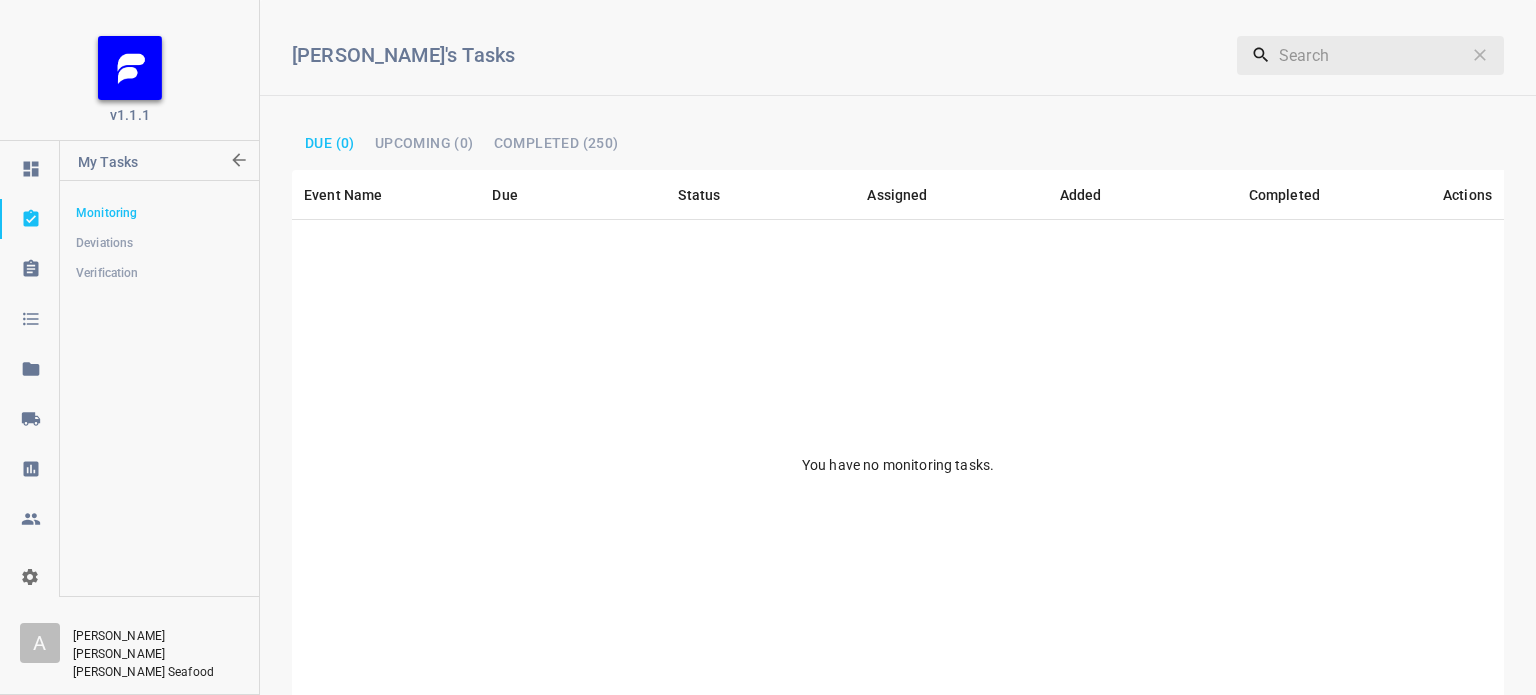 click 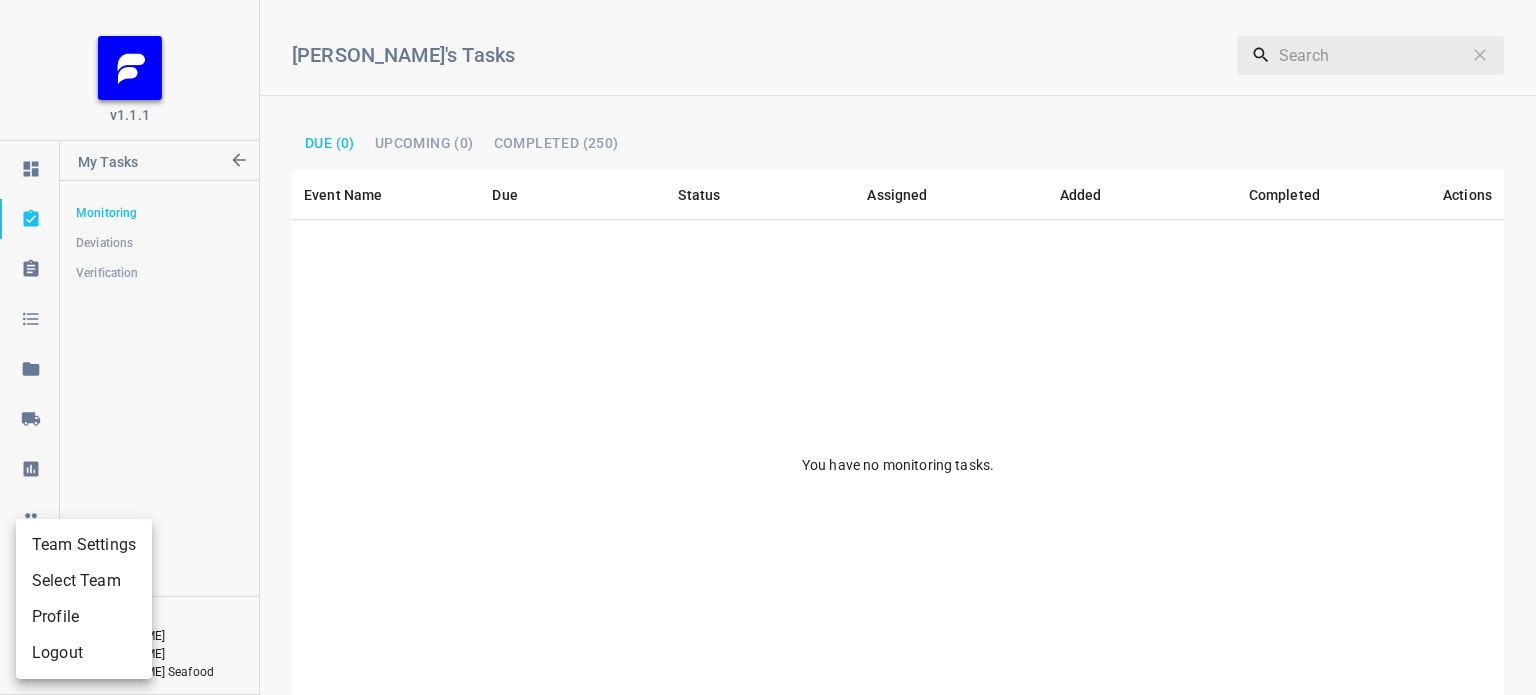 click on "Team Settings" at bounding box center [84, 545] 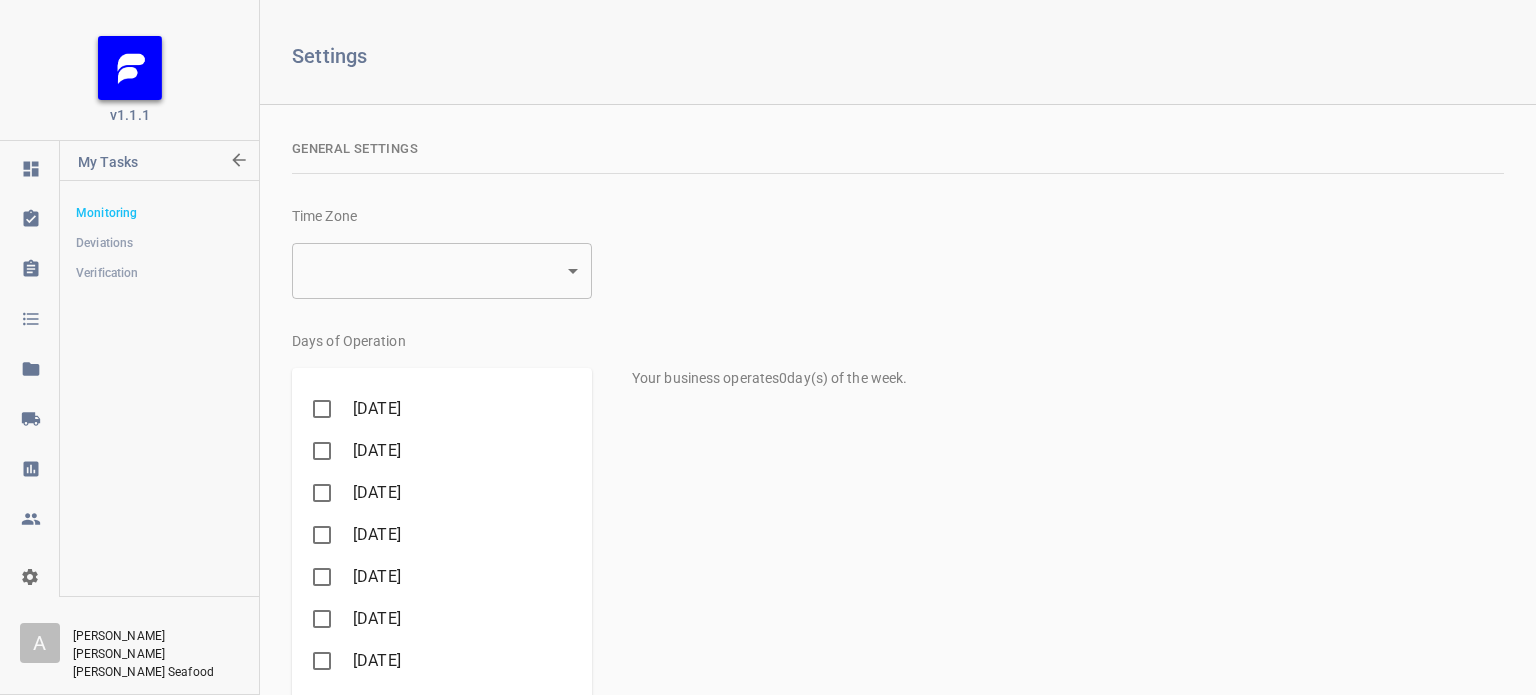 type on "2" 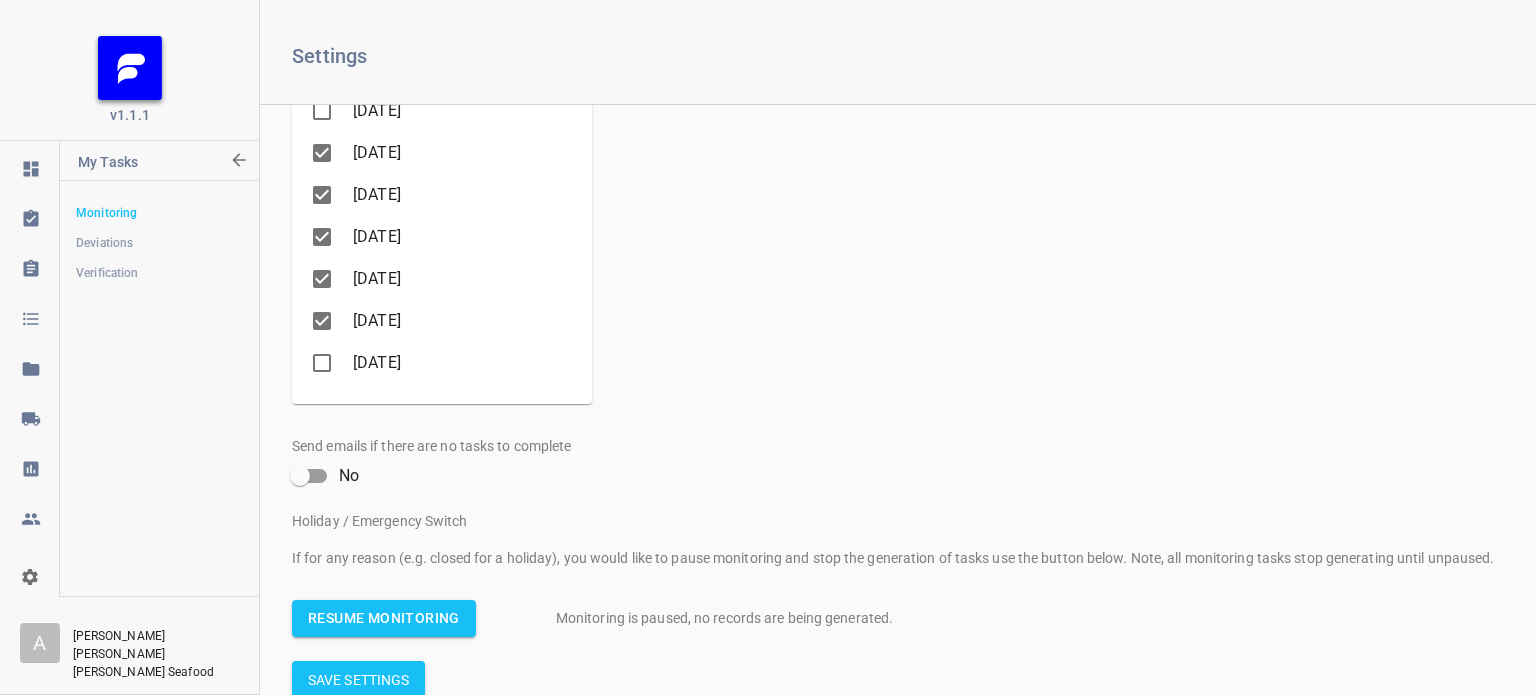 scroll, scrollTop: 383, scrollLeft: 0, axis: vertical 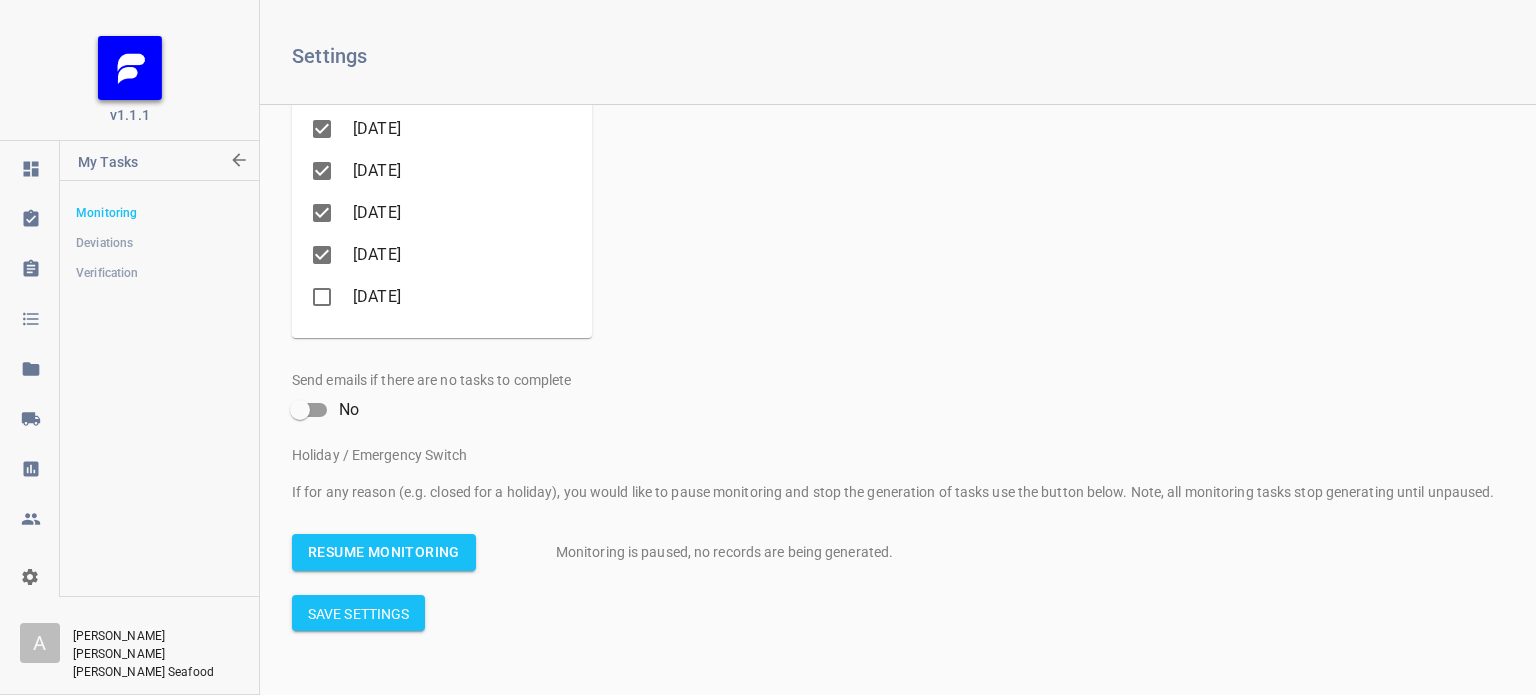 click on "Resume Monitoring" at bounding box center (384, 552) 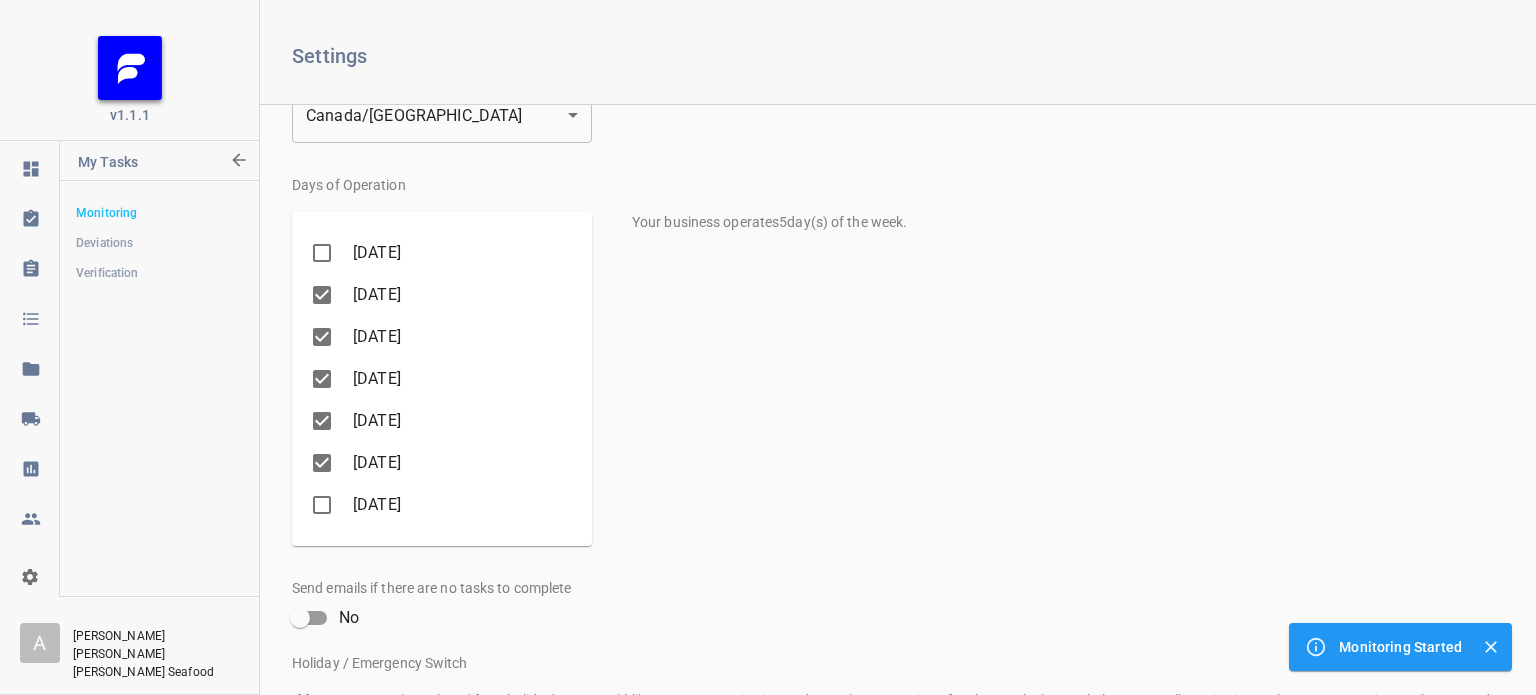 scroll, scrollTop: 0, scrollLeft: 0, axis: both 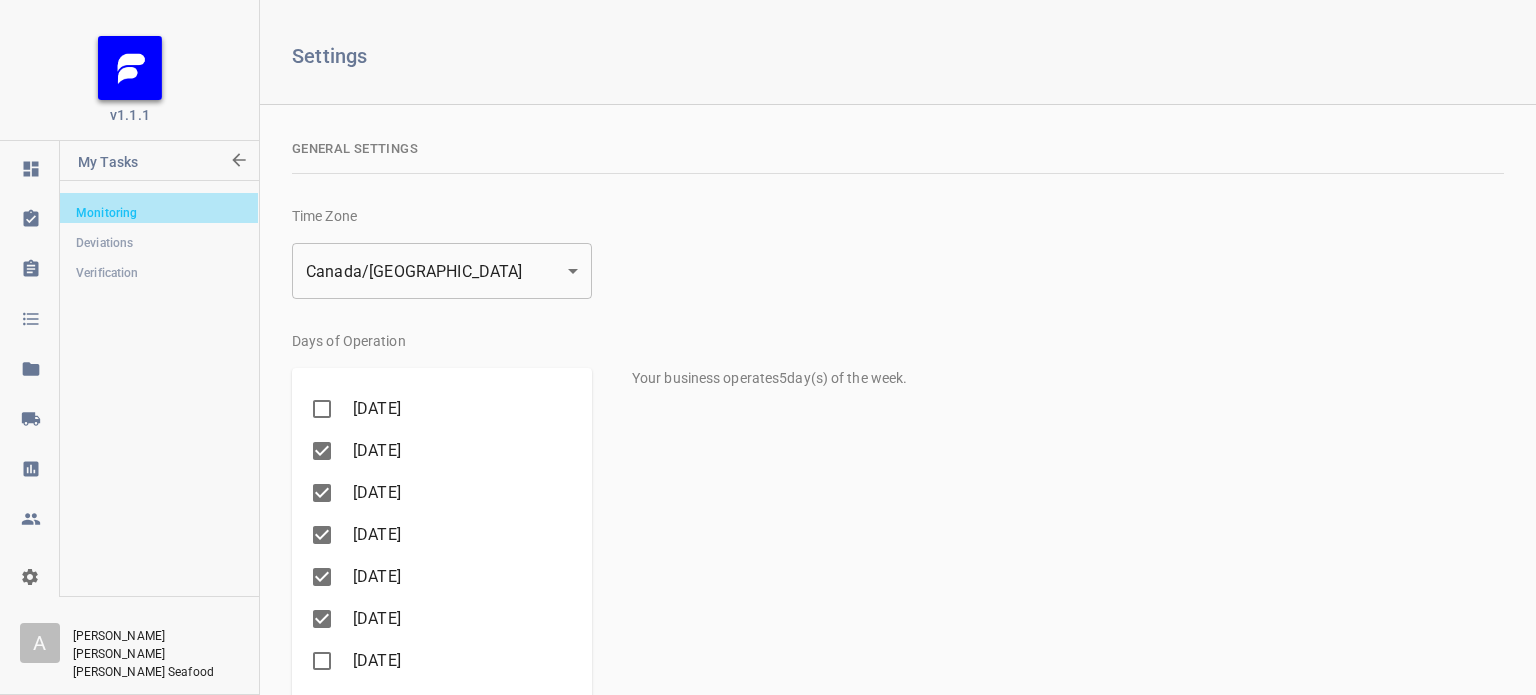 click on "Monitoring" at bounding box center (159, 213) 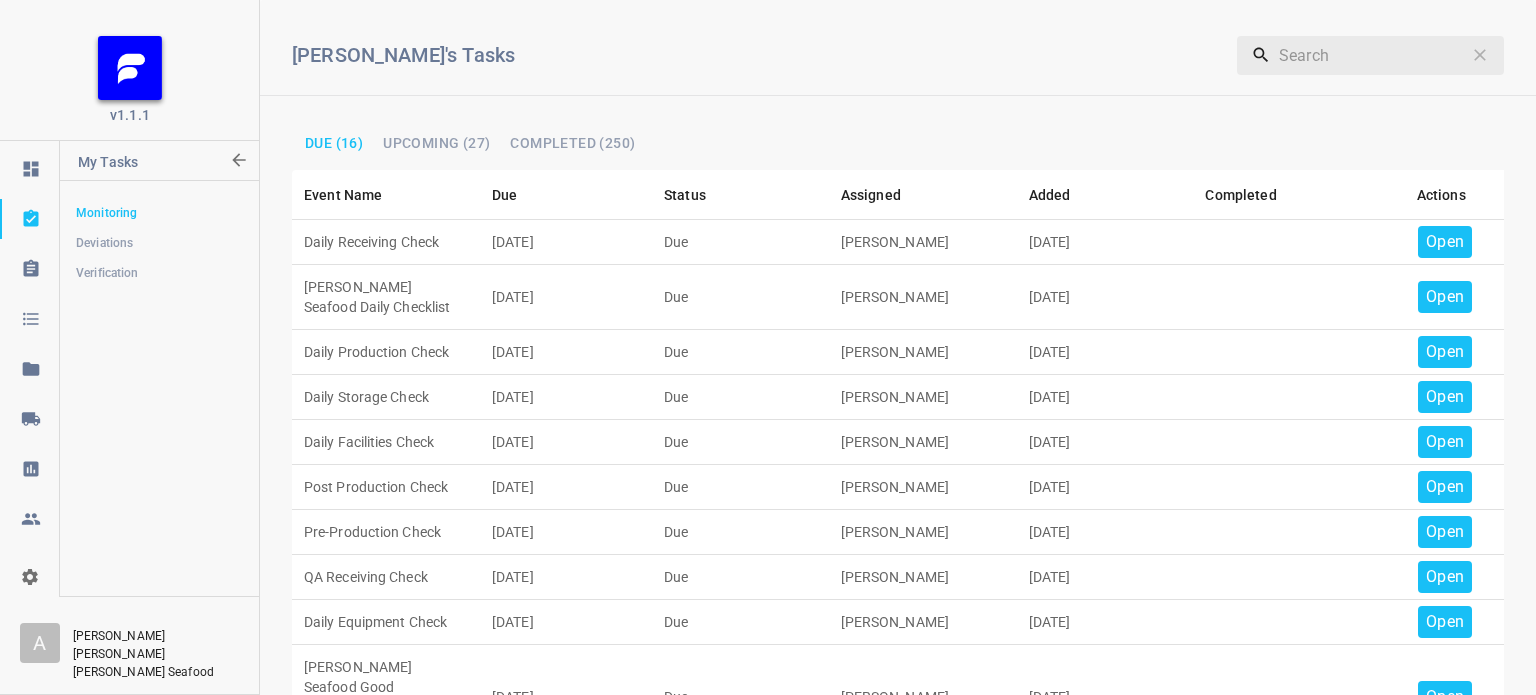 click on "Open" at bounding box center [1445, 242] 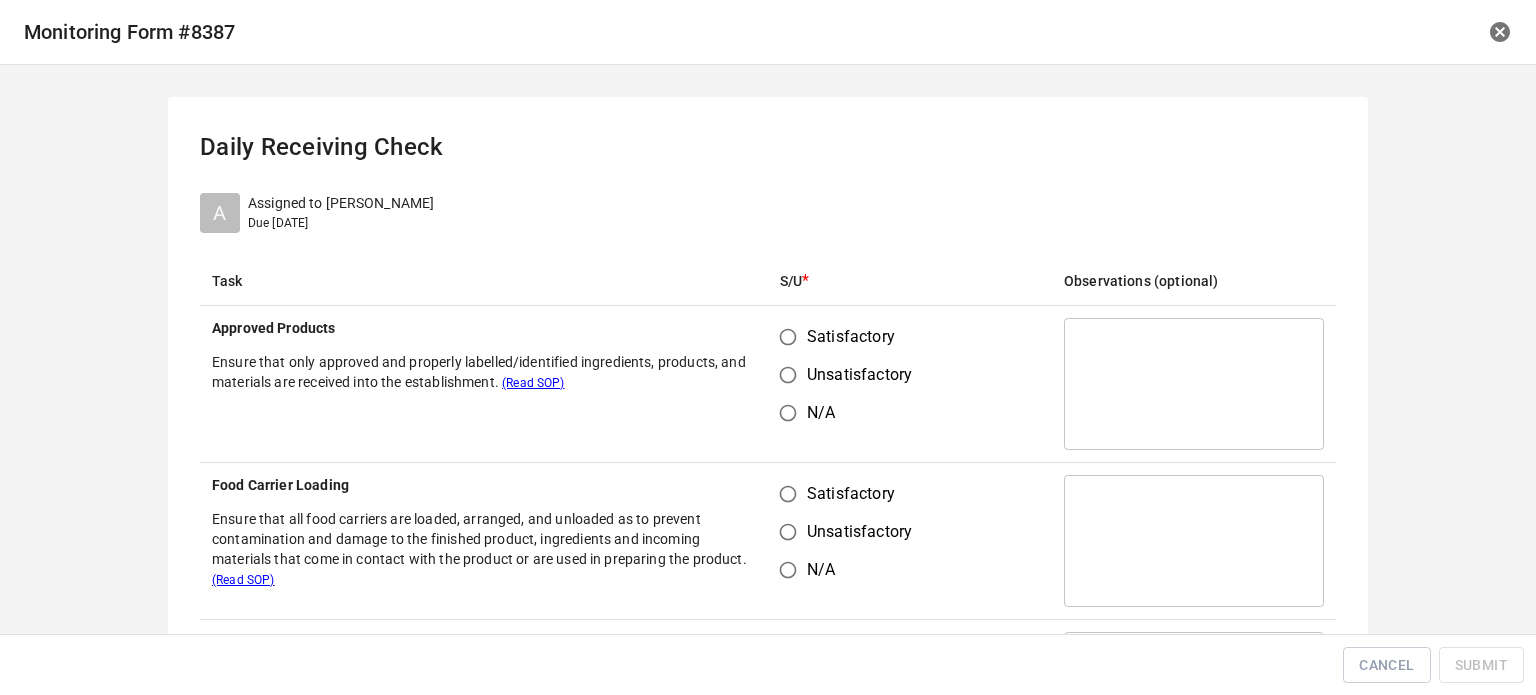 click on "Satisfactory" at bounding box center (788, 337) 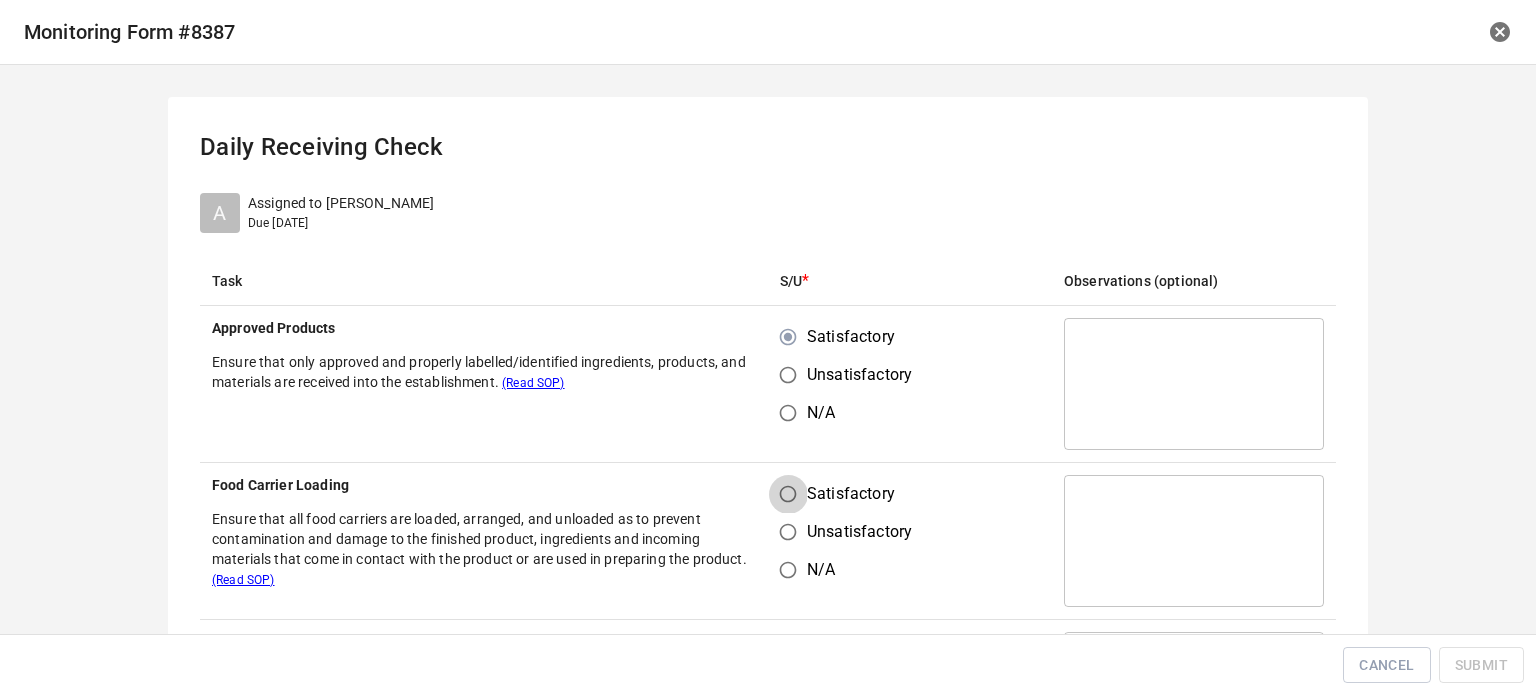 click on "Satisfactory" at bounding box center (788, 494) 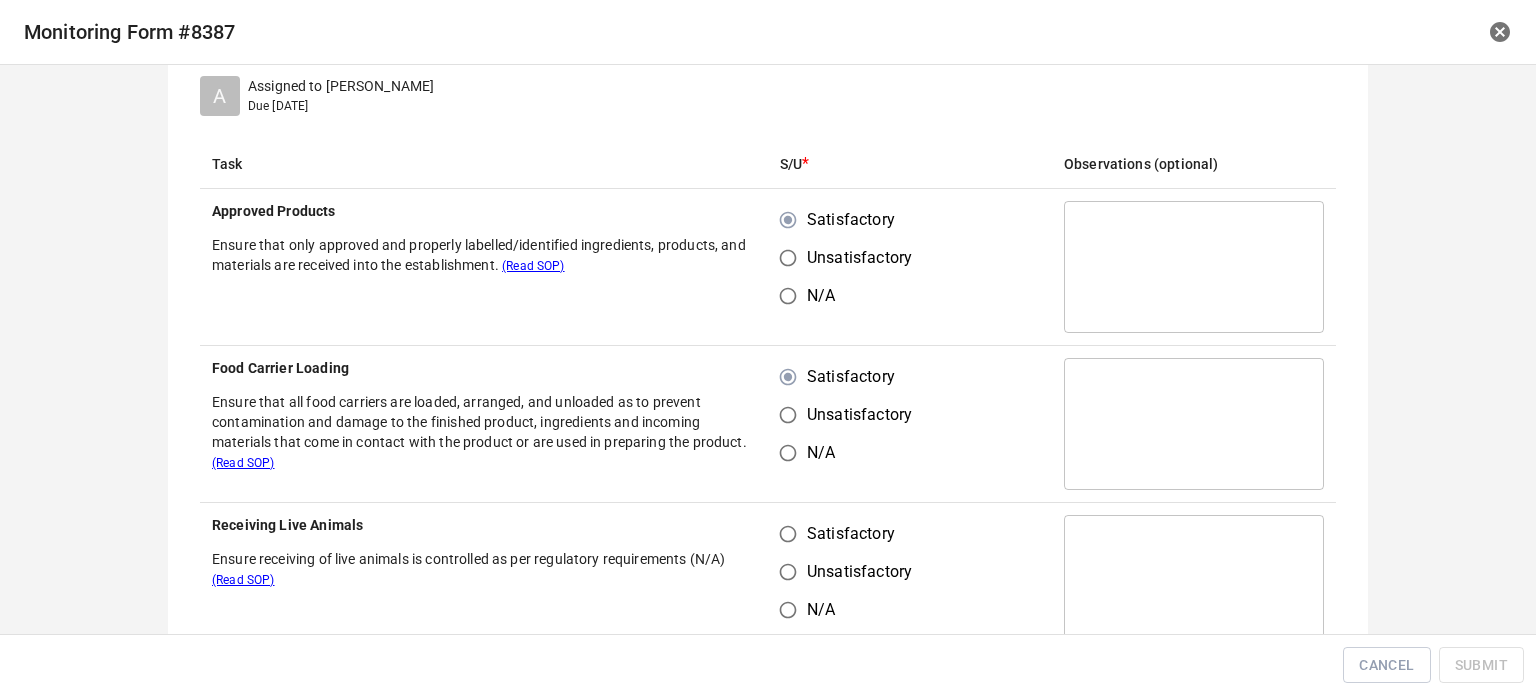 scroll, scrollTop: 300, scrollLeft: 0, axis: vertical 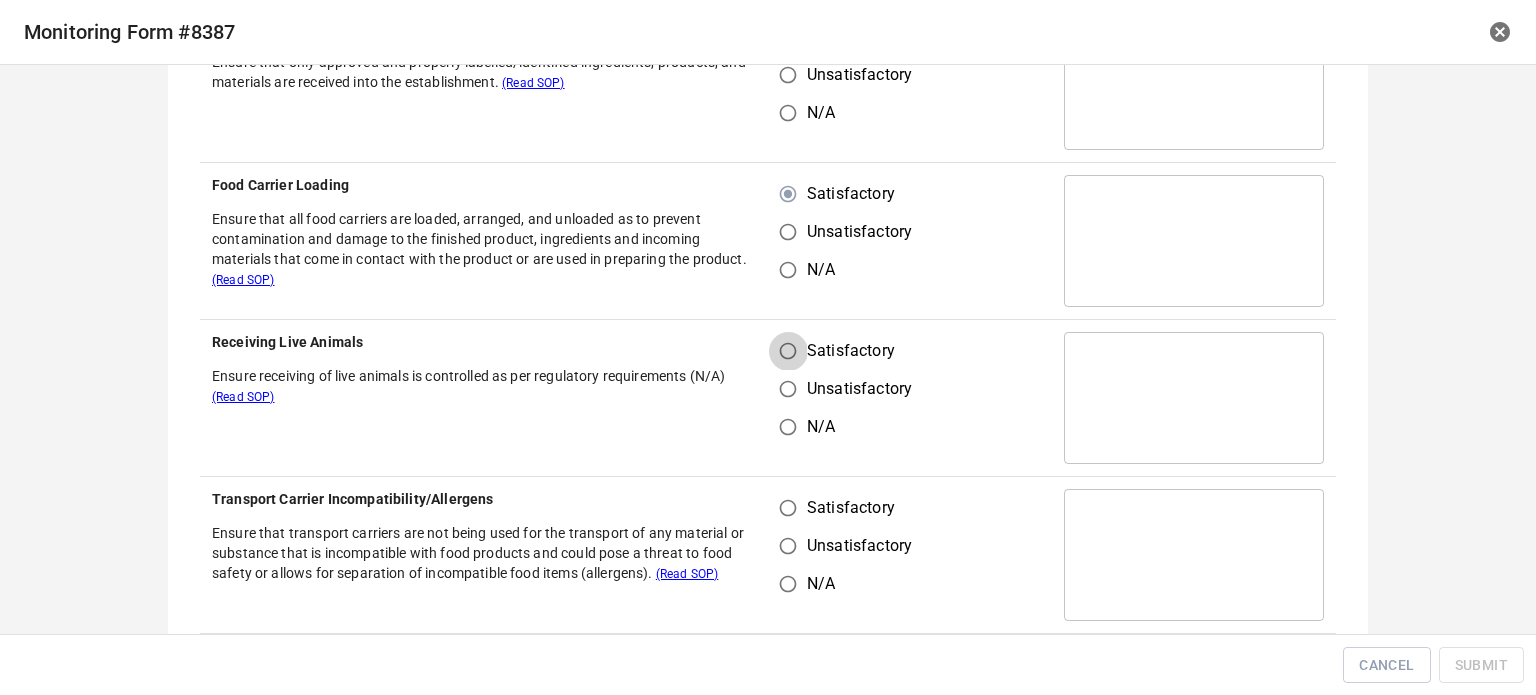 drag, startPoint x: 786, startPoint y: 348, endPoint x: 782, endPoint y: 551, distance: 203.0394 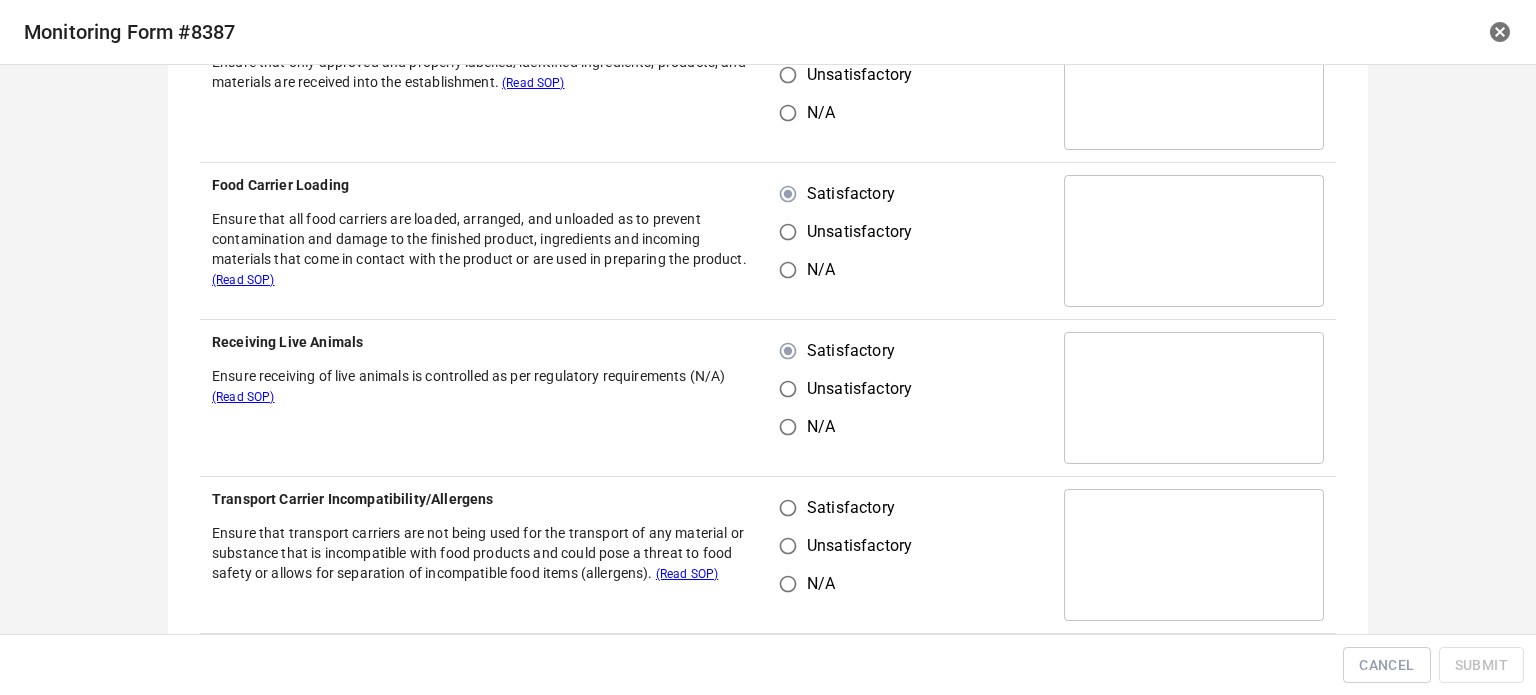 click on "Unsatisfactory" at bounding box center [788, 546] 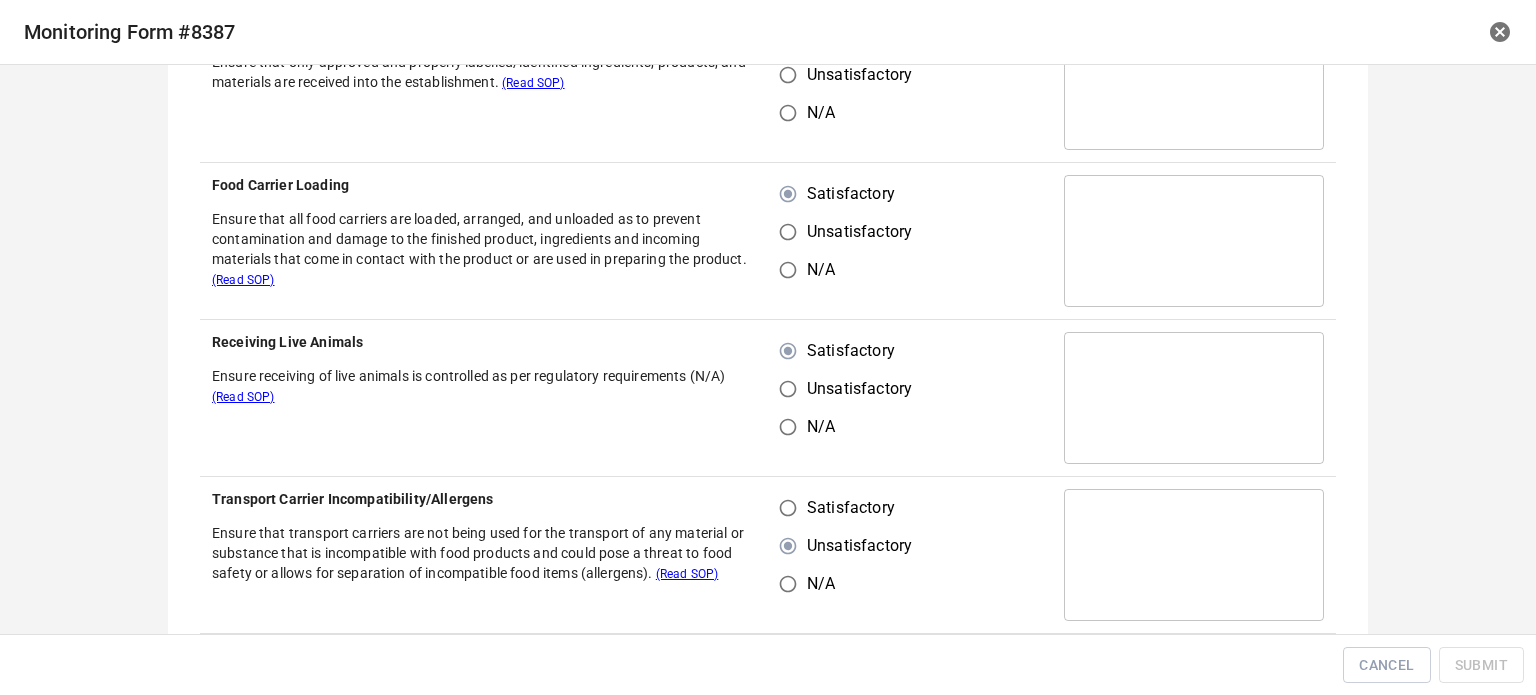 click on "Satisfactory" at bounding box center [788, 508] 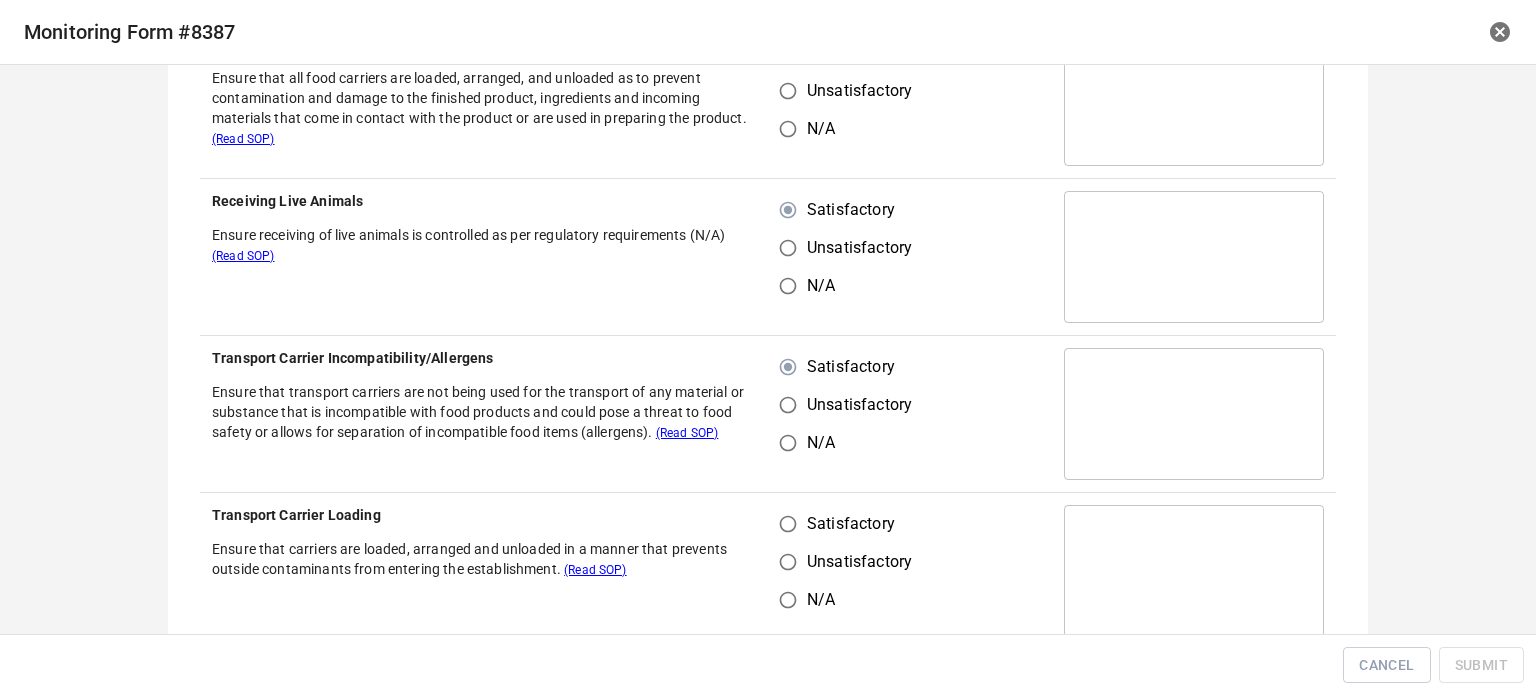 scroll, scrollTop: 500, scrollLeft: 0, axis: vertical 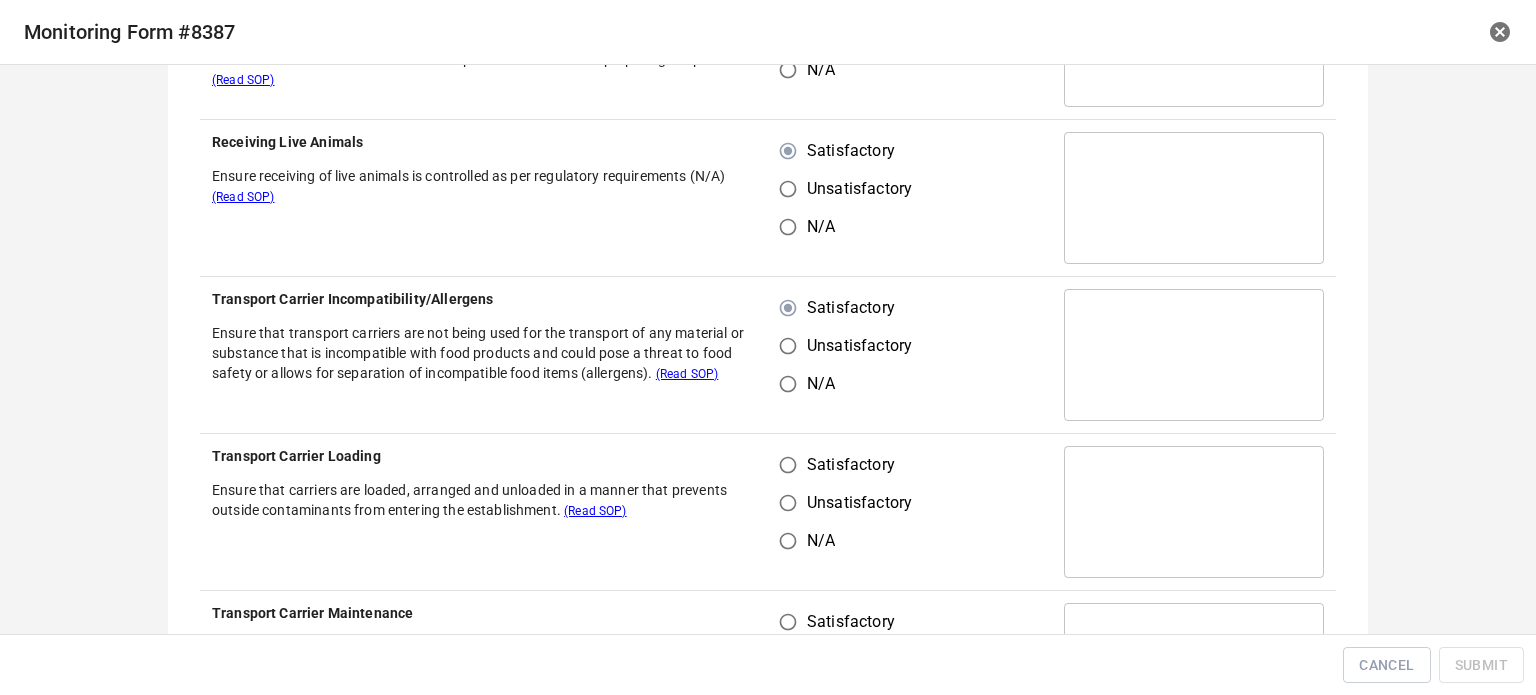 click on "Satisfactory" at bounding box center (788, 465) 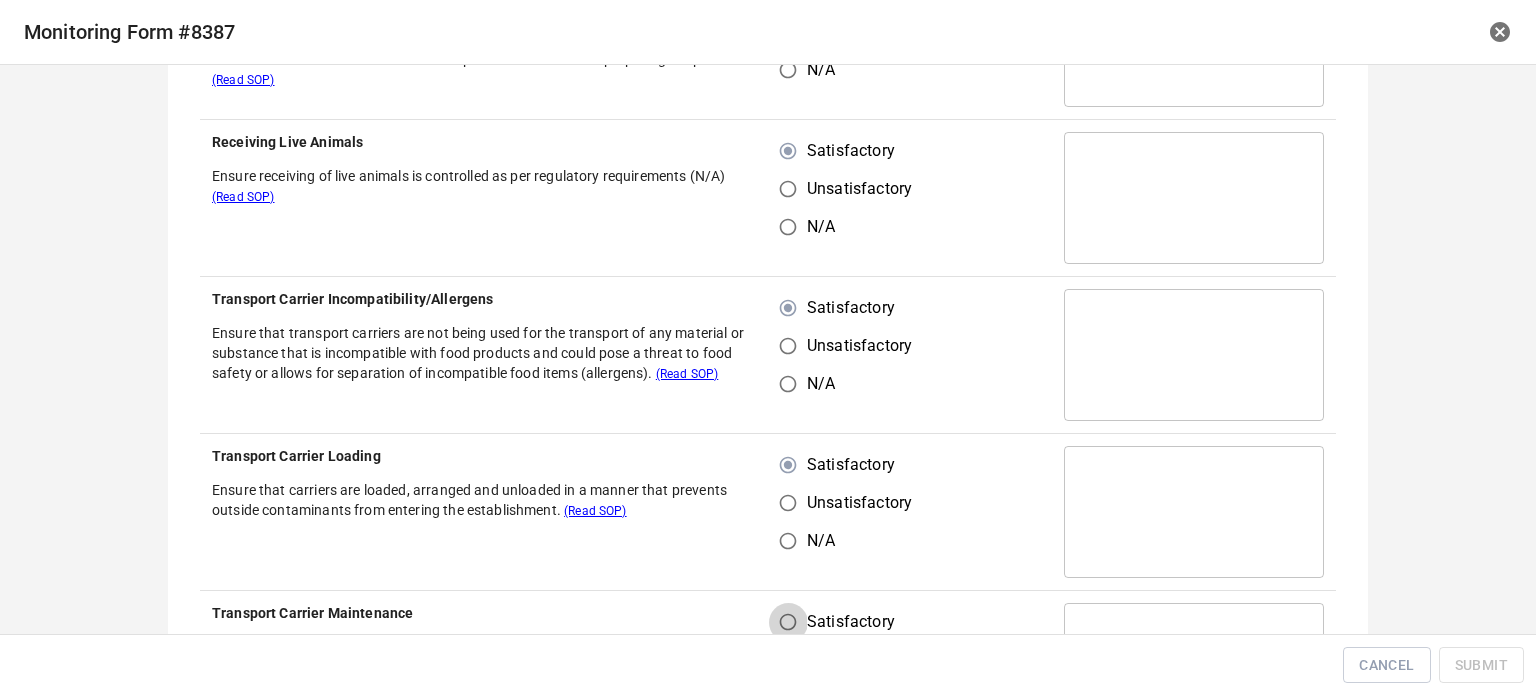 drag, startPoint x: 791, startPoint y: 607, endPoint x: 802, endPoint y: 625, distance: 21.095022 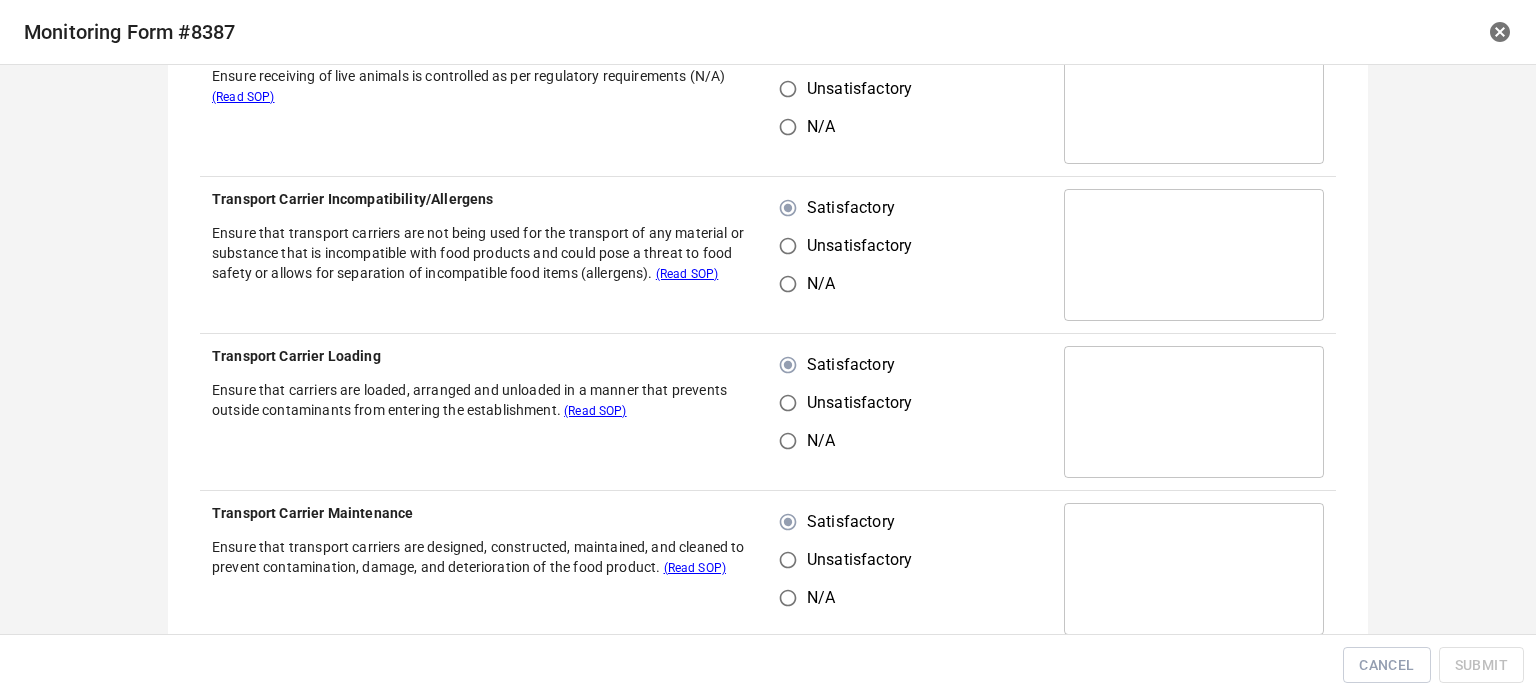 scroll, scrollTop: 900, scrollLeft: 0, axis: vertical 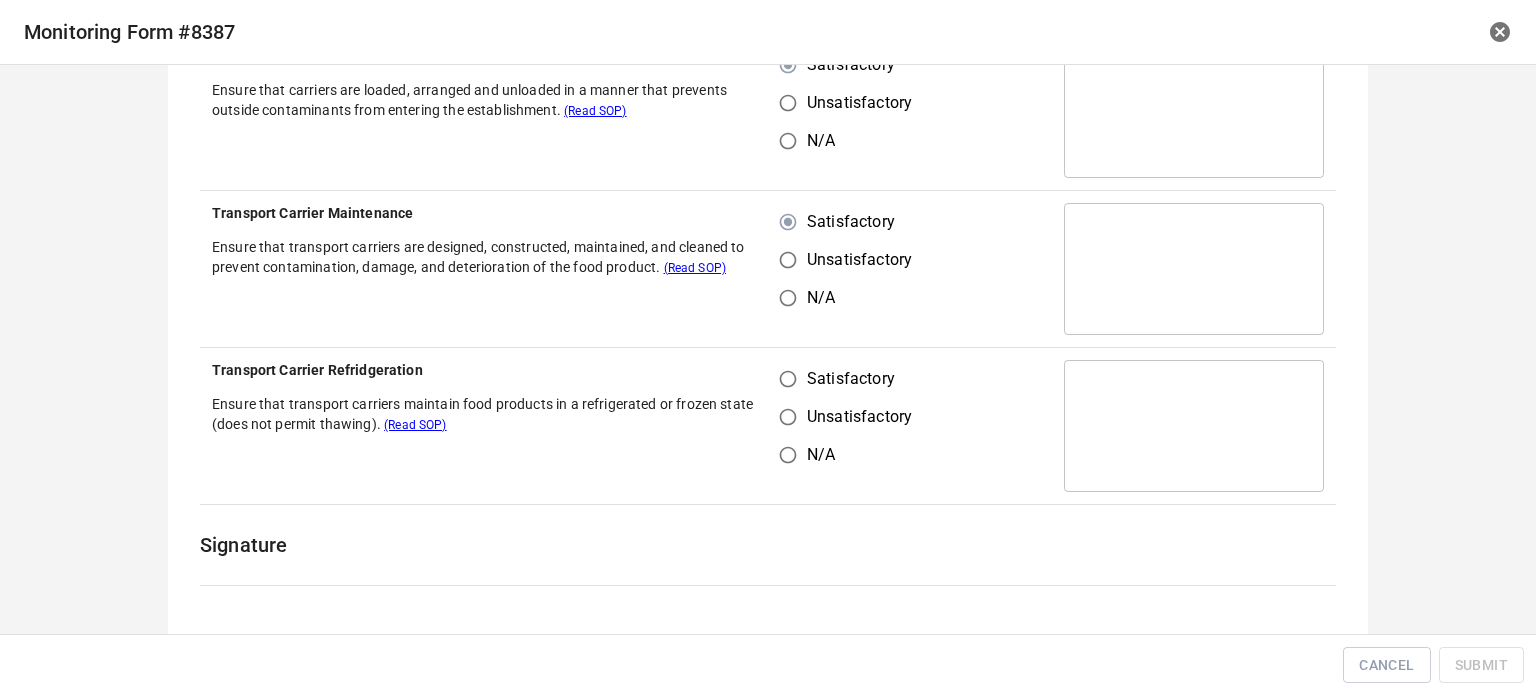 click on "Satisfactory" at bounding box center [788, 379] 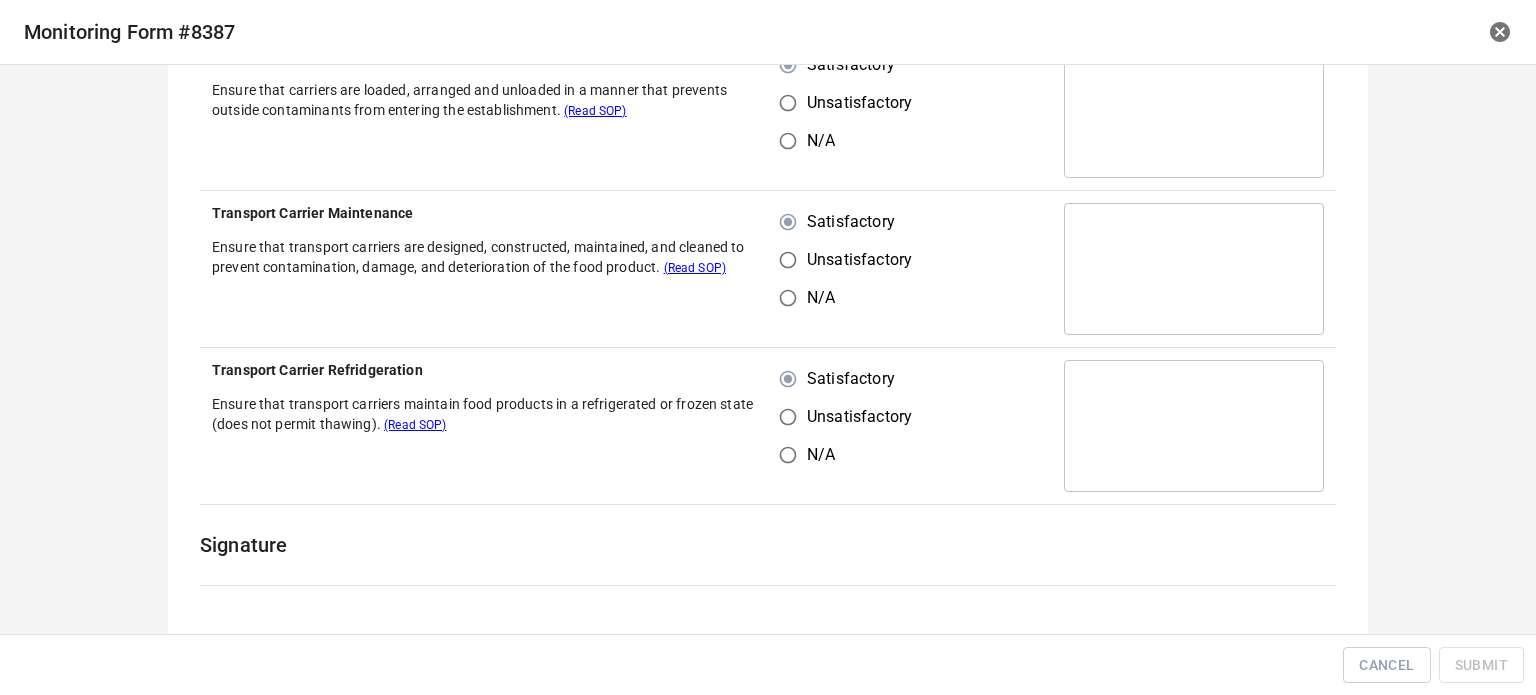scroll, scrollTop: 1245, scrollLeft: 0, axis: vertical 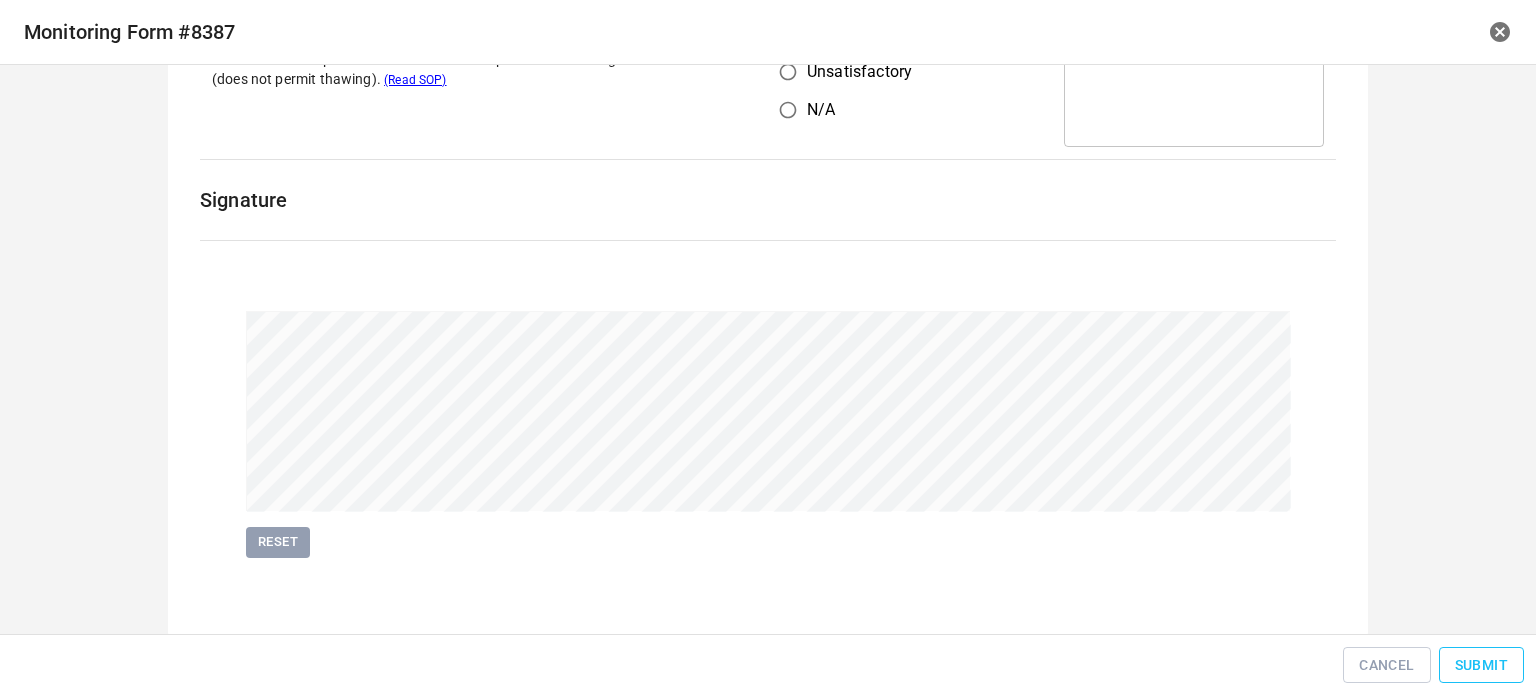 click on "Submit" at bounding box center (1481, 665) 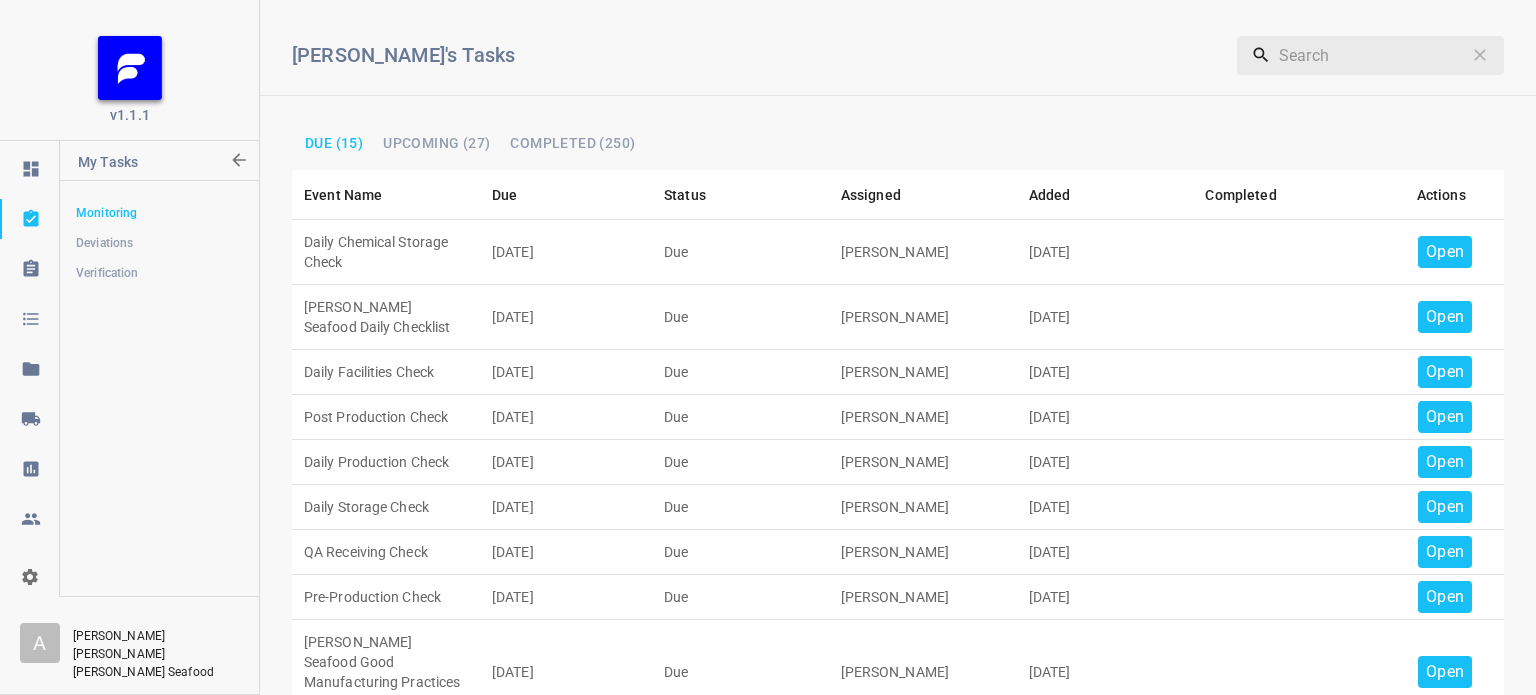 drag, startPoint x: 1400, startPoint y: 247, endPoint x: 1414, endPoint y: 248, distance: 14.035668 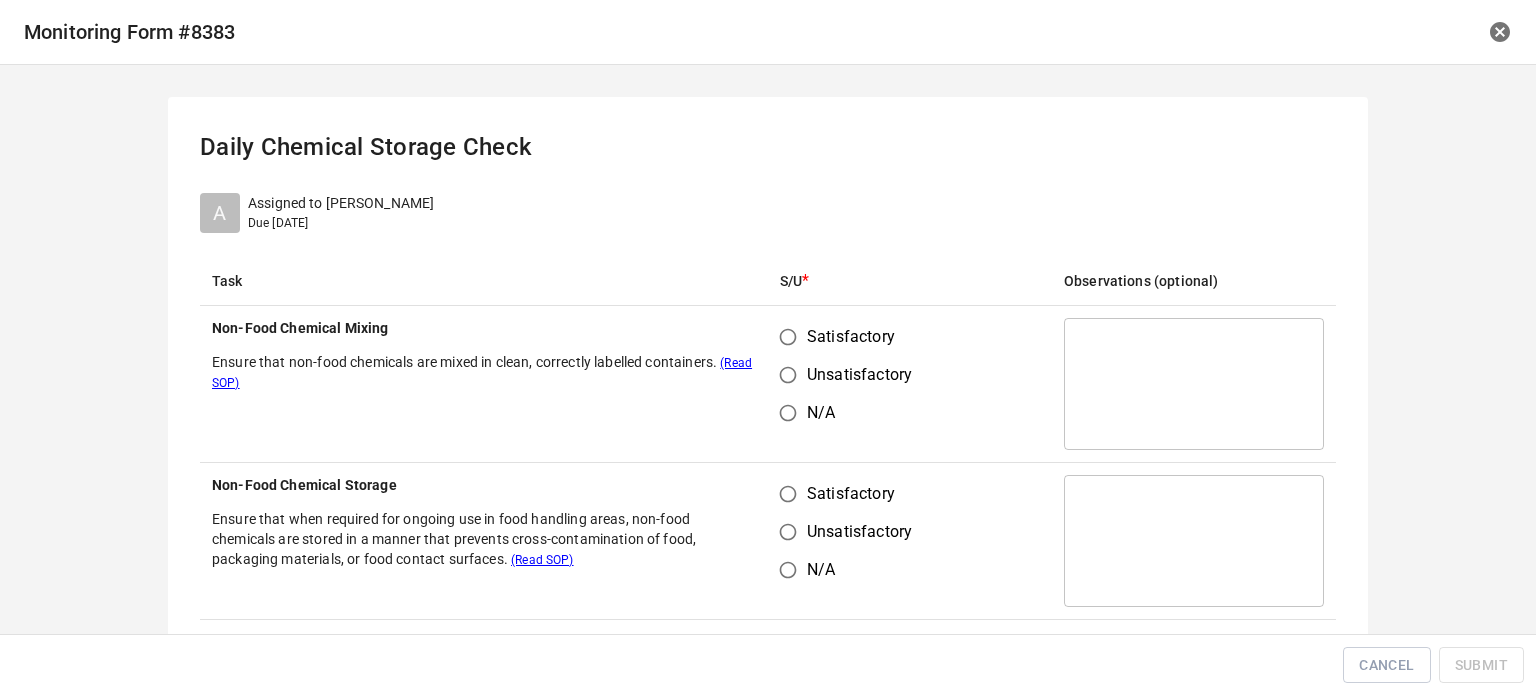 drag, startPoint x: 777, startPoint y: 340, endPoint x: 767, endPoint y: 391, distance: 51.971146 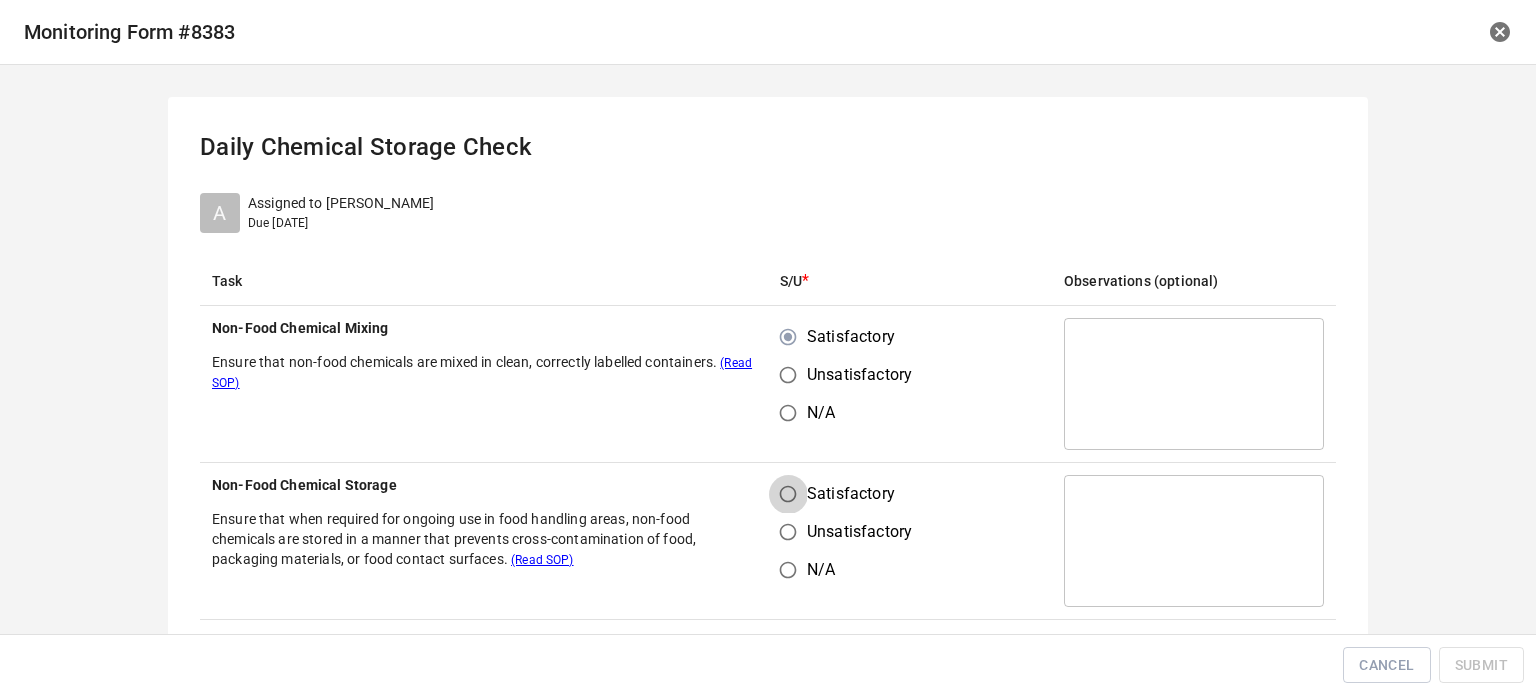 click on "Satisfactory" at bounding box center (788, 494) 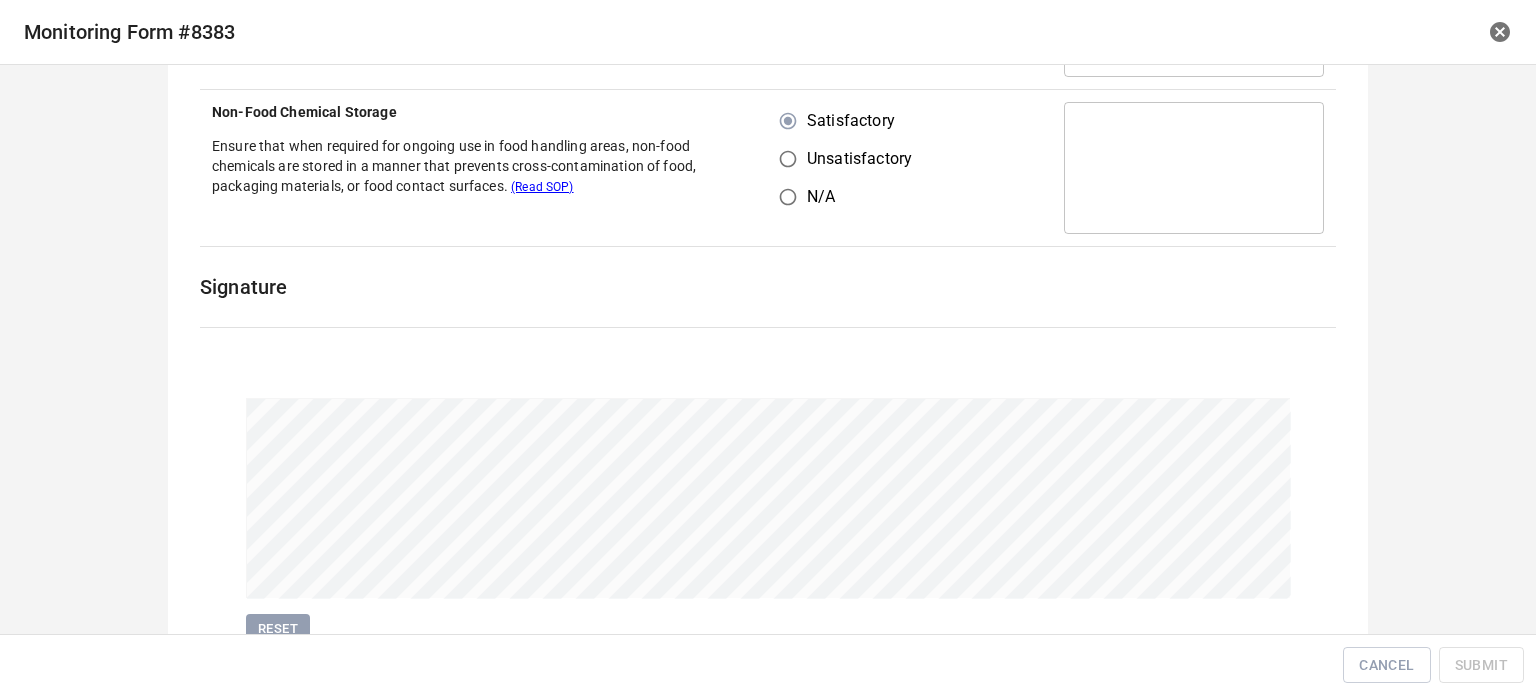 scroll, scrollTop: 461, scrollLeft: 0, axis: vertical 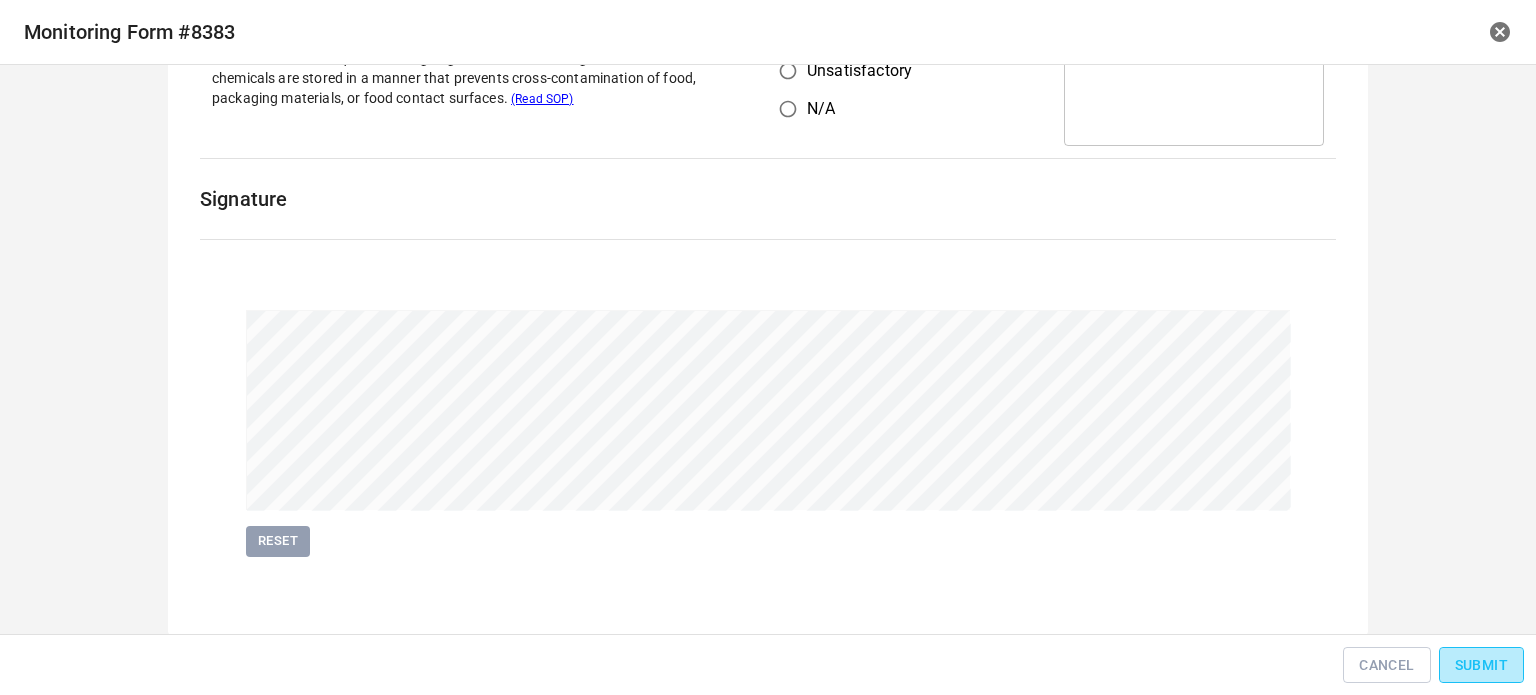 click on "Submit" at bounding box center (1481, 665) 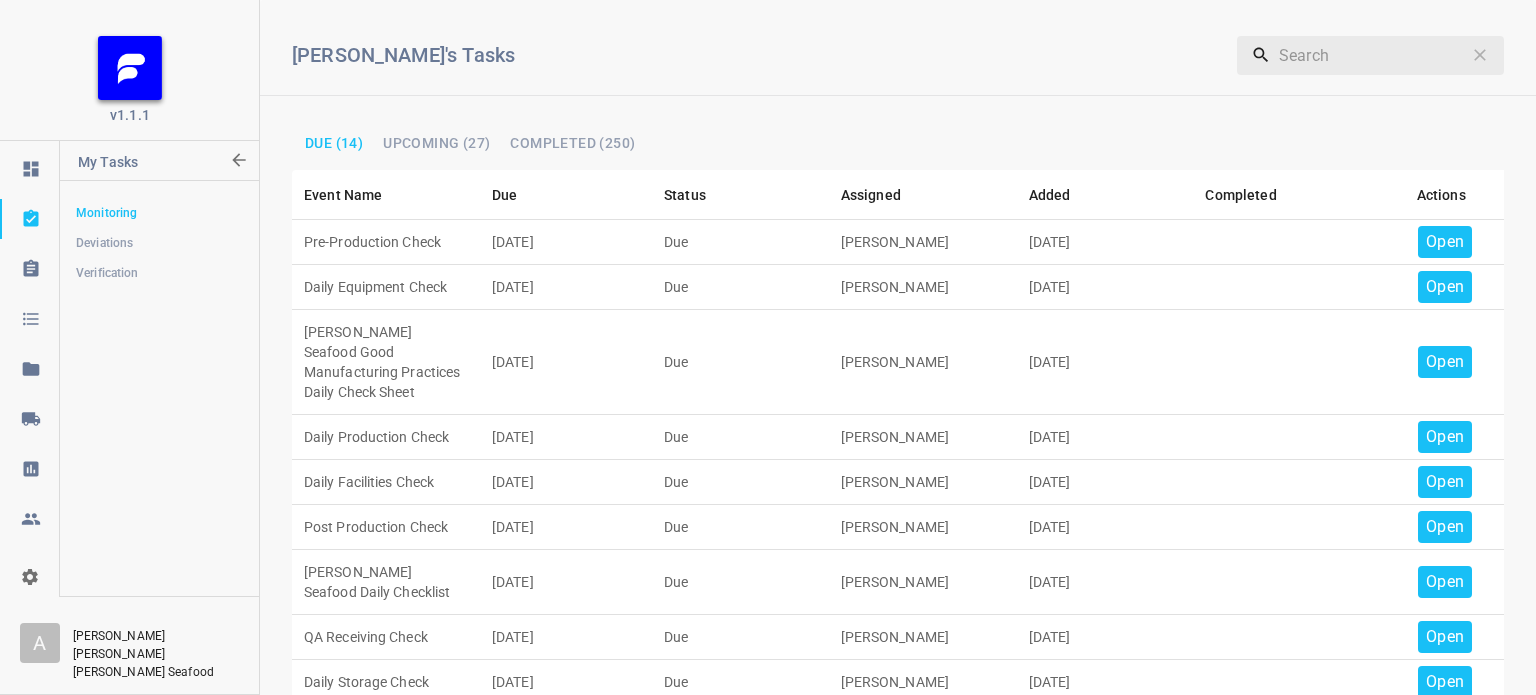 click on "Open" at bounding box center [1445, 242] 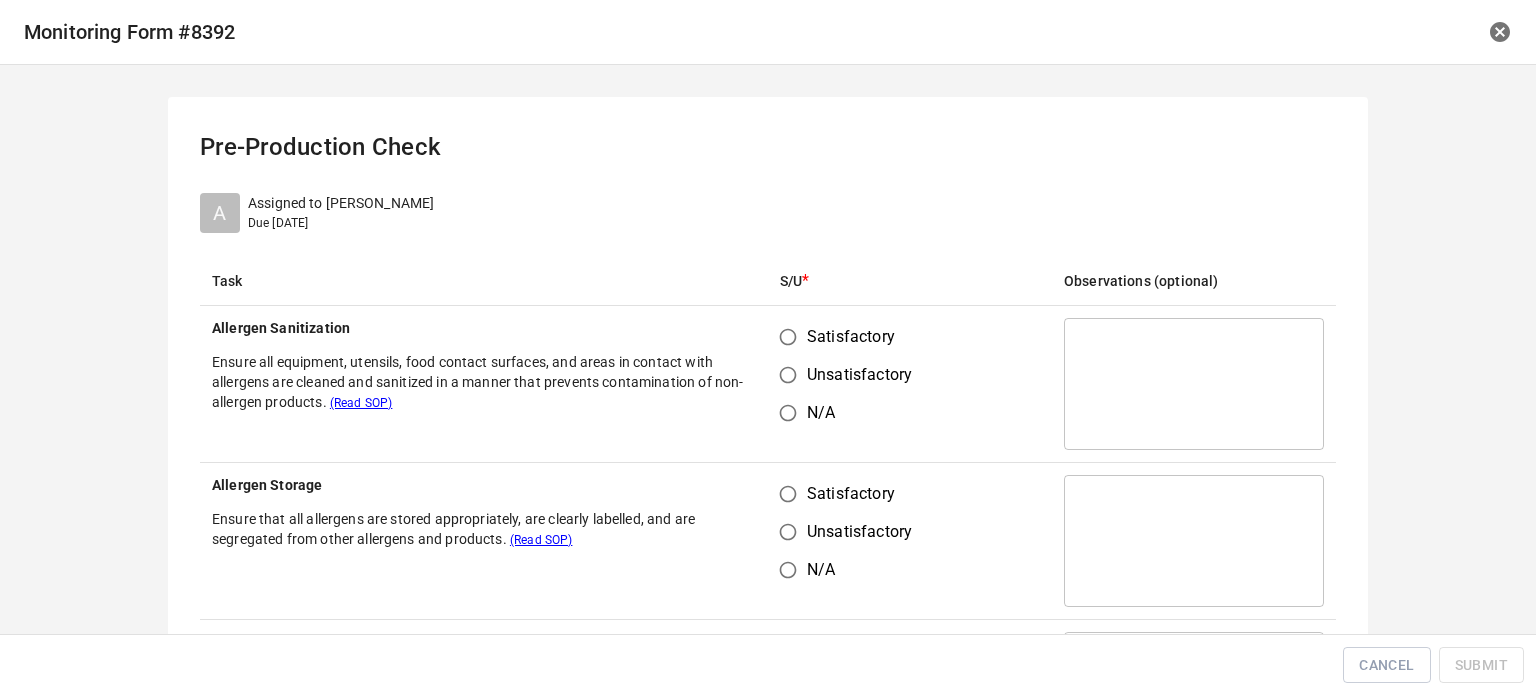 click on "Satisfactory" at bounding box center [788, 337] 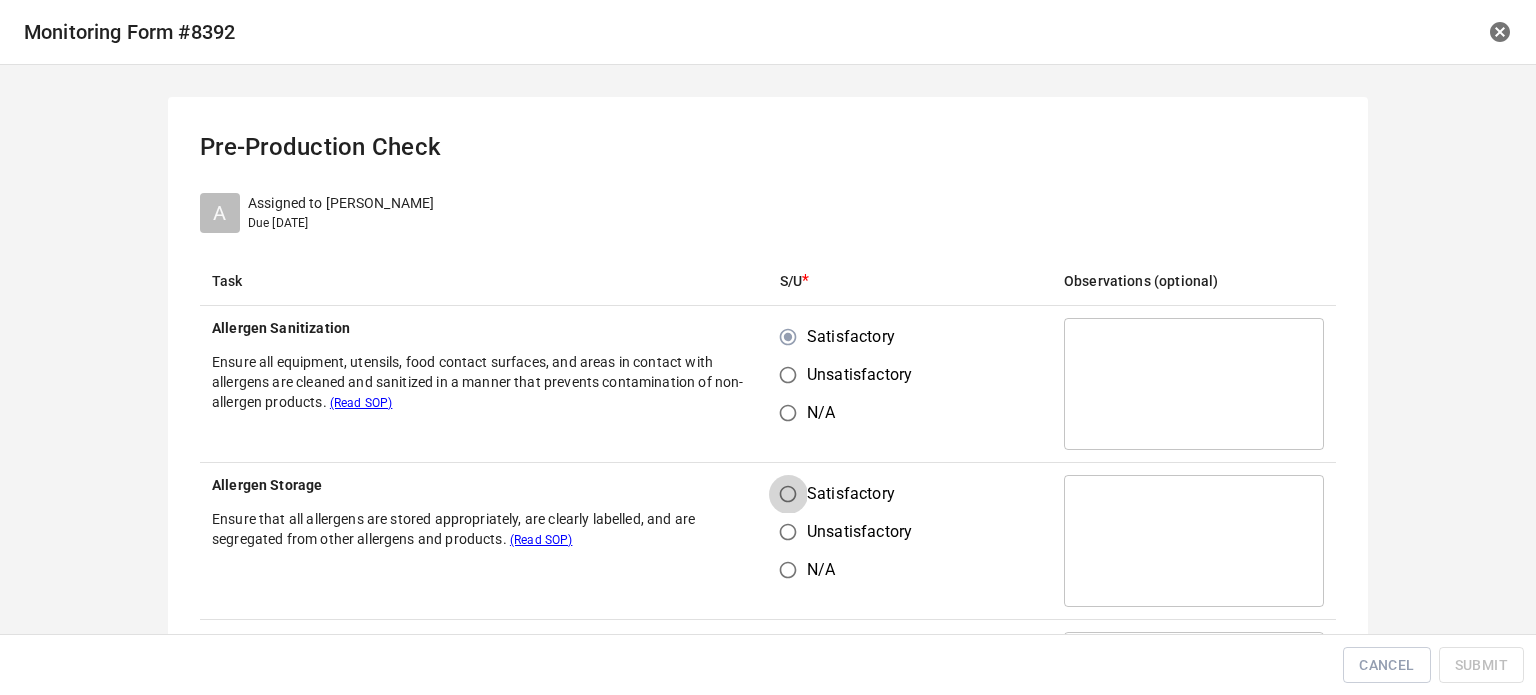 click on "Satisfactory" at bounding box center (788, 494) 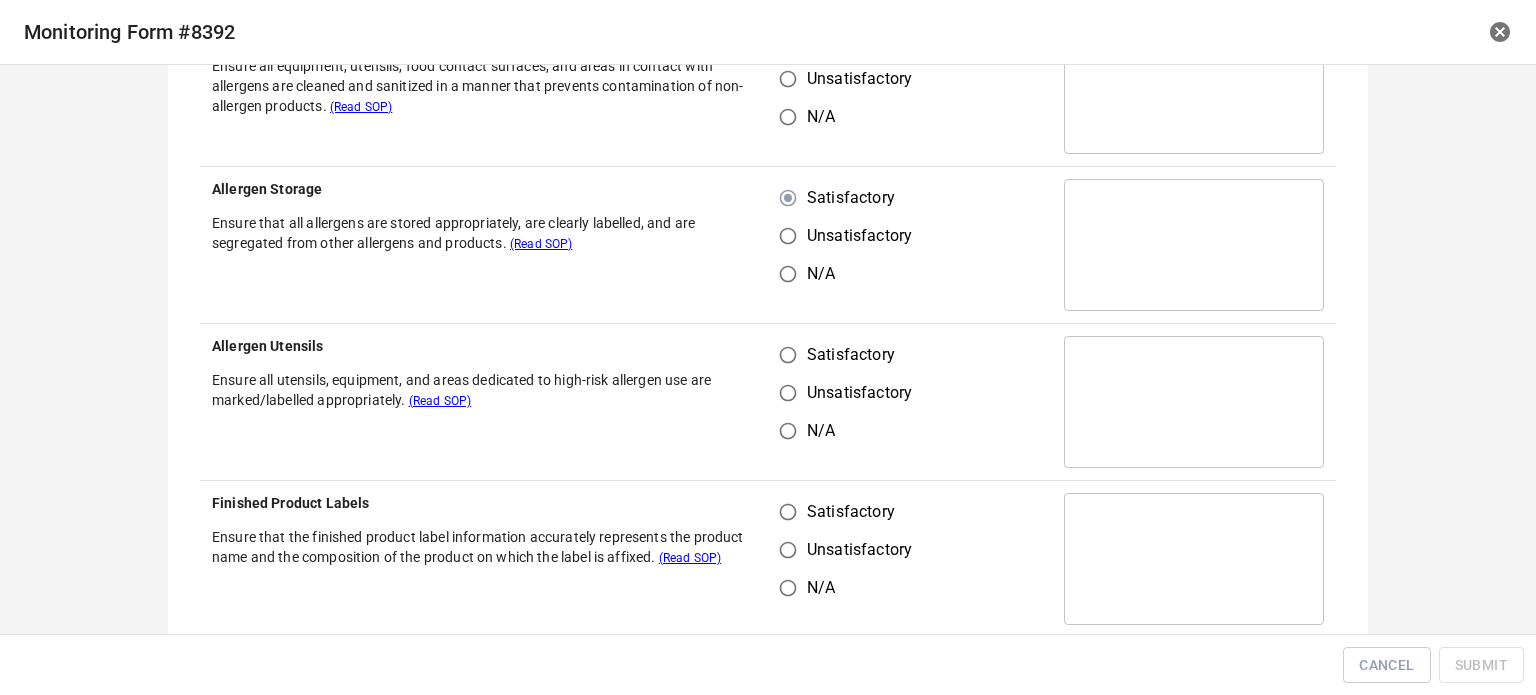scroll, scrollTop: 300, scrollLeft: 0, axis: vertical 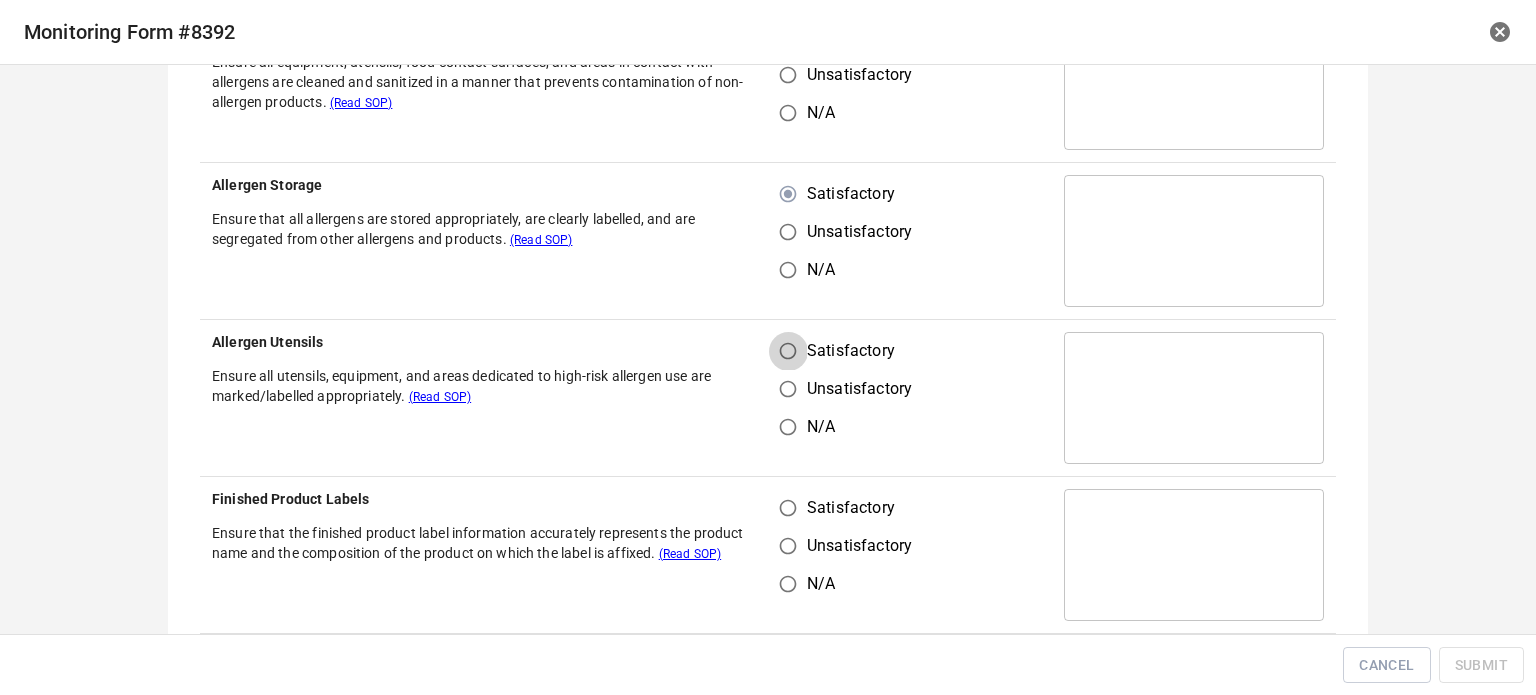 click on "Satisfactory" at bounding box center (788, 351) 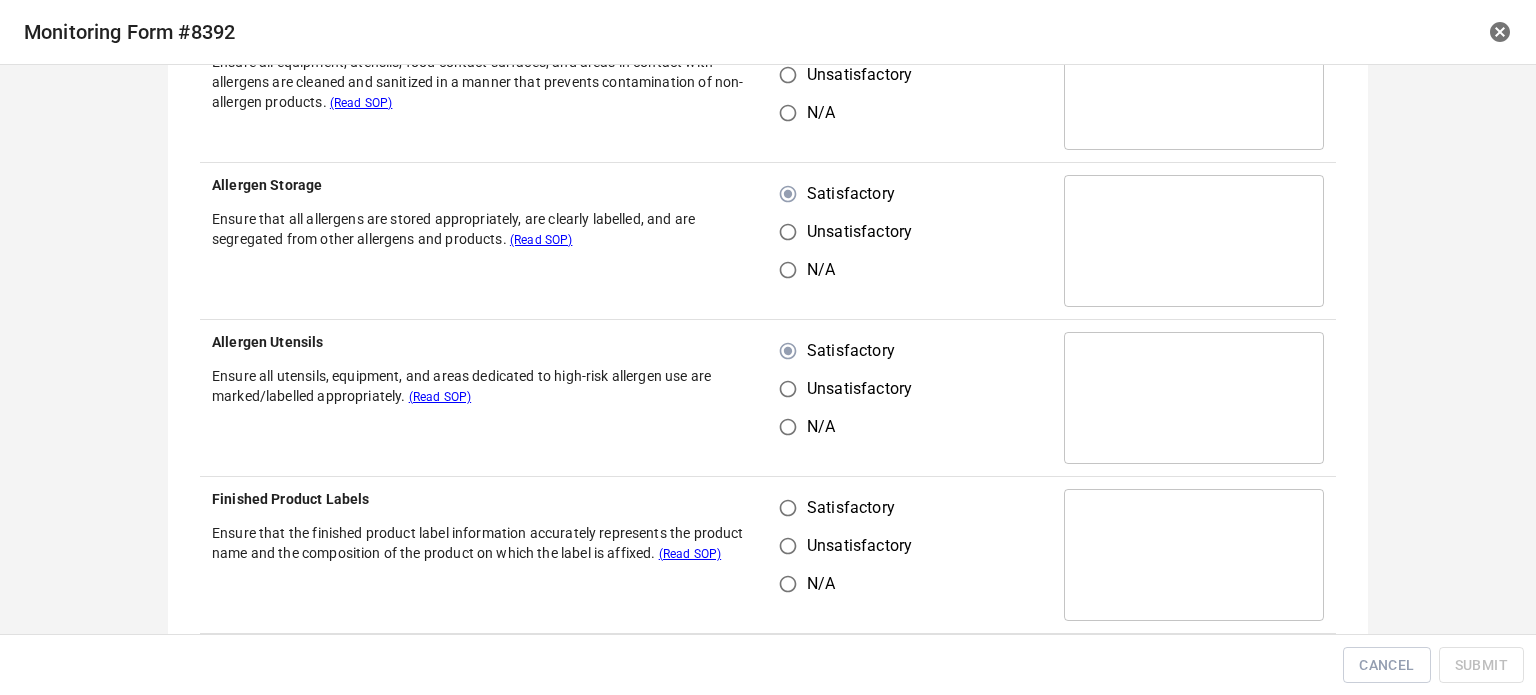 drag, startPoint x: 792, startPoint y: 544, endPoint x: 804, endPoint y: 521, distance: 25.942244 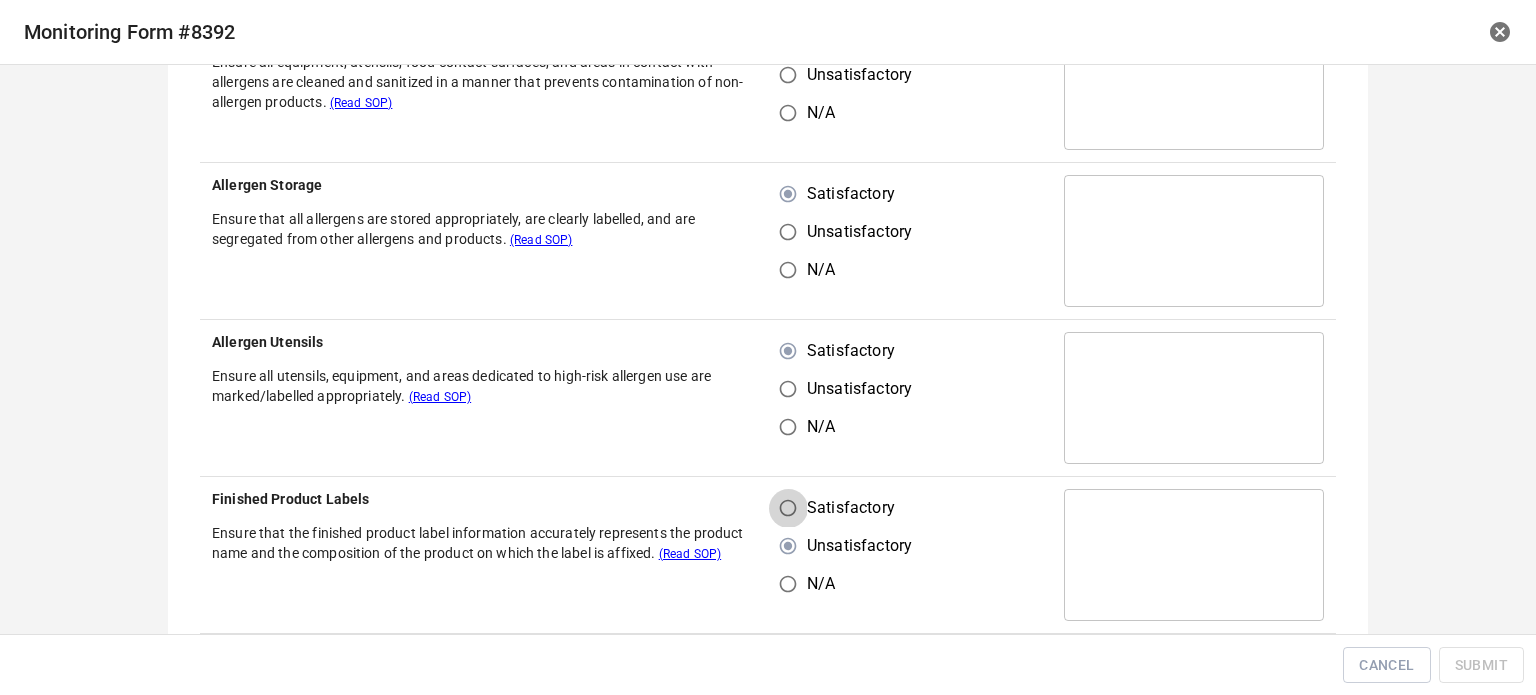 drag, startPoint x: 788, startPoint y: 507, endPoint x: 912, endPoint y: 380, distance: 177.49648 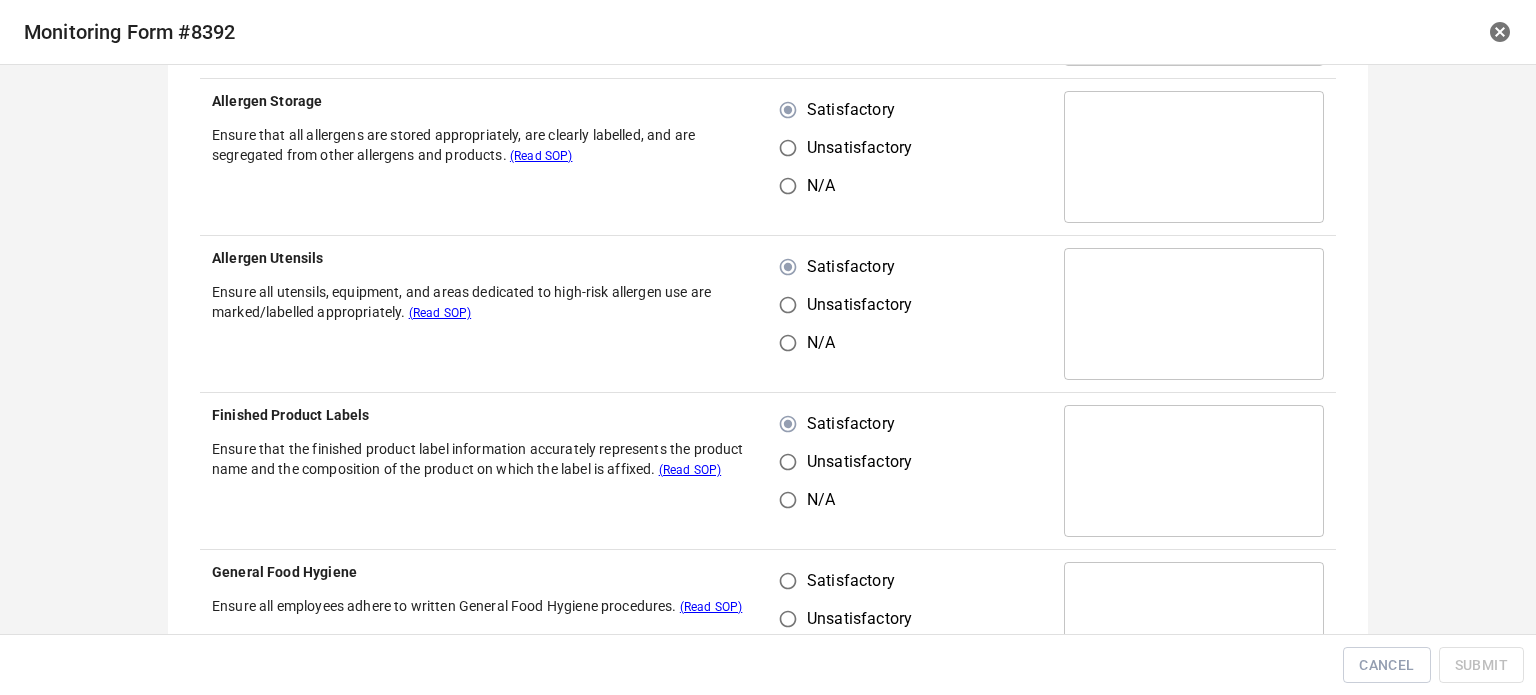 scroll, scrollTop: 600, scrollLeft: 0, axis: vertical 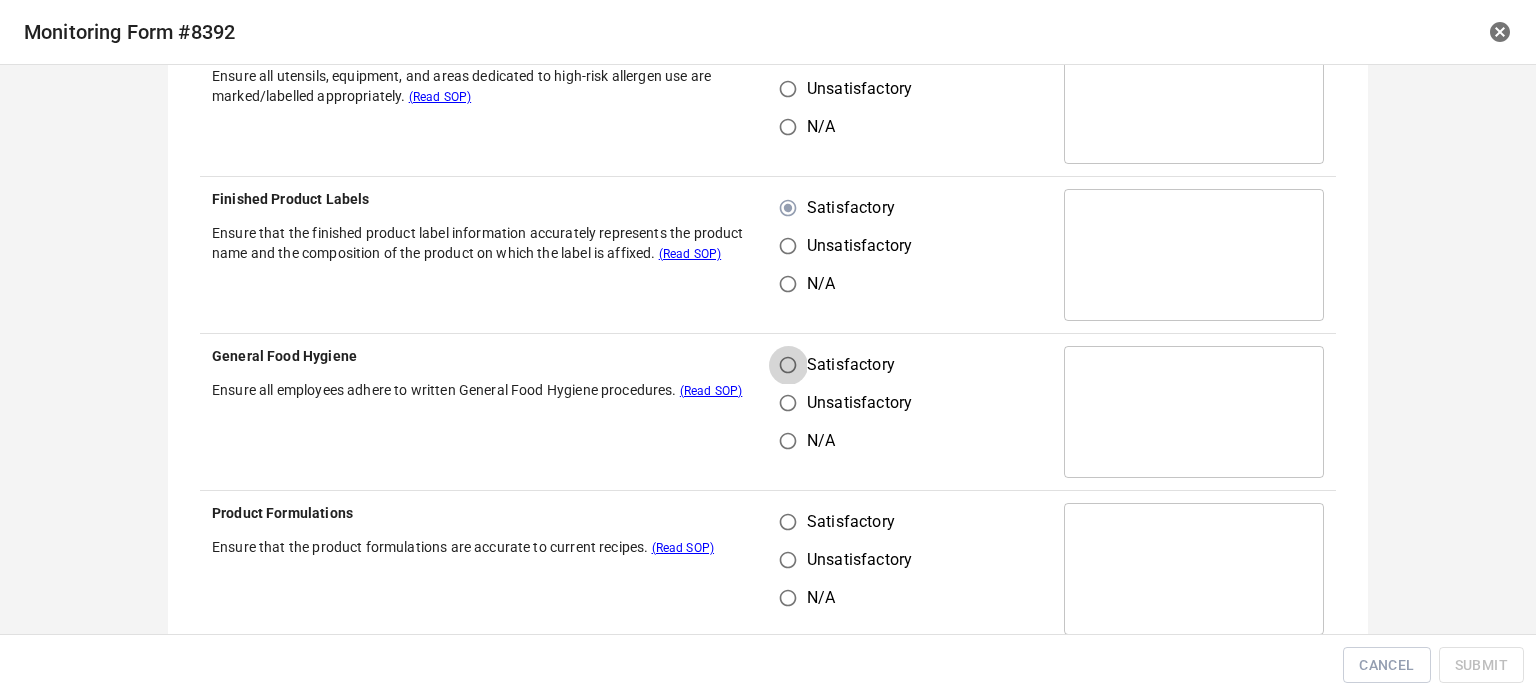 click on "Satisfactory" at bounding box center (788, 365) 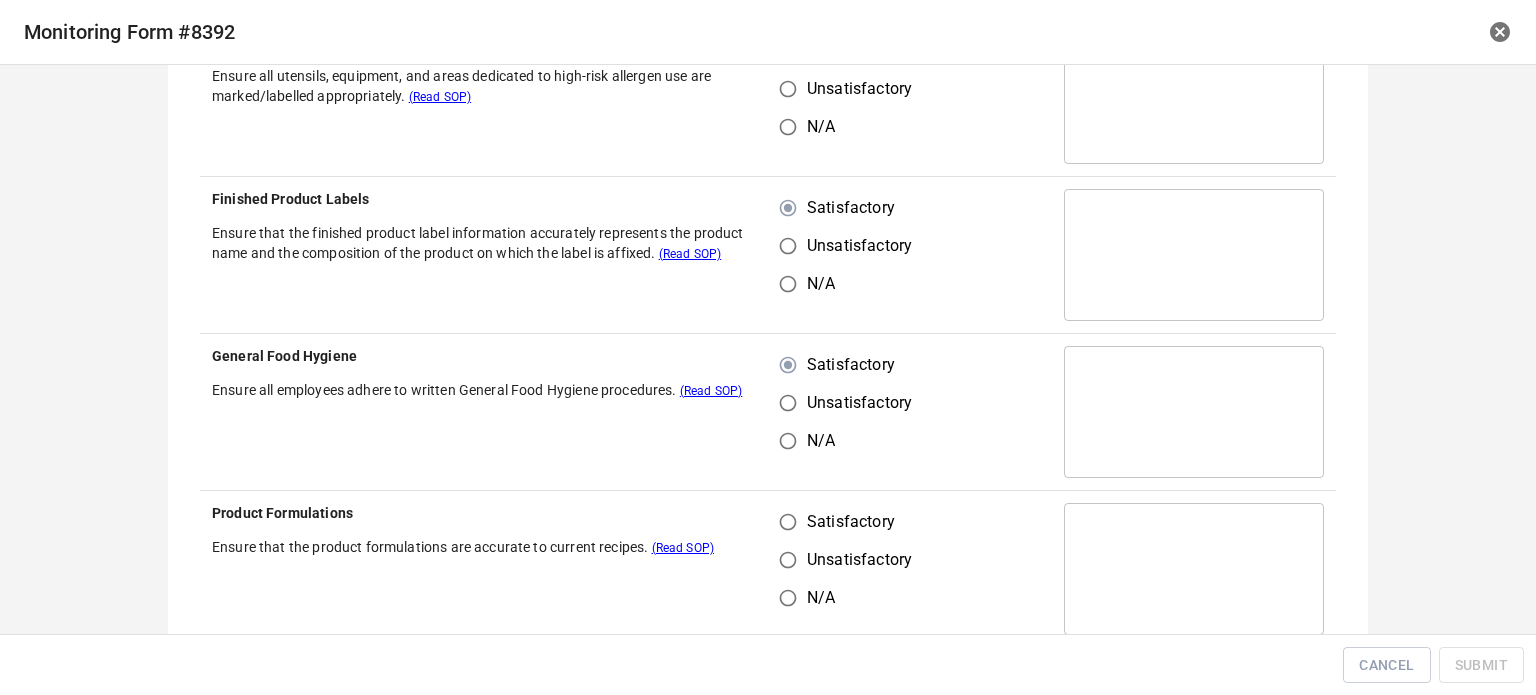 click on "Satisfactory" at bounding box center (788, 522) 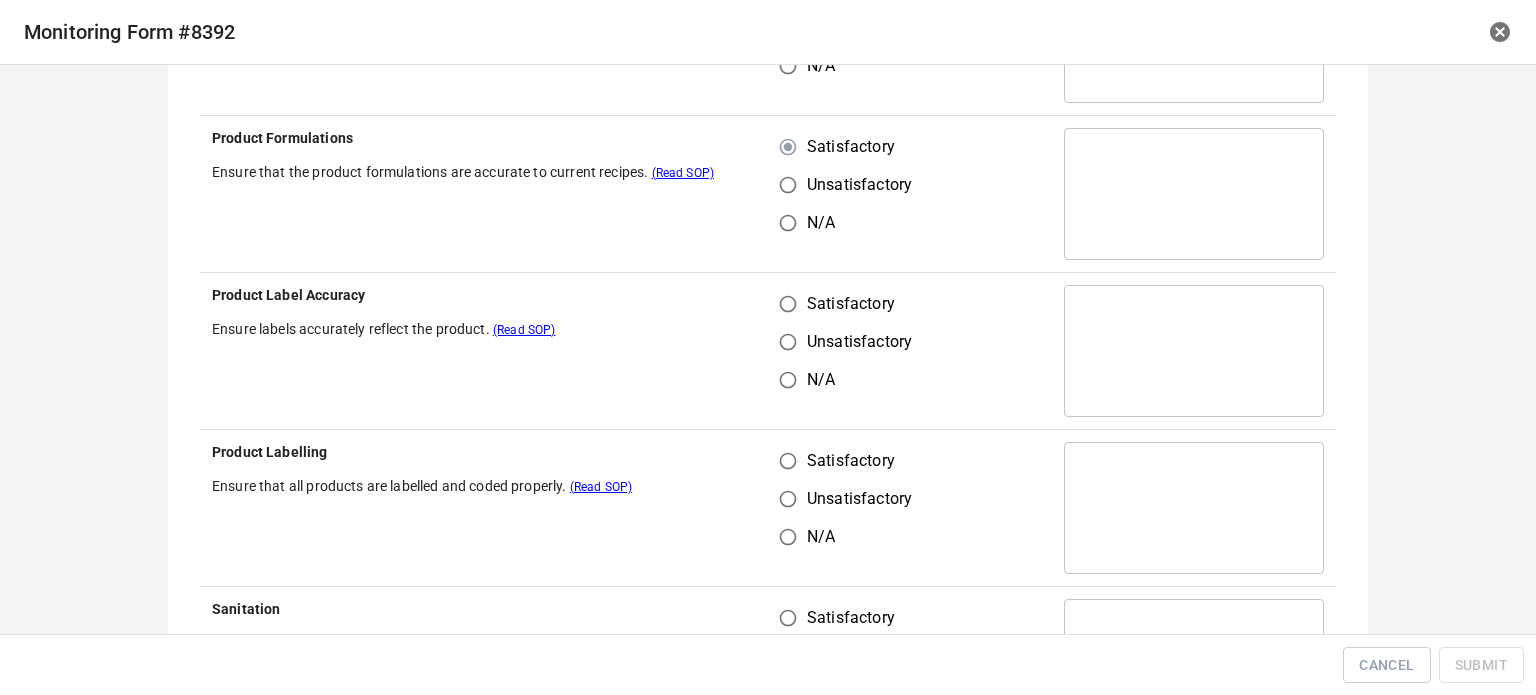 scroll, scrollTop: 1000, scrollLeft: 0, axis: vertical 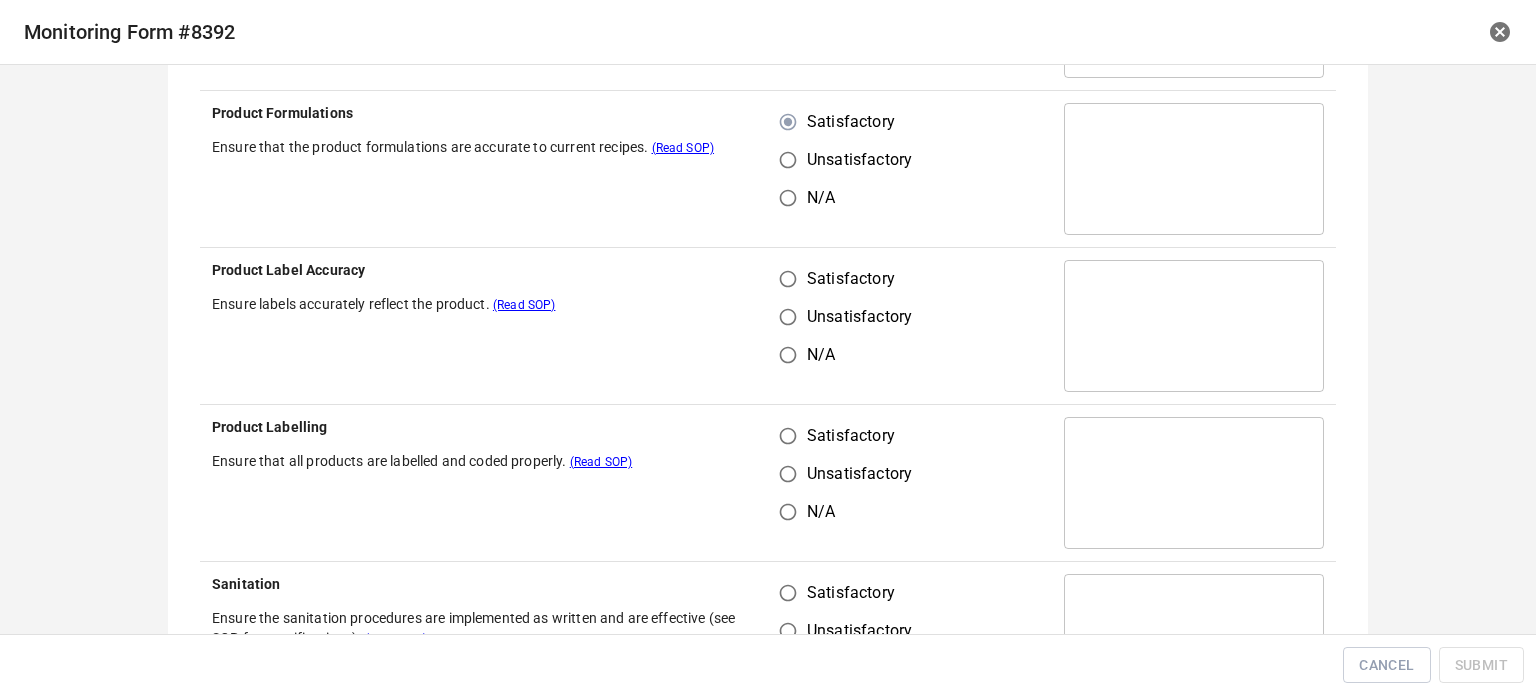 click on "Satisfactory" at bounding box center [788, 279] 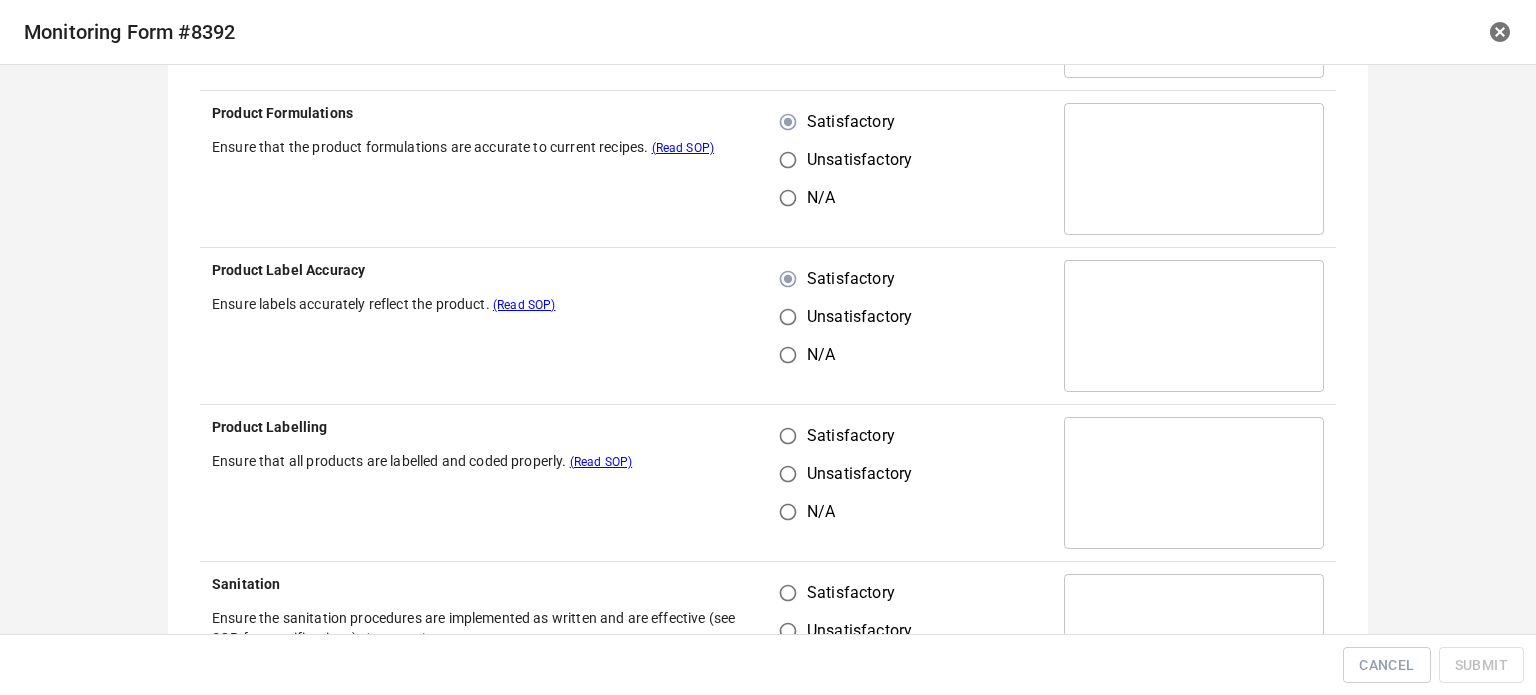 click on "Satisfactory" at bounding box center [851, 436] 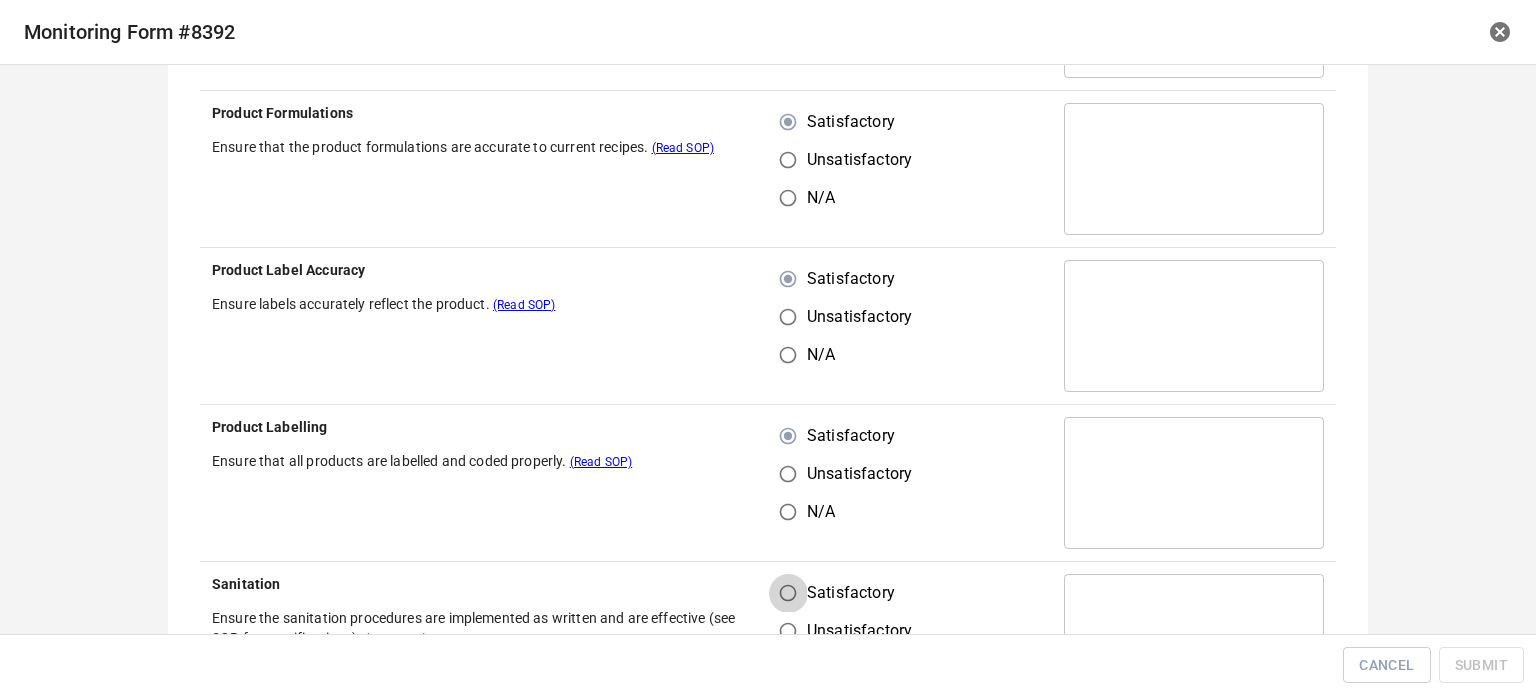 click on "Satisfactory" at bounding box center [788, 593] 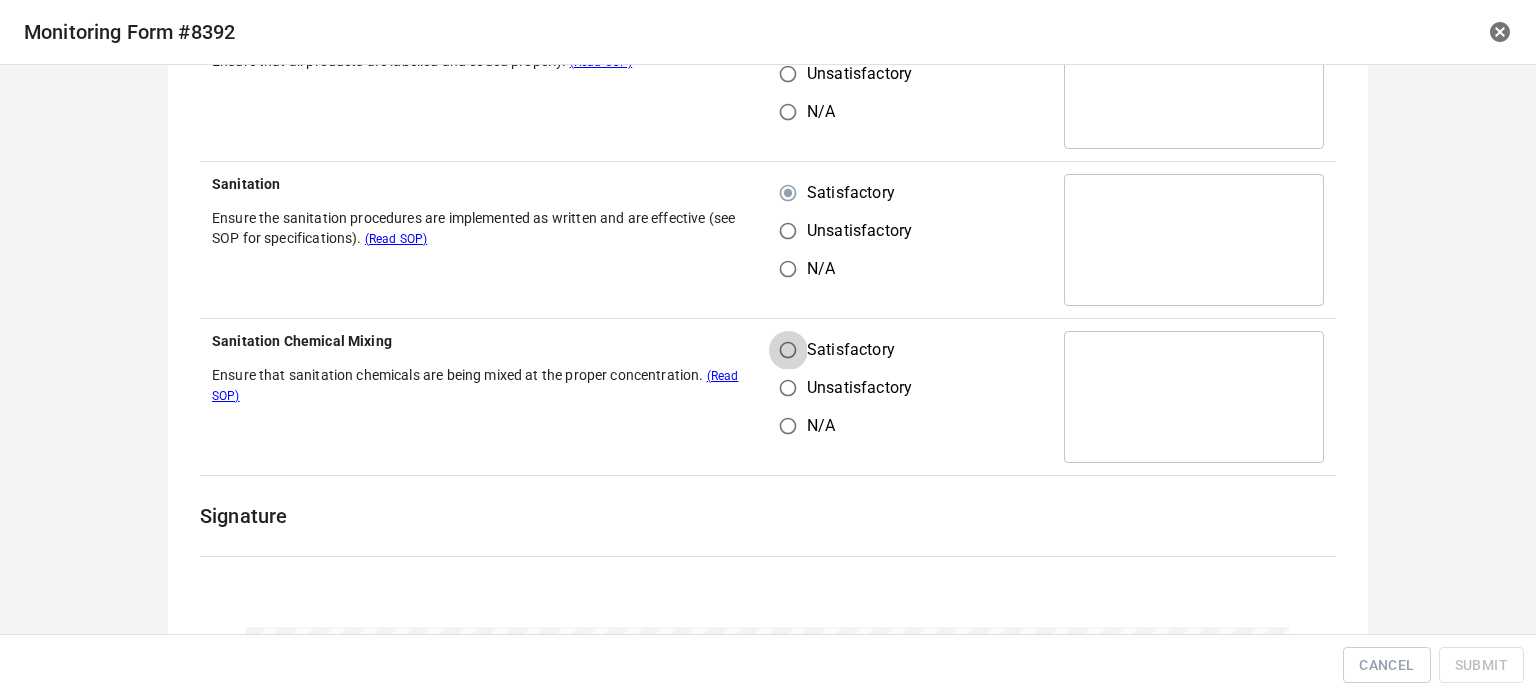 drag, startPoint x: 769, startPoint y: 340, endPoint x: 904, endPoint y: 368, distance: 137.87312 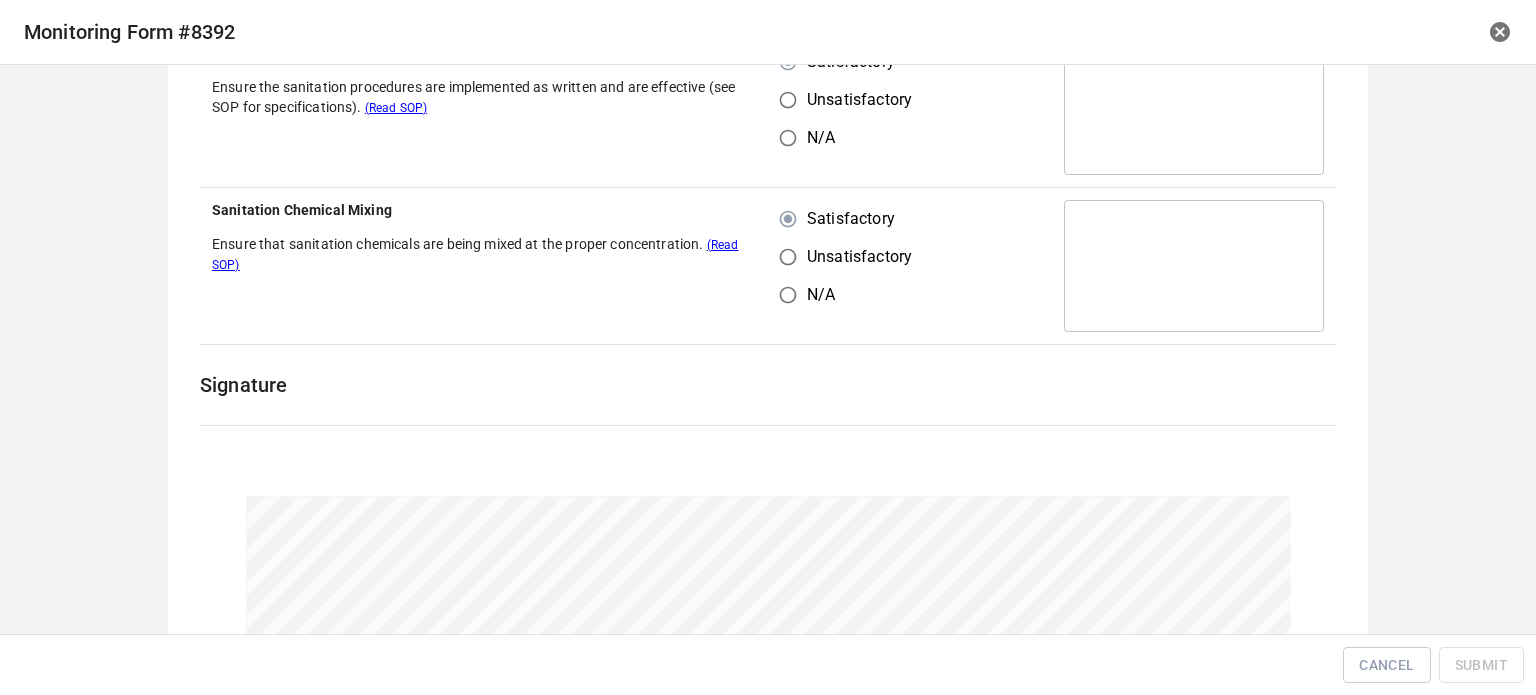scroll, scrollTop: 1716, scrollLeft: 0, axis: vertical 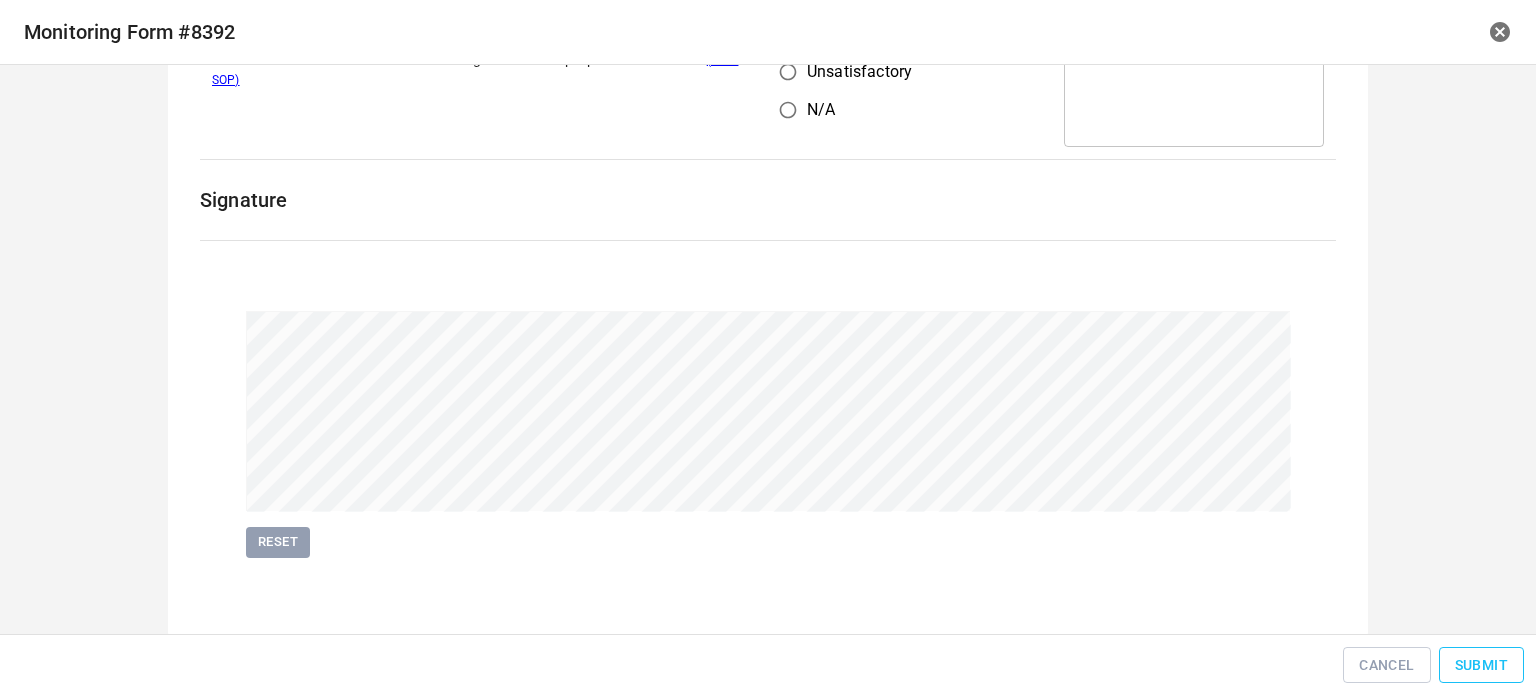 click on "Submit" at bounding box center [1481, 665] 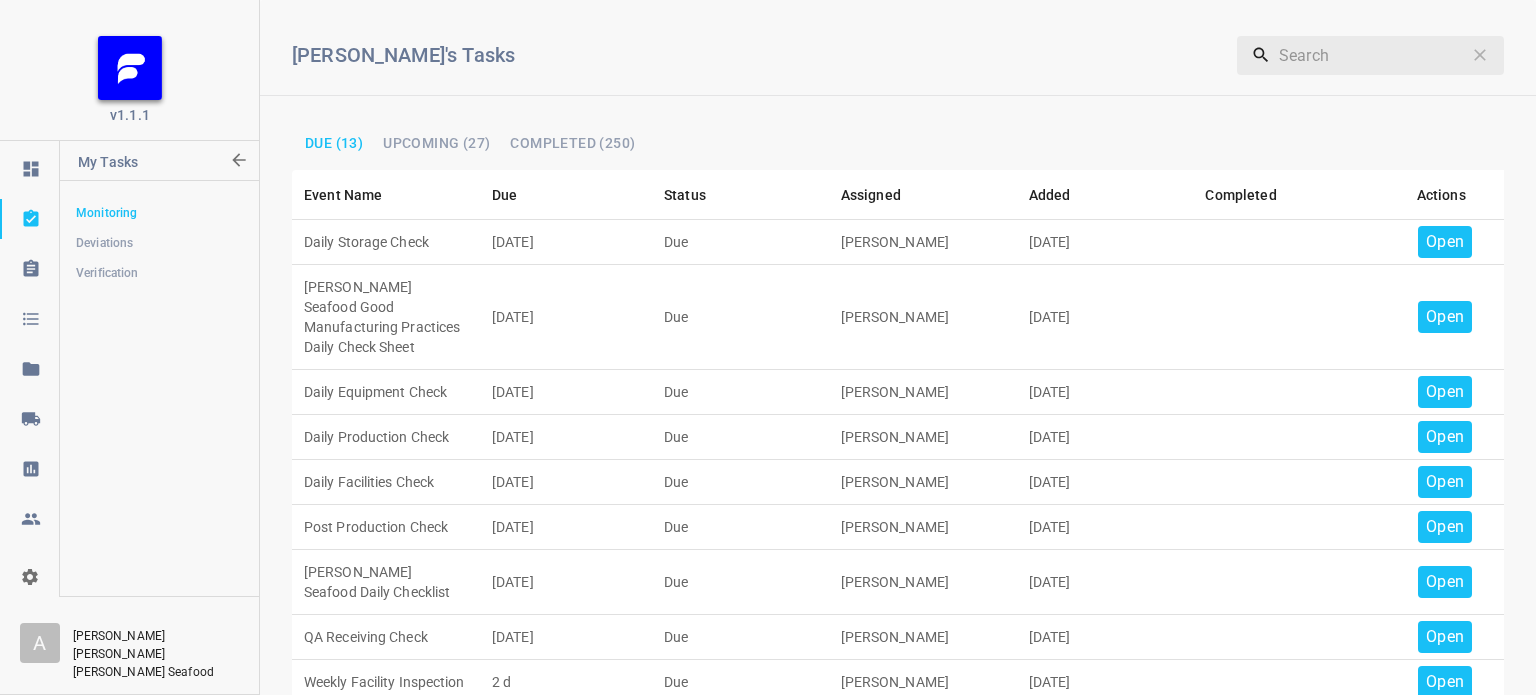click on "Open" at bounding box center [1445, 242] 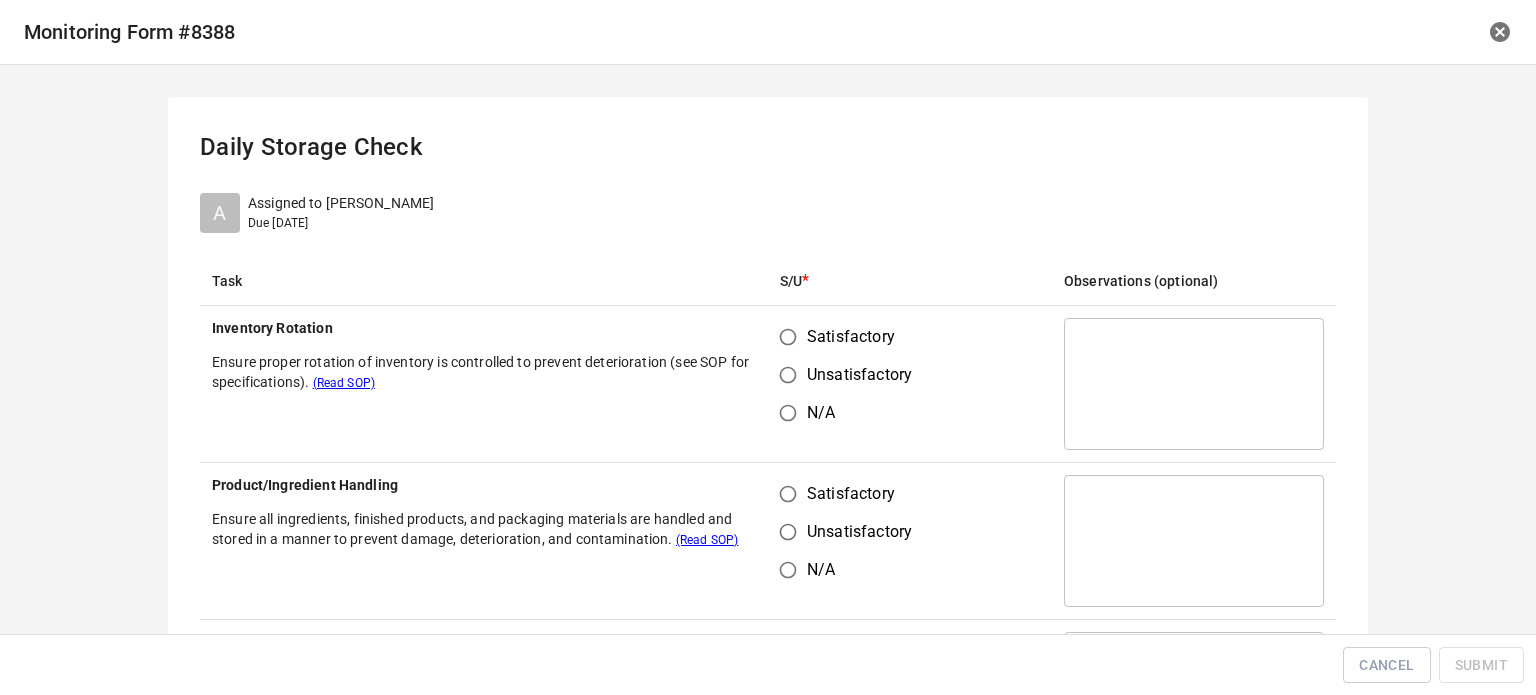 click on "Satisfactory" at bounding box center [788, 337] 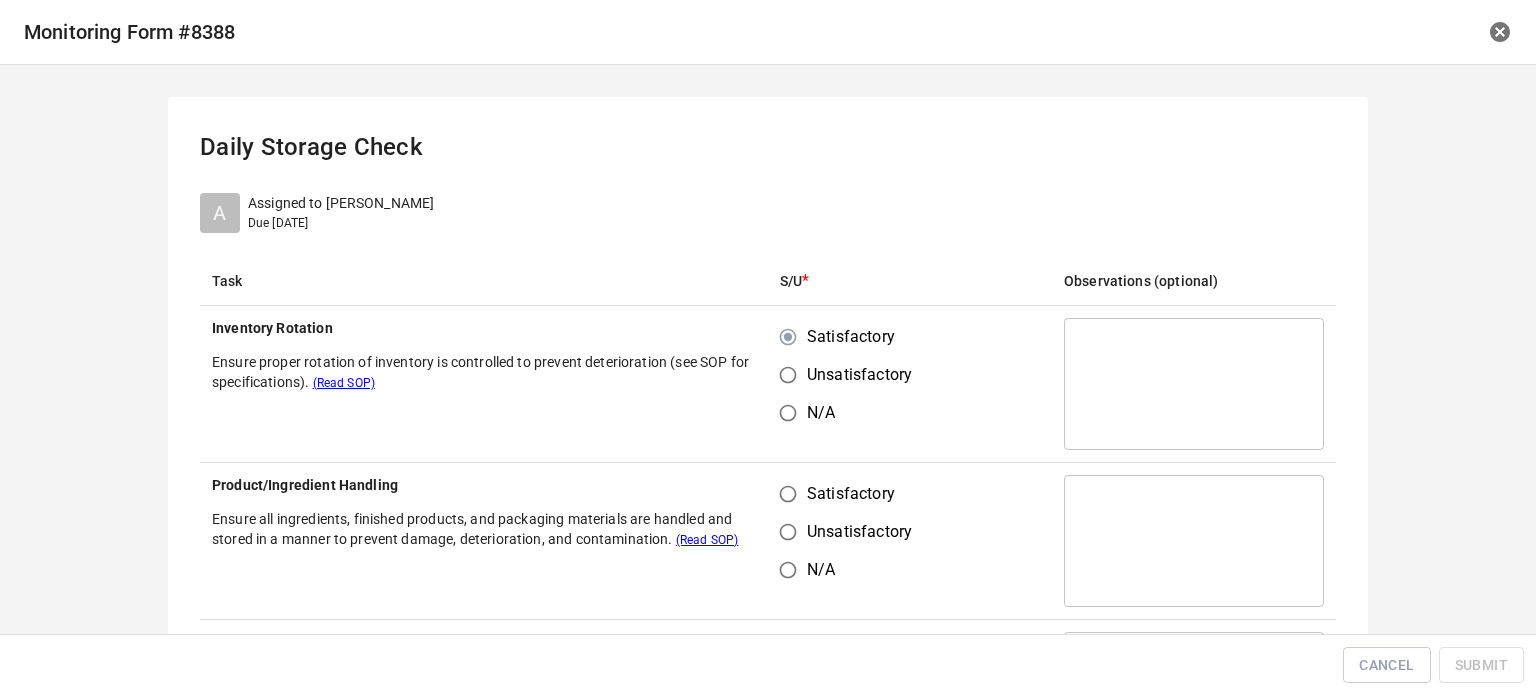 click on "Satisfactory" at bounding box center [788, 494] 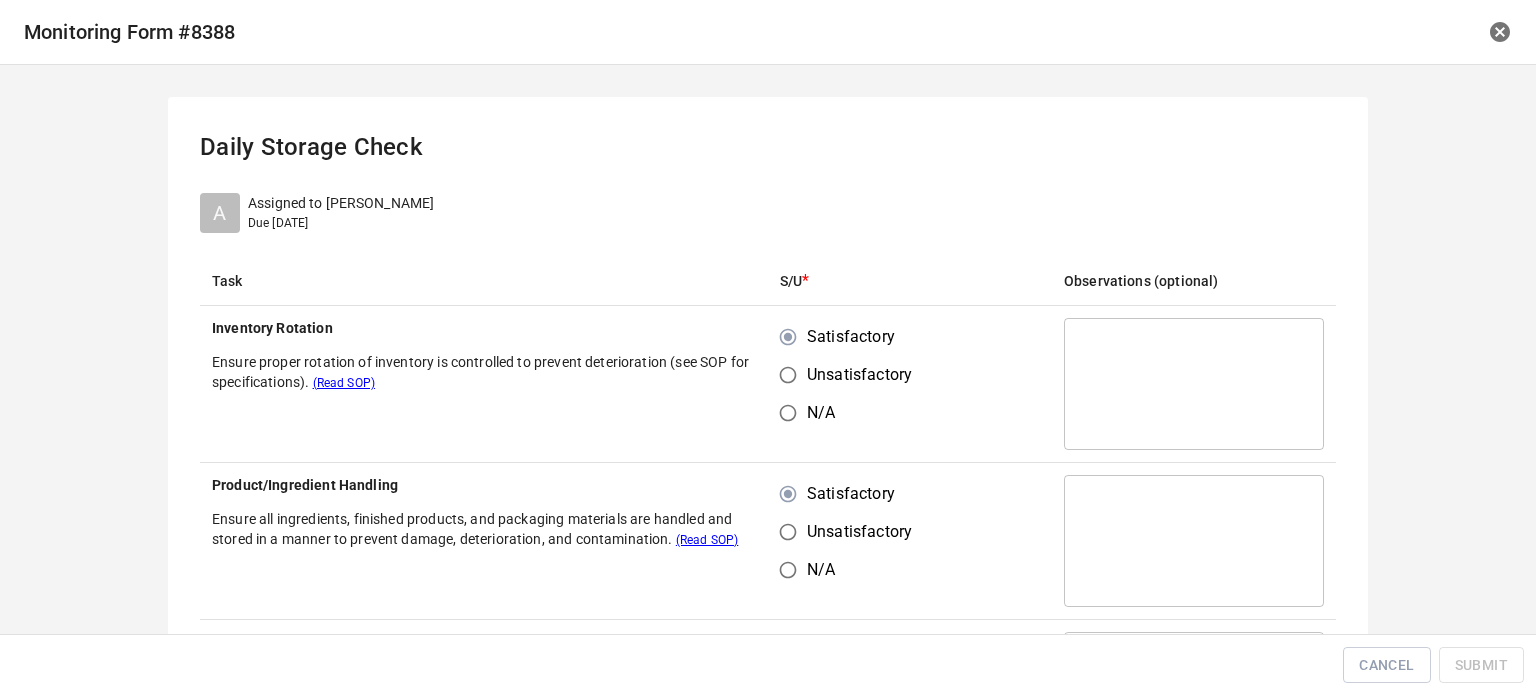 scroll, scrollTop: 300, scrollLeft: 0, axis: vertical 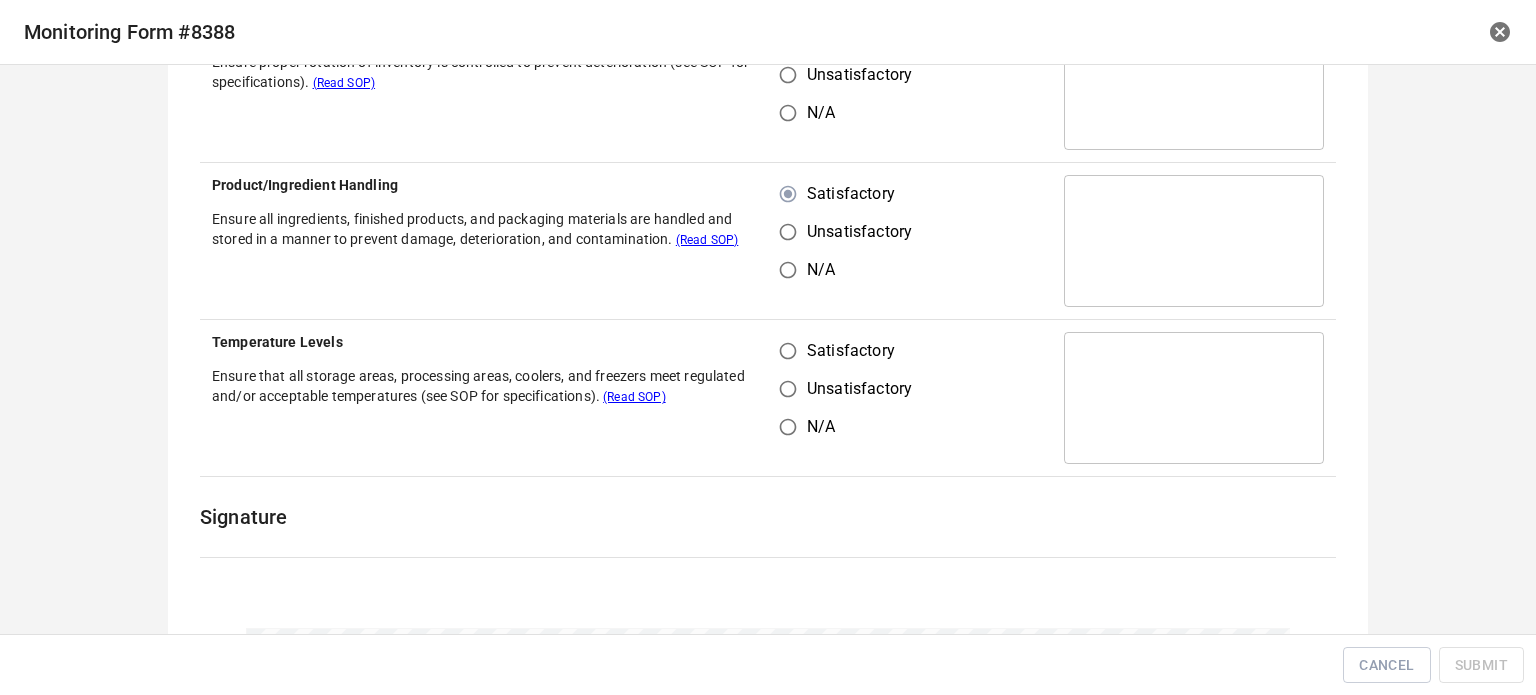 drag, startPoint x: 773, startPoint y: 335, endPoint x: 788, endPoint y: 358, distance: 27.45906 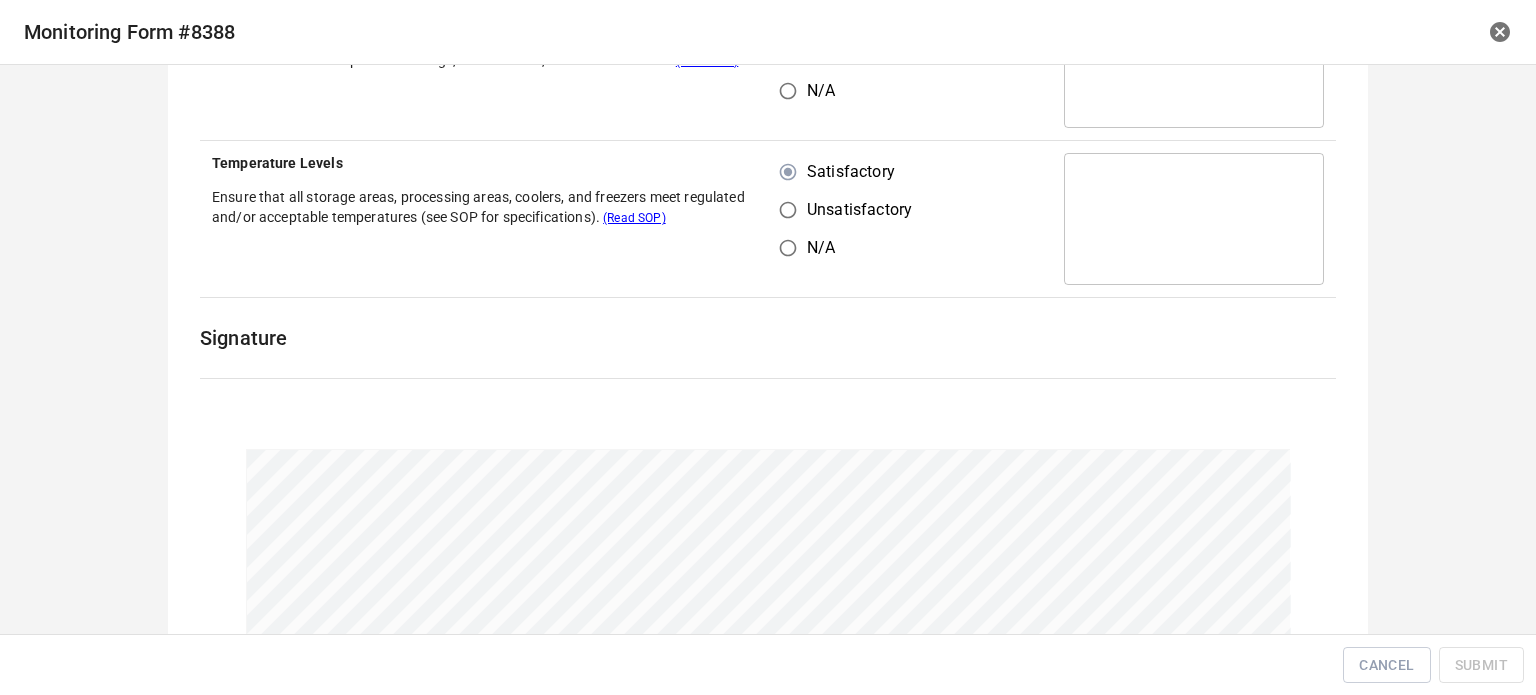 scroll, scrollTop: 618, scrollLeft: 0, axis: vertical 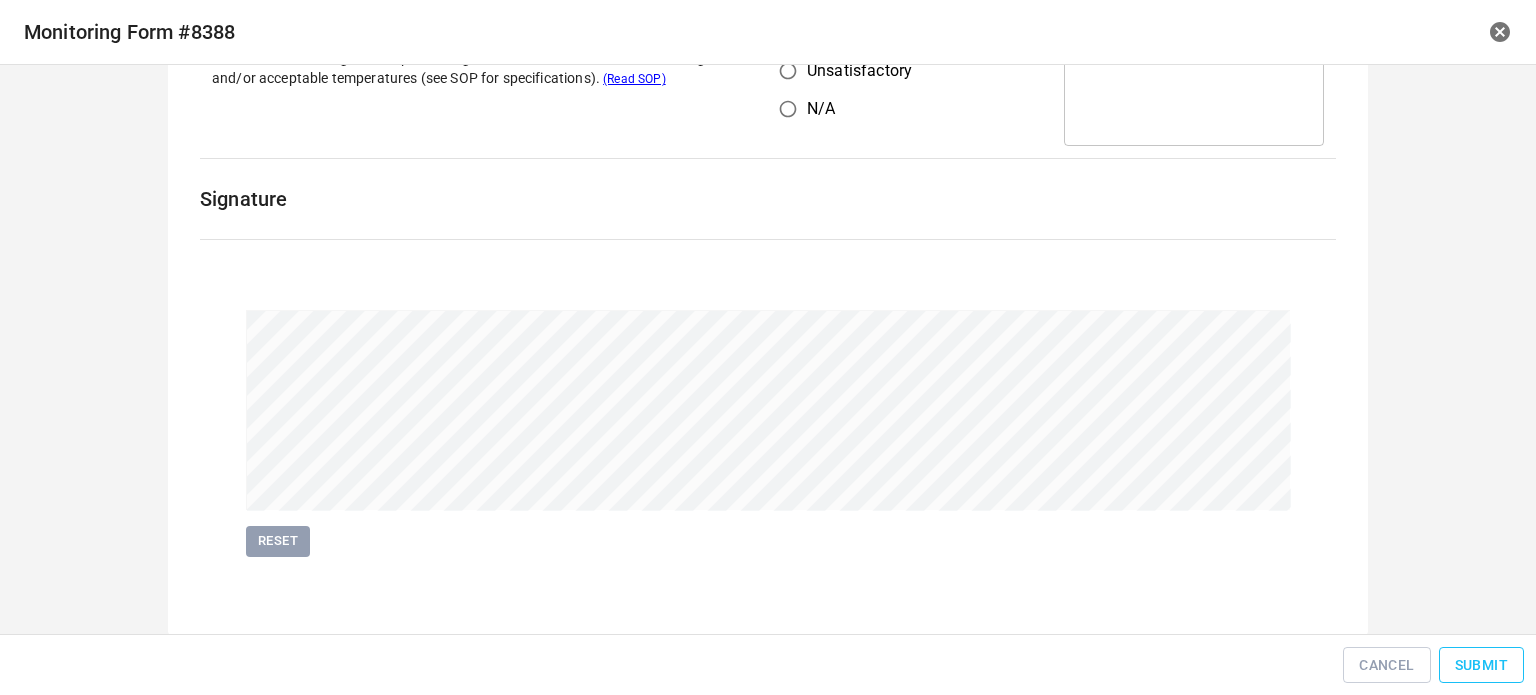 click on "Submit" at bounding box center [1481, 665] 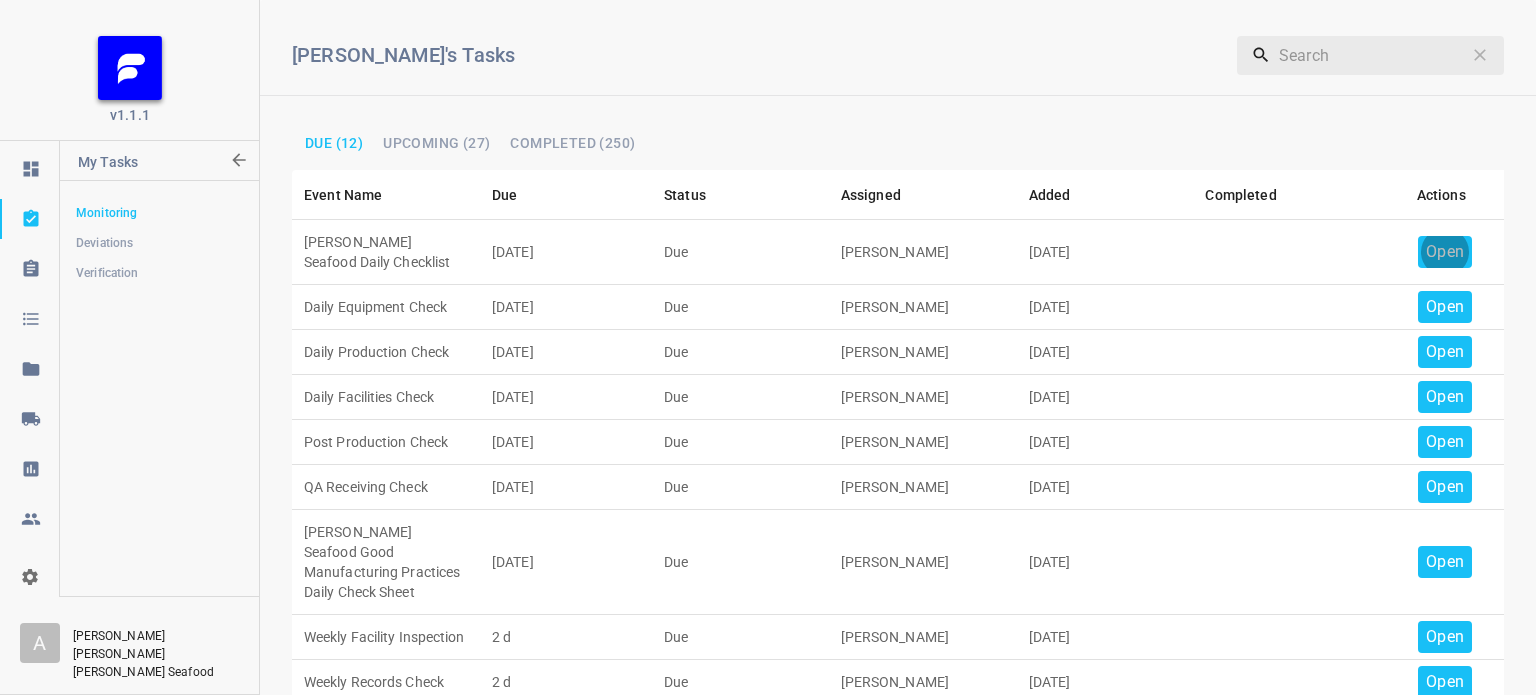 click on "Open" at bounding box center [1445, 252] 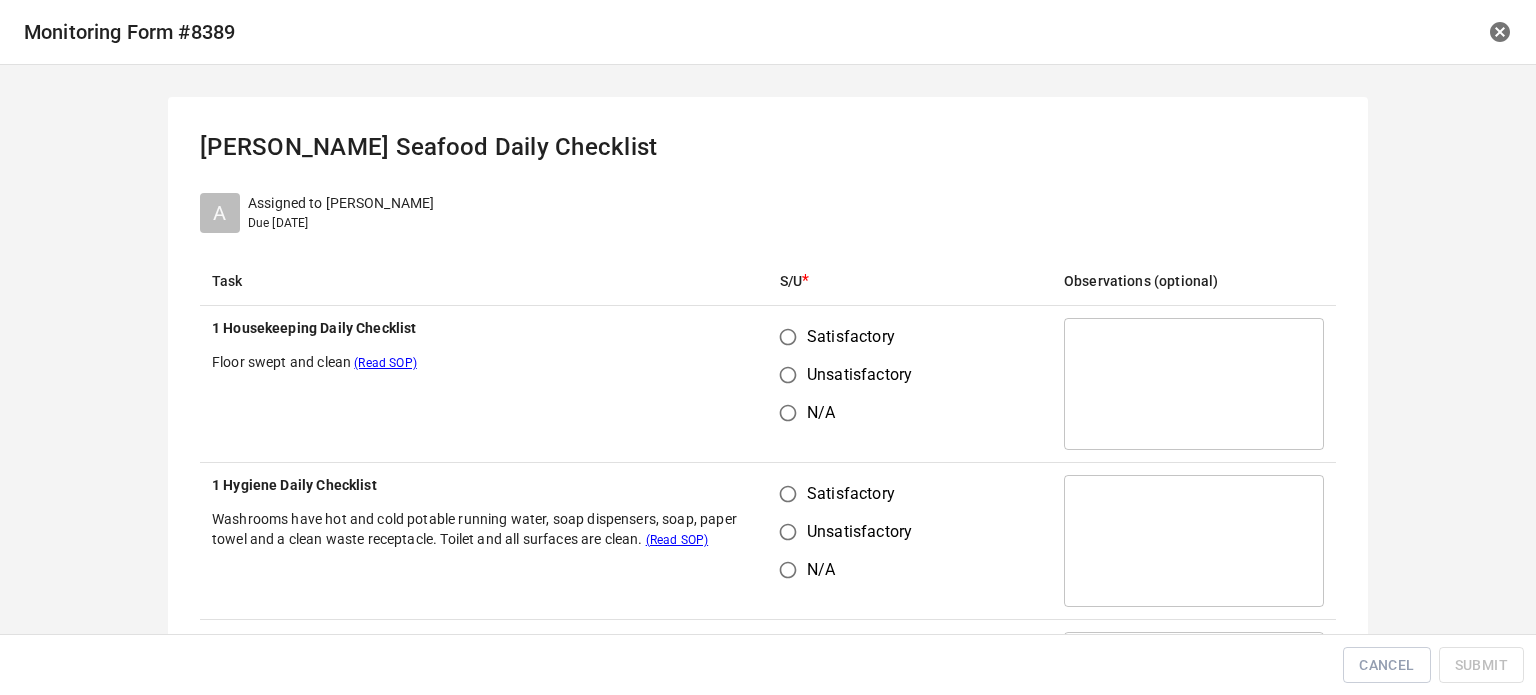 click on "Satisfactory" at bounding box center (788, 337) 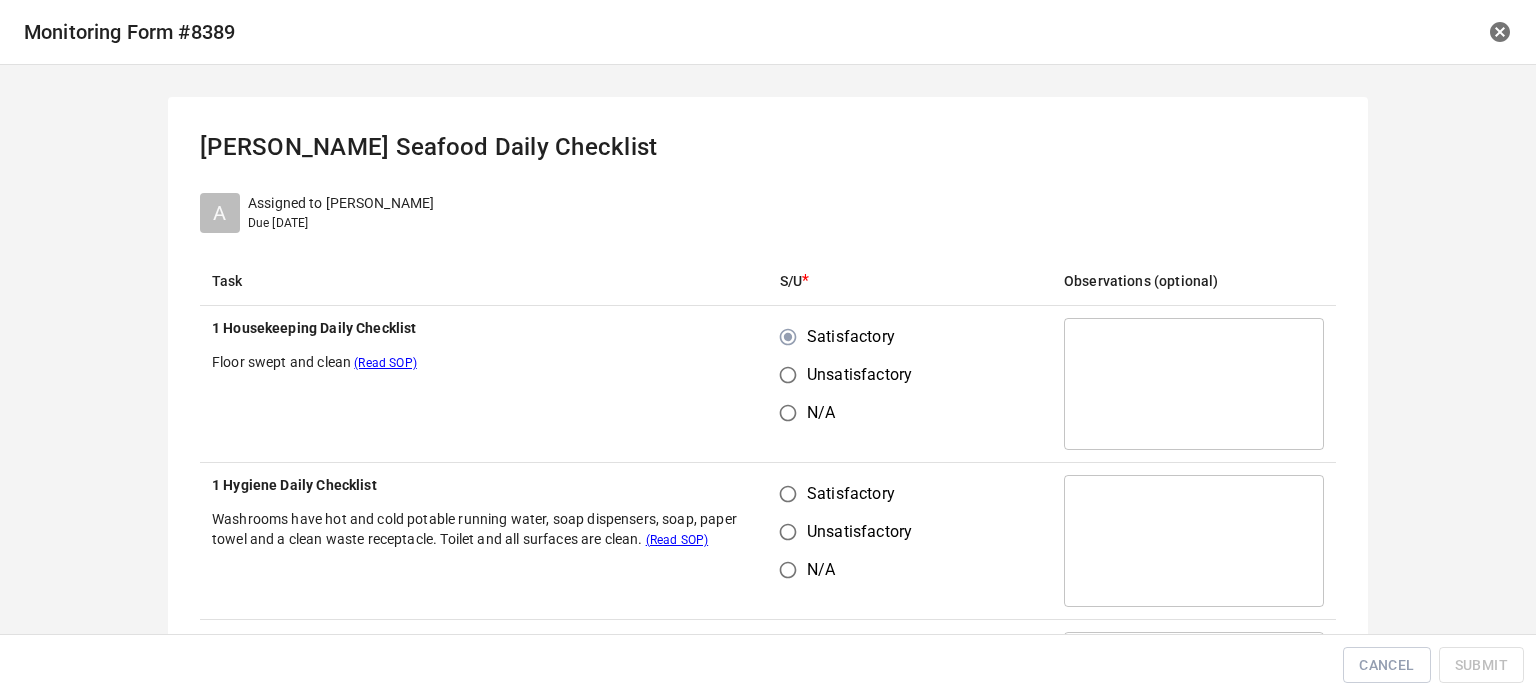 click on "Satisfactory" at bounding box center (788, 494) 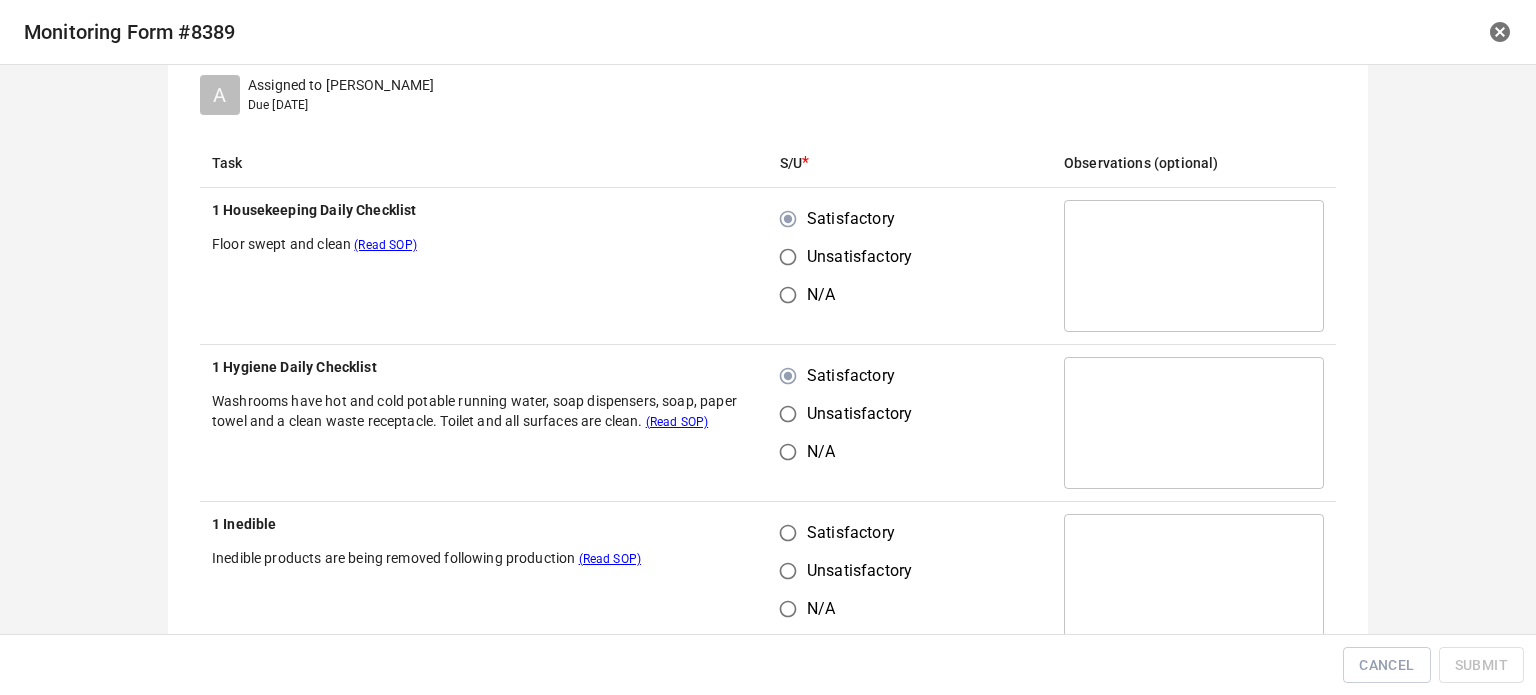 scroll, scrollTop: 300, scrollLeft: 0, axis: vertical 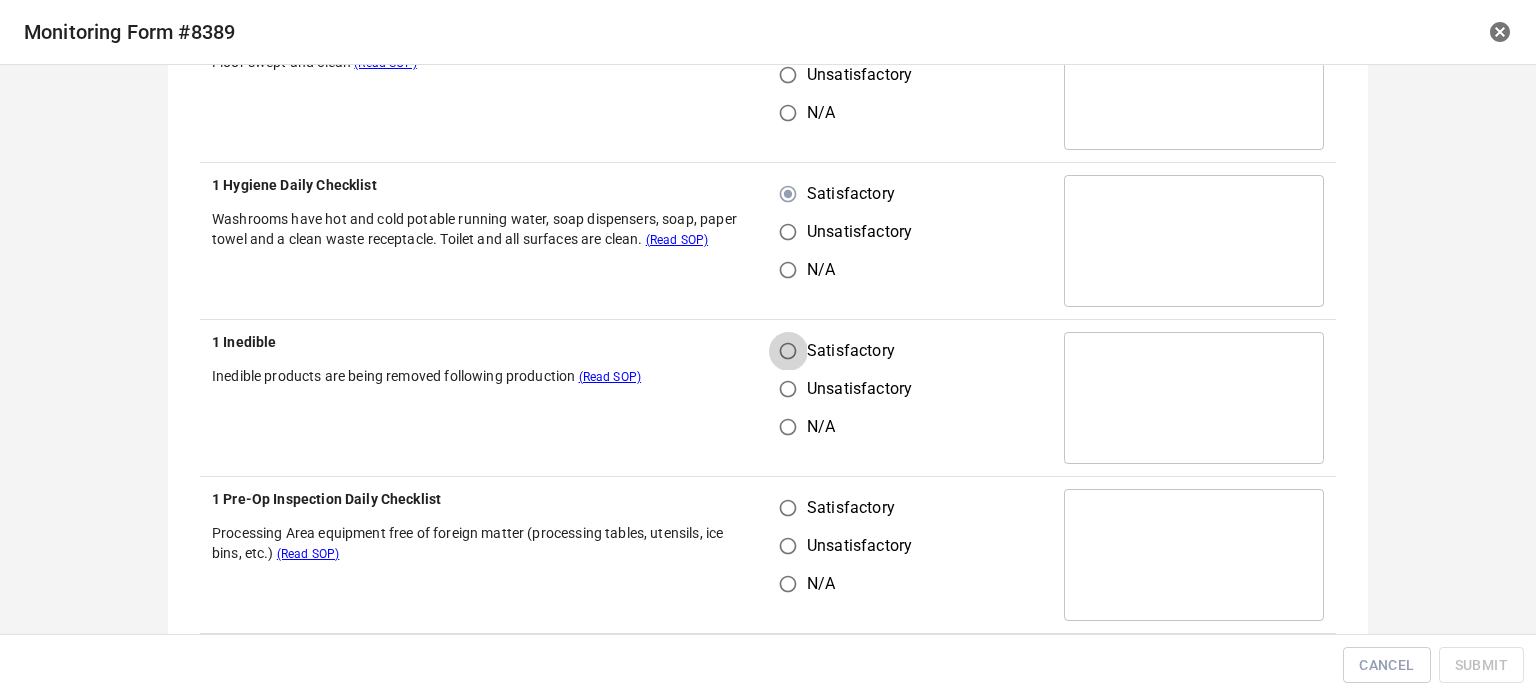 click on "Satisfactory" at bounding box center (788, 351) 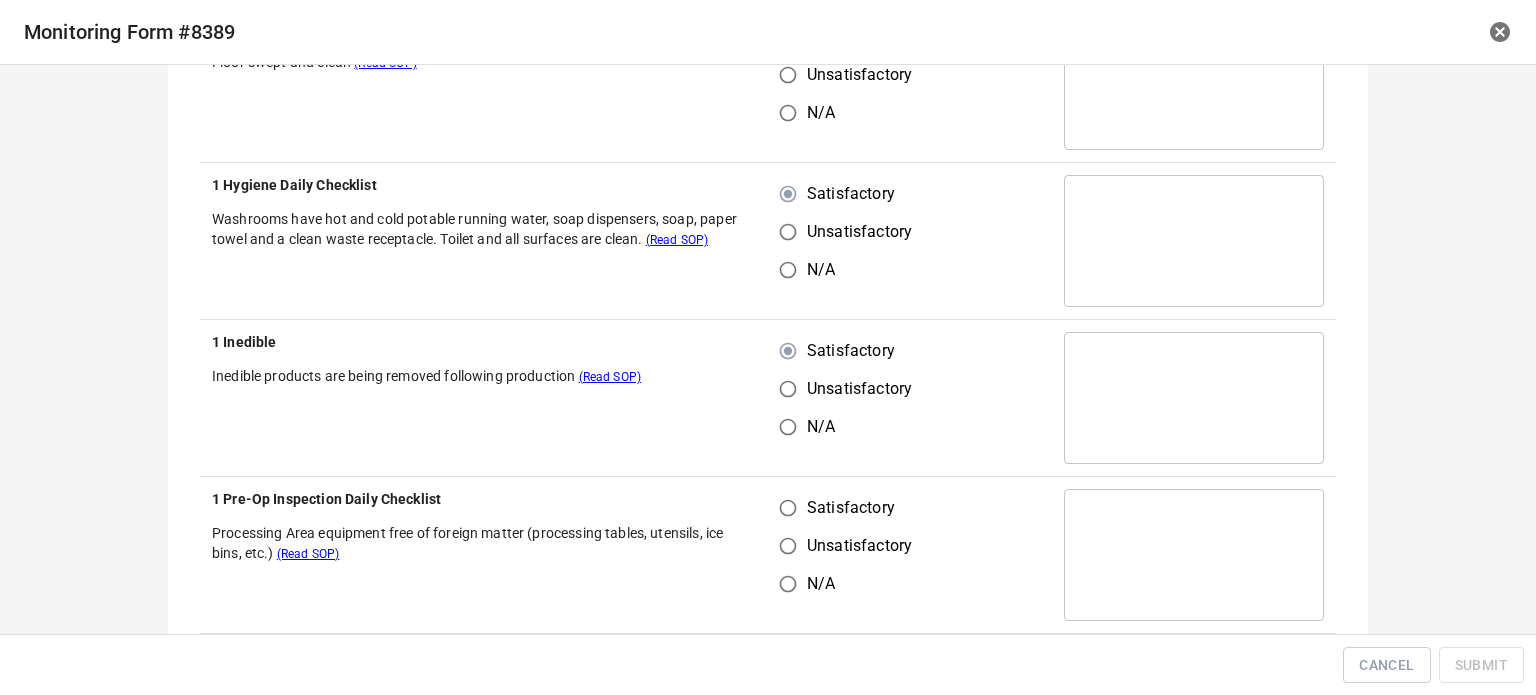 click on "Satisfactory" at bounding box center [788, 508] 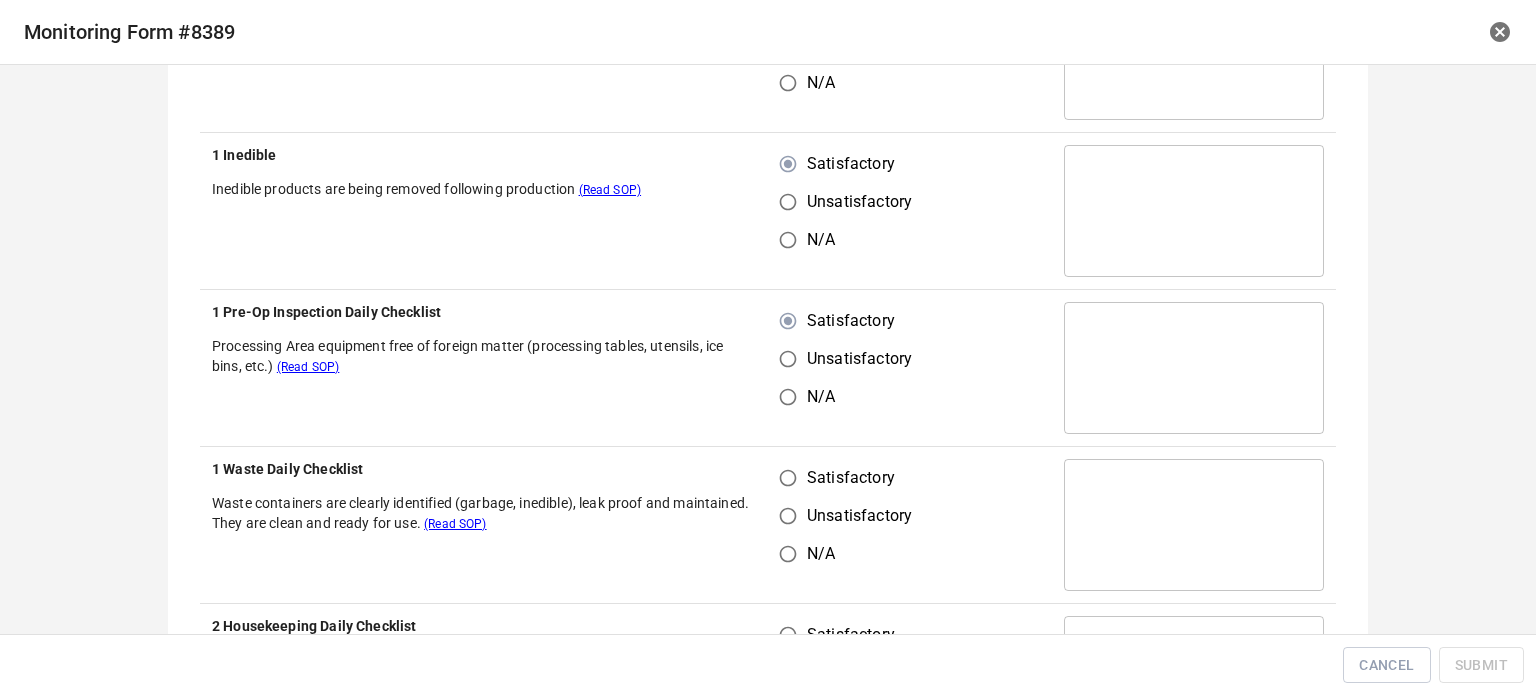scroll, scrollTop: 600, scrollLeft: 0, axis: vertical 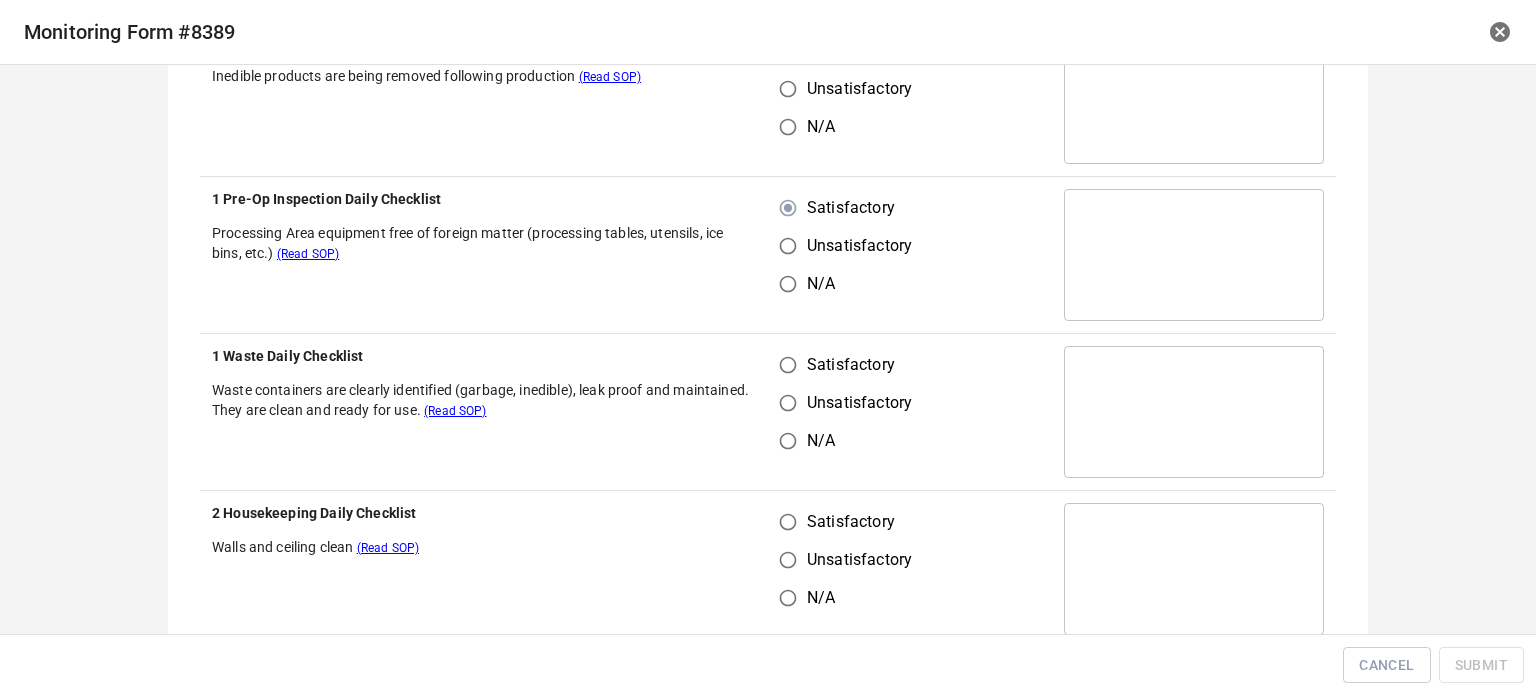 drag, startPoint x: 792, startPoint y: 362, endPoint x: 792, endPoint y: 478, distance: 116 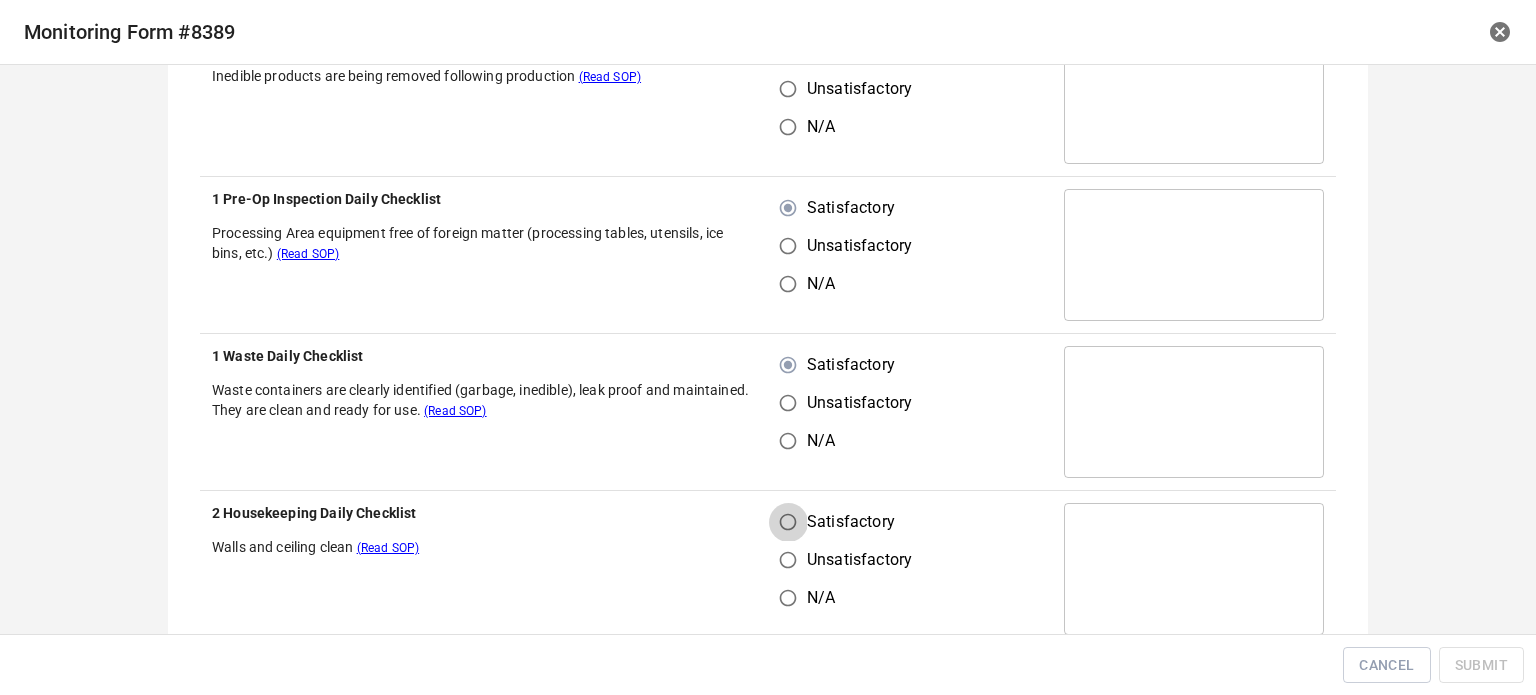 click on "Satisfactory" at bounding box center [788, 522] 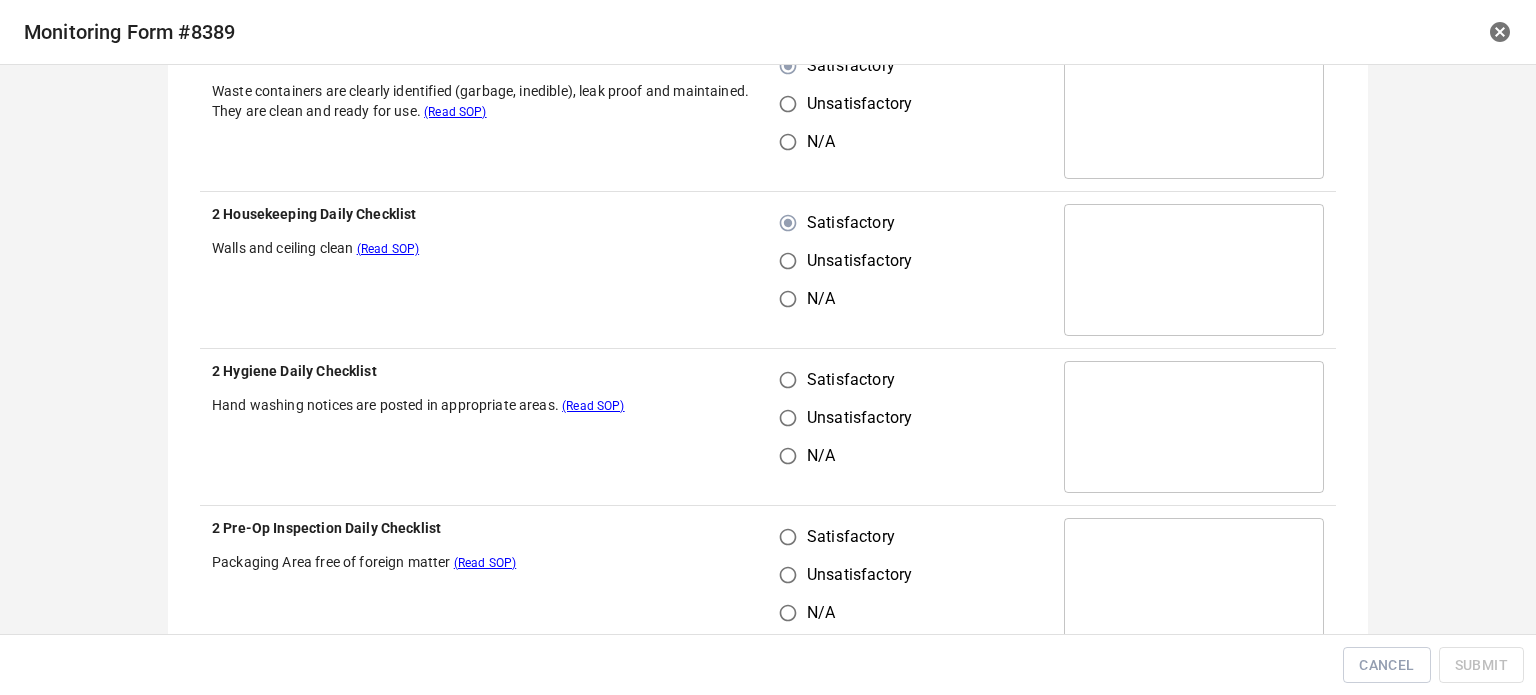 scroll, scrollTop: 900, scrollLeft: 0, axis: vertical 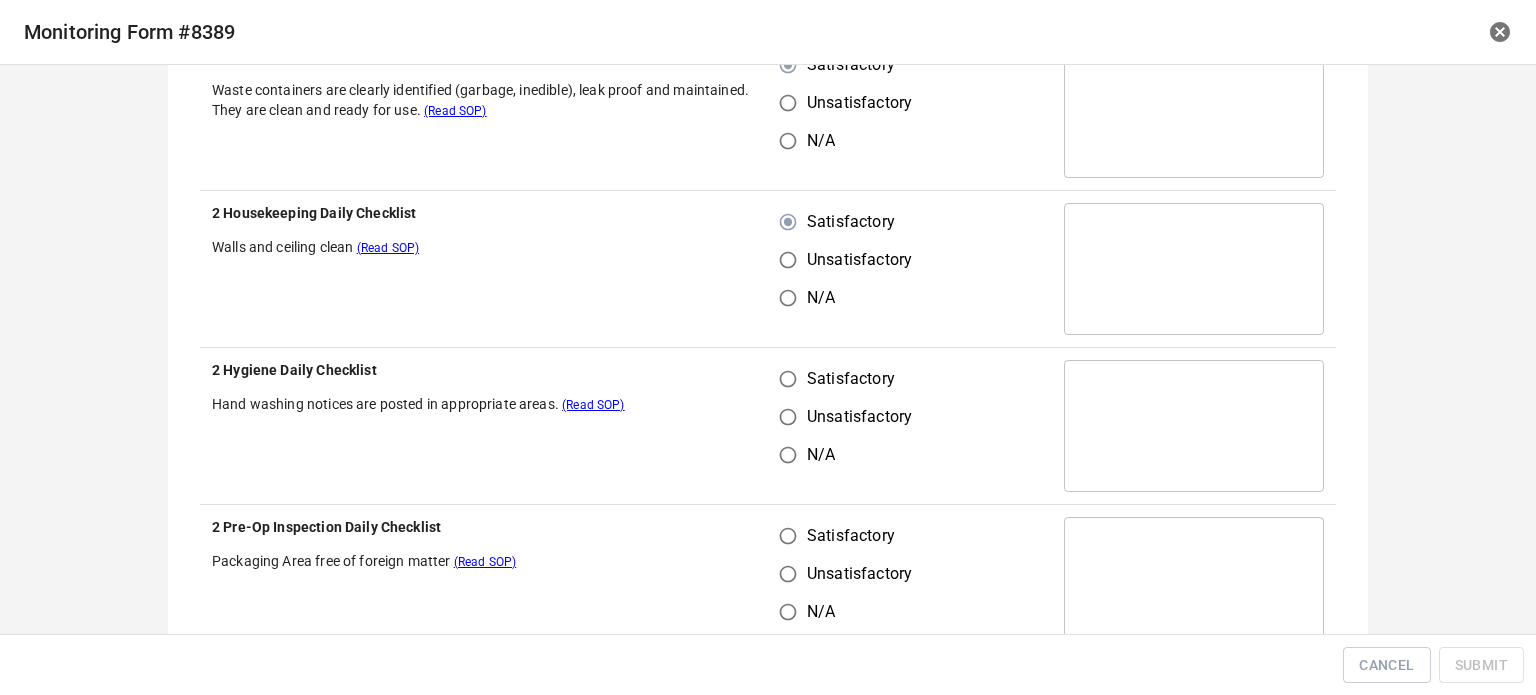 click on "Satisfactory" at bounding box center (788, 379) 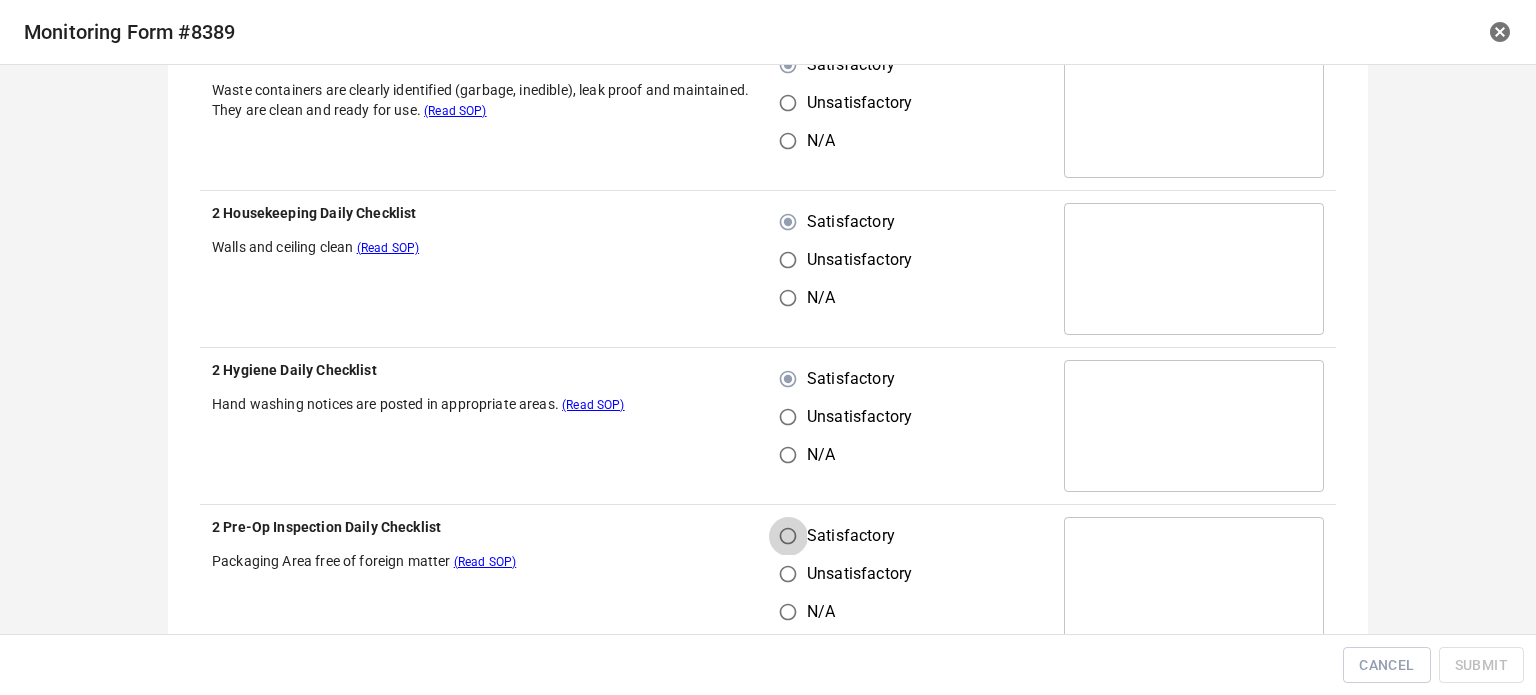 drag, startPoint x: 779, startPoint y: 535, endPoint x: 950, endPoint y: 293, distance: 296.3191 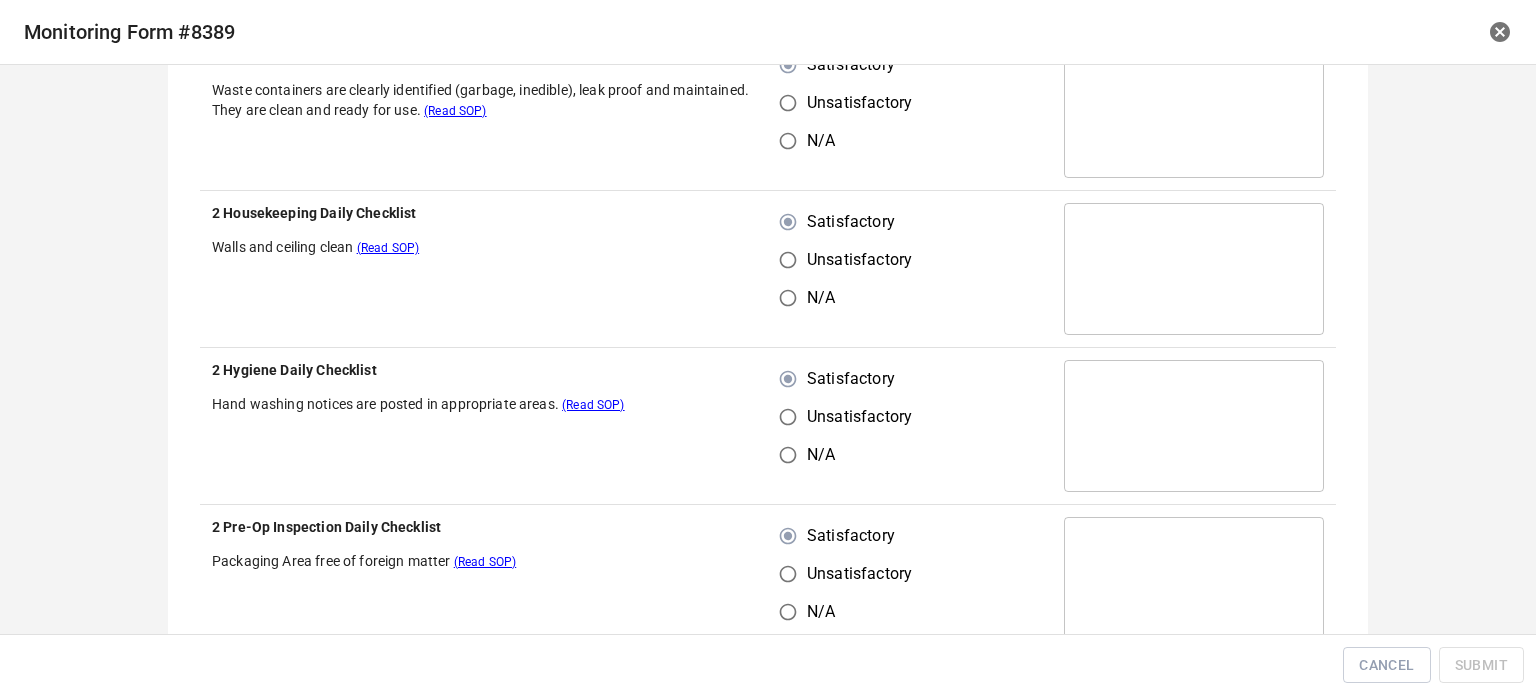 scroll, scrollTop: 1200, scrollLeft: 0, axis: vertical 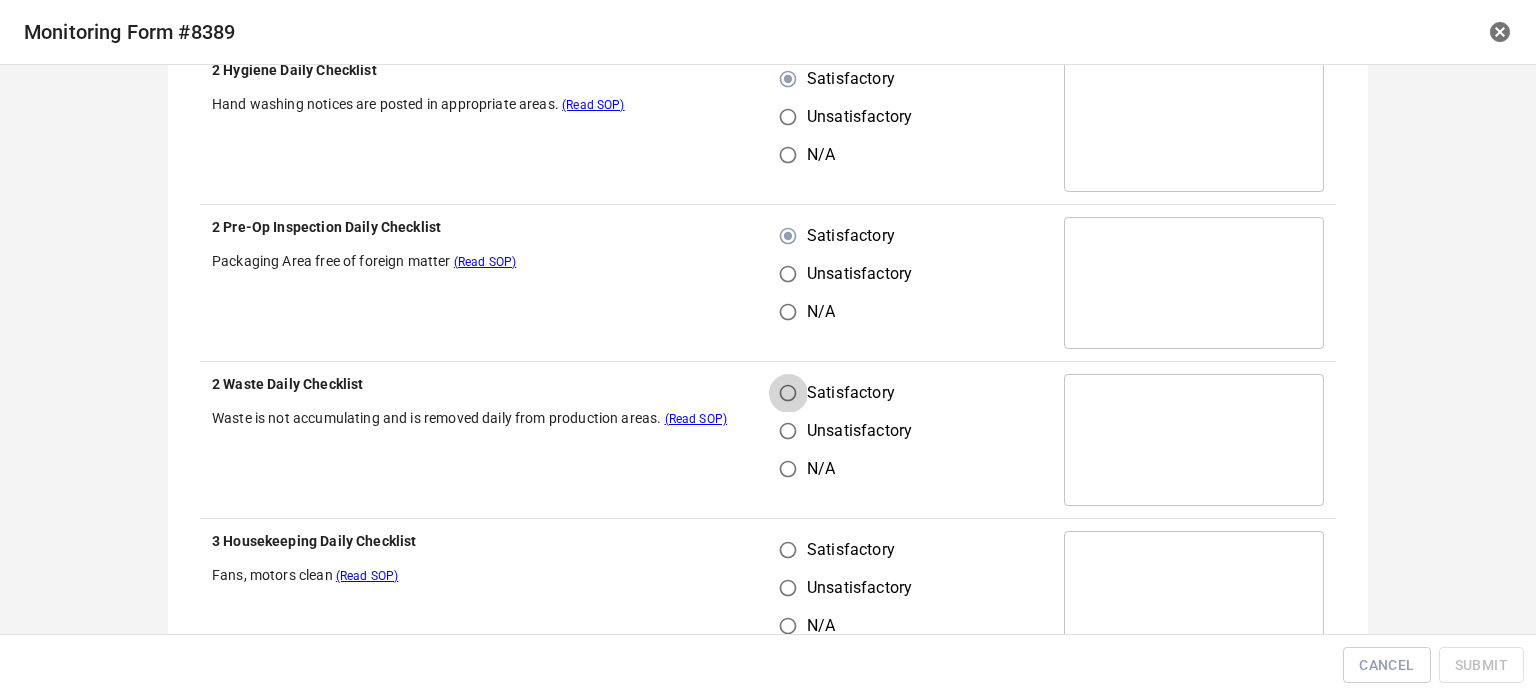 click on "Satisfactory" at bounding box center [788, 393] 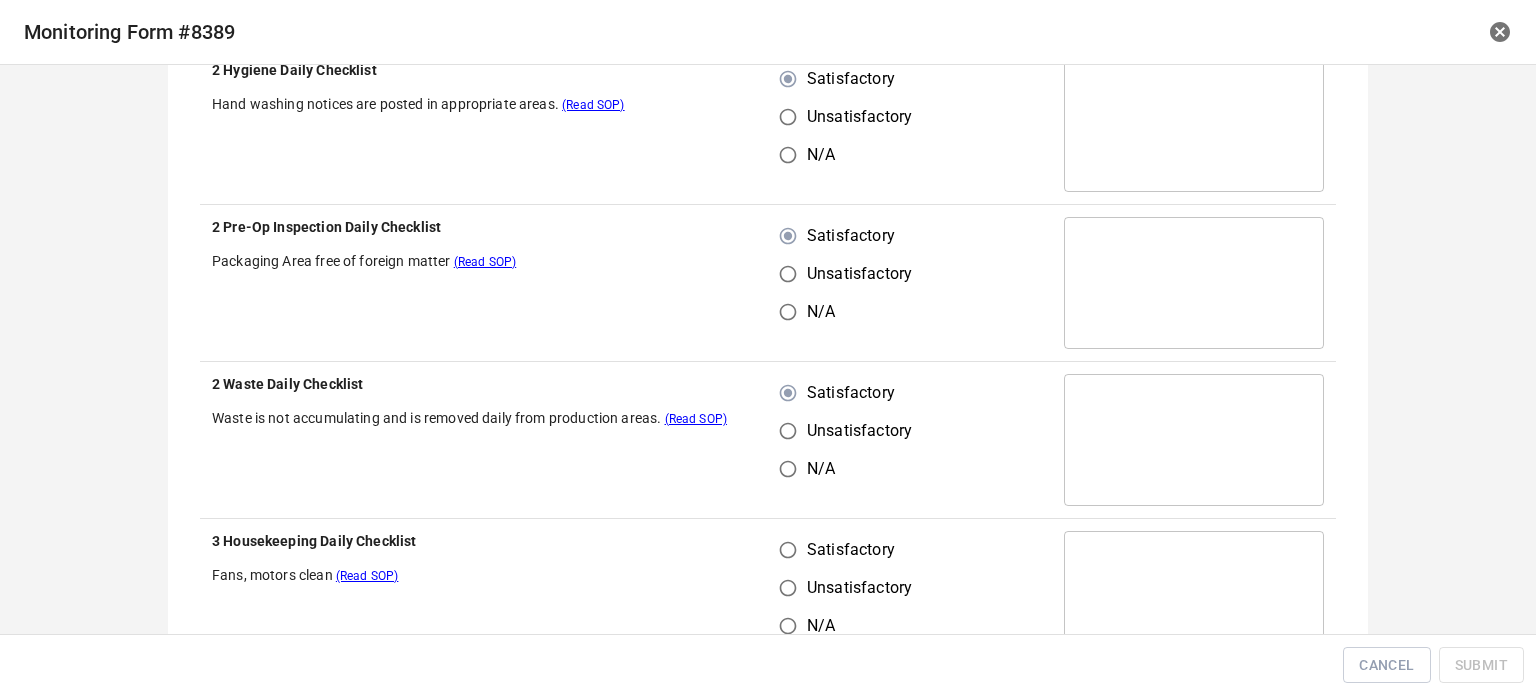 drag, startPoint x: 789, startPoint y: 577, endPoint x: 829, endPoint y: 555, distance: 45.65085 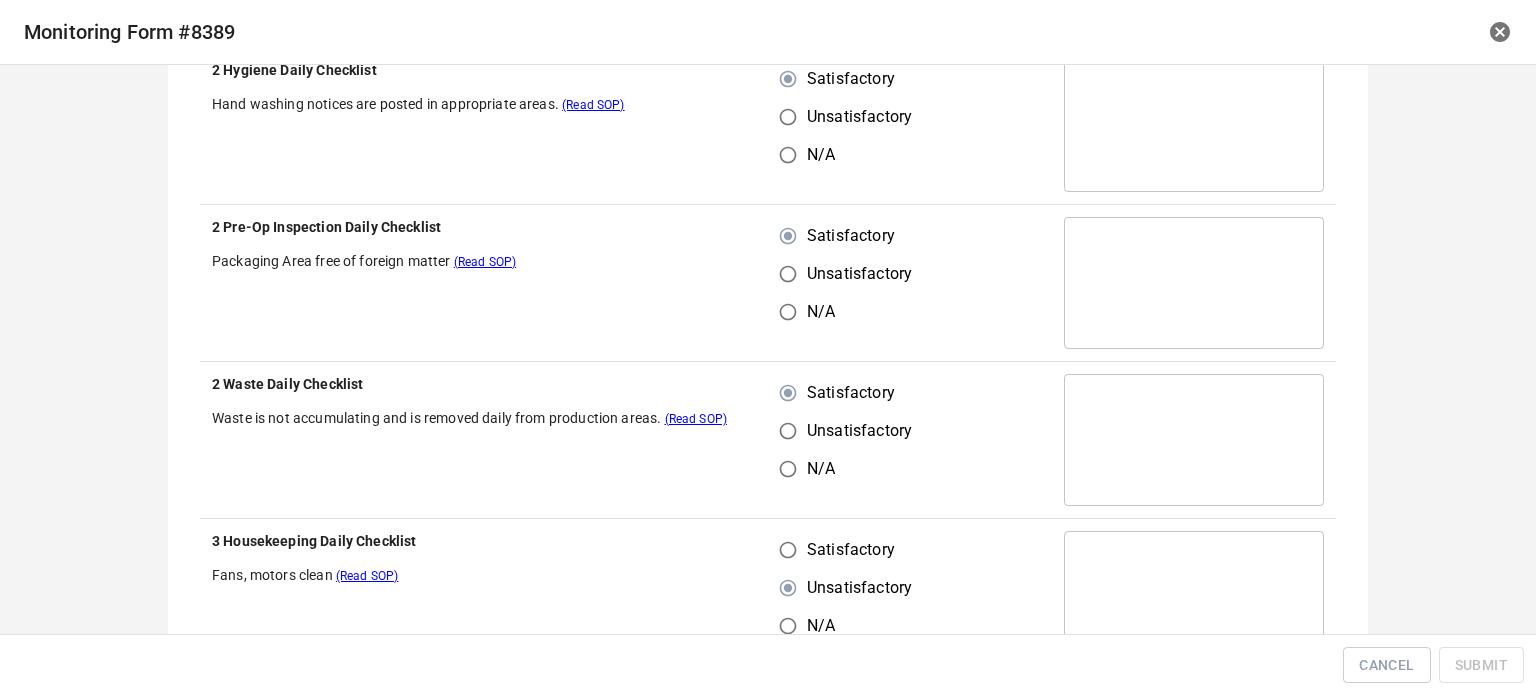 drag, startPoint x: 785, startPoint y: 547, endPoint x: 867, endPoint y: 491, distance: 99.29753 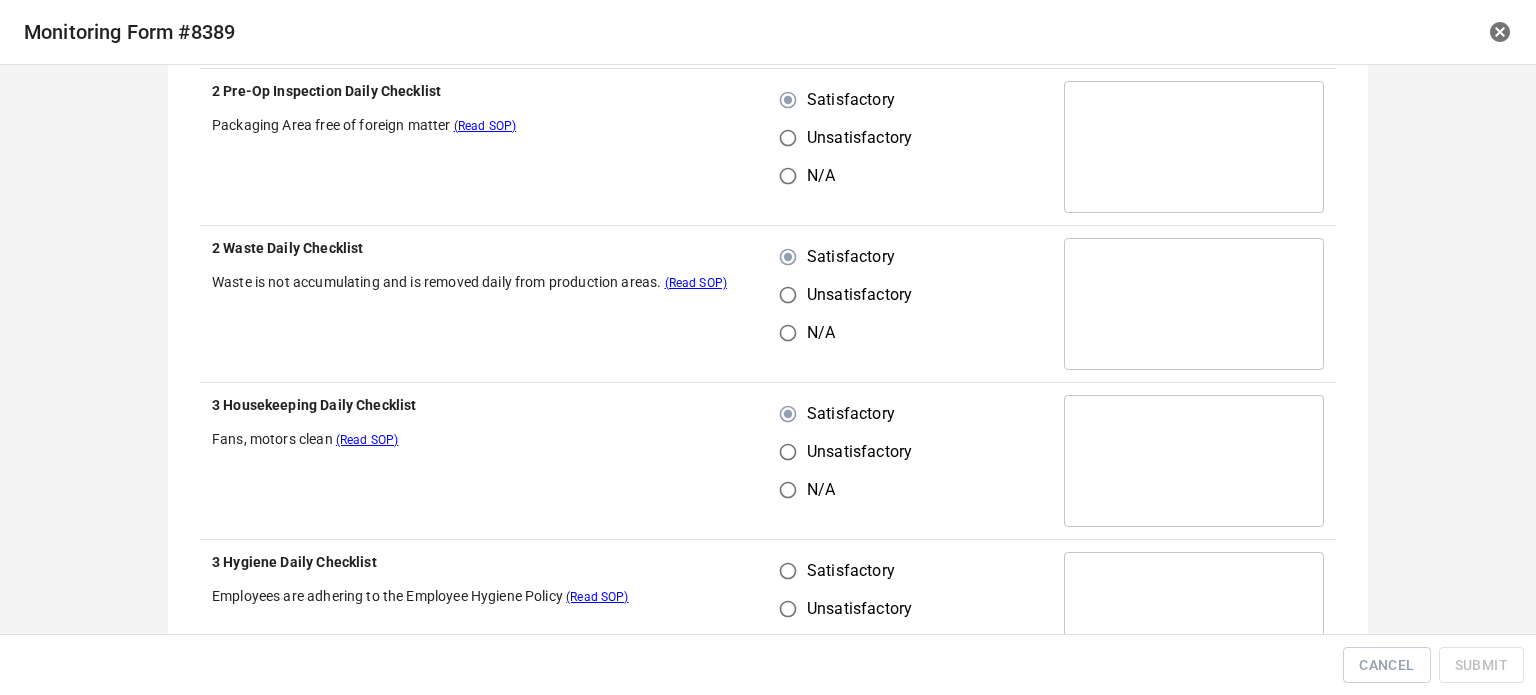 scroll, scrollTop: 1600, scrollLeft: 0, axis: vertical 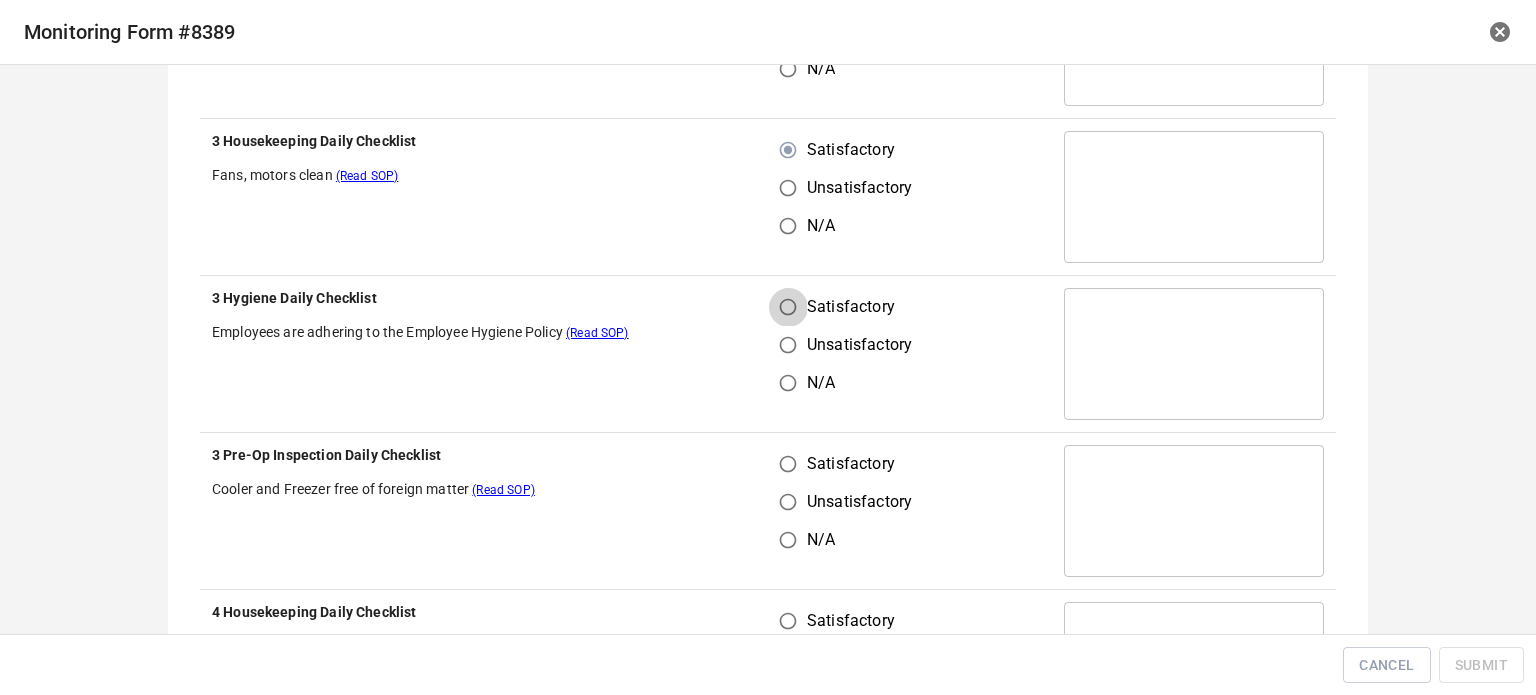 click on "Satisfactory" at bounding box center [788, 307] 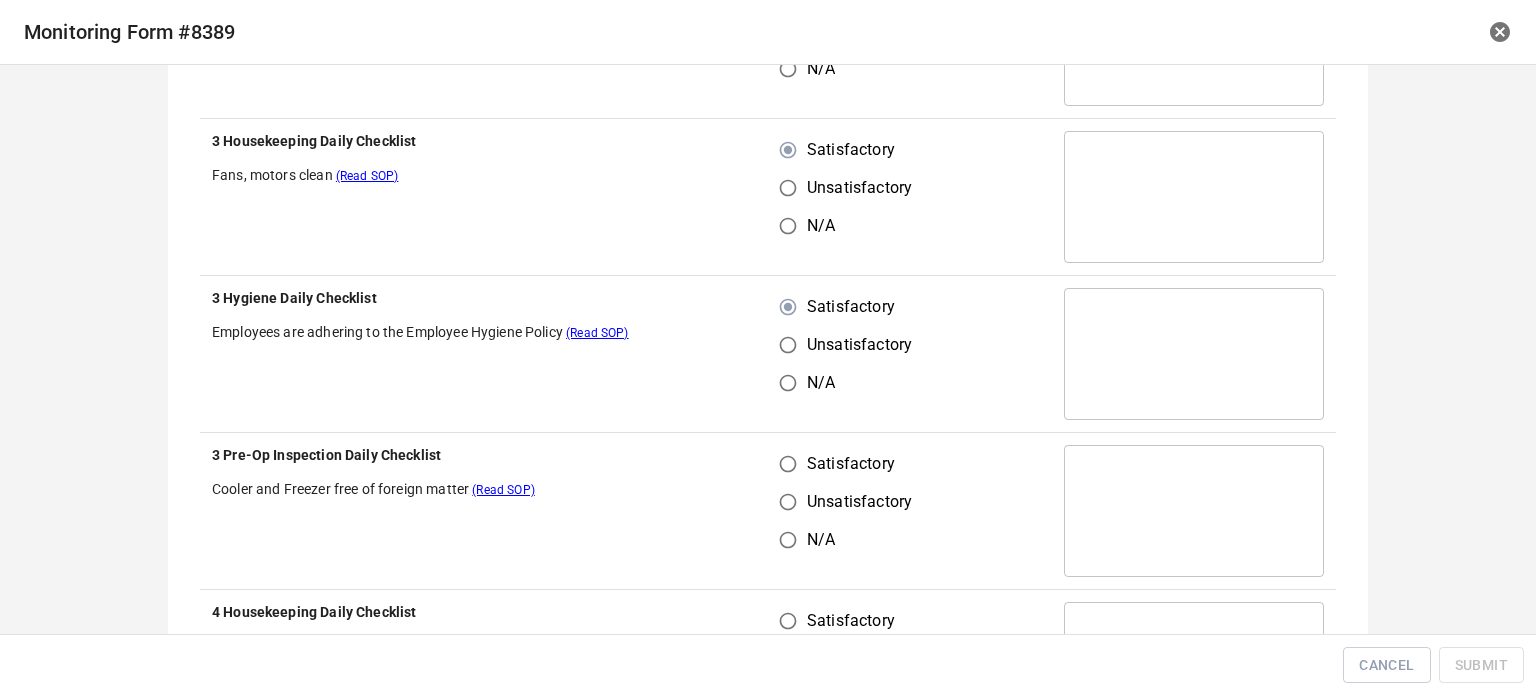 click on "Satisfactory" at bounding box center [788, 464] 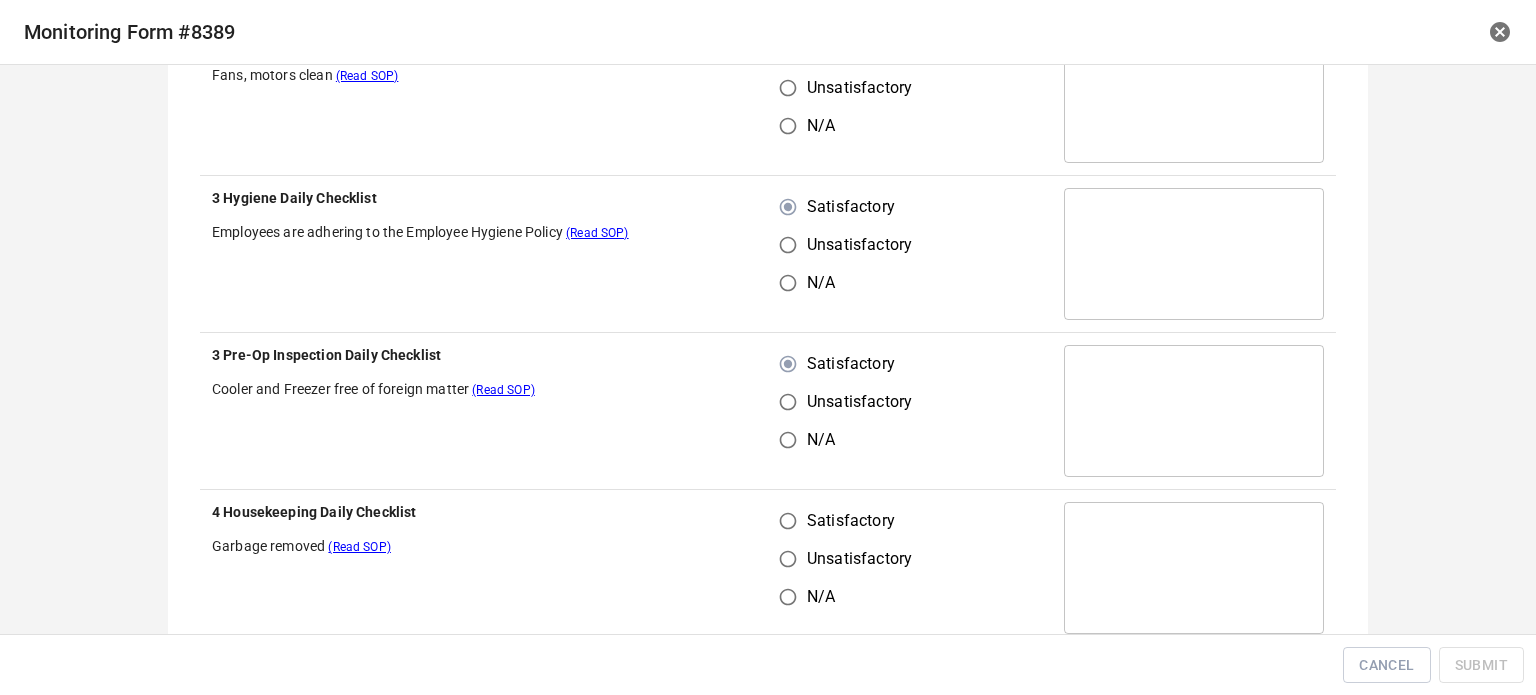 scroll, scrollTop: 1900, scrollLeft: 0, axis: vertical 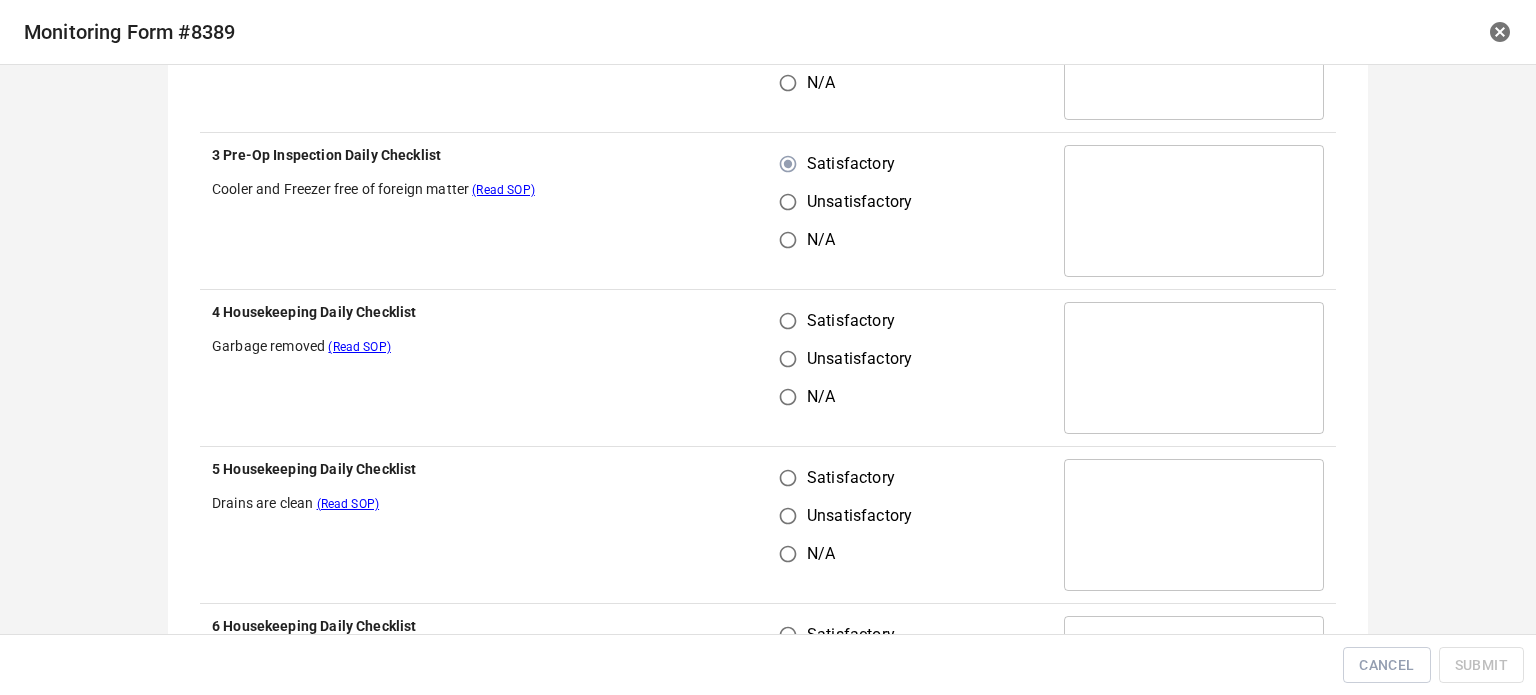 click on "Satisfactory" at bounding box center (788, 321) 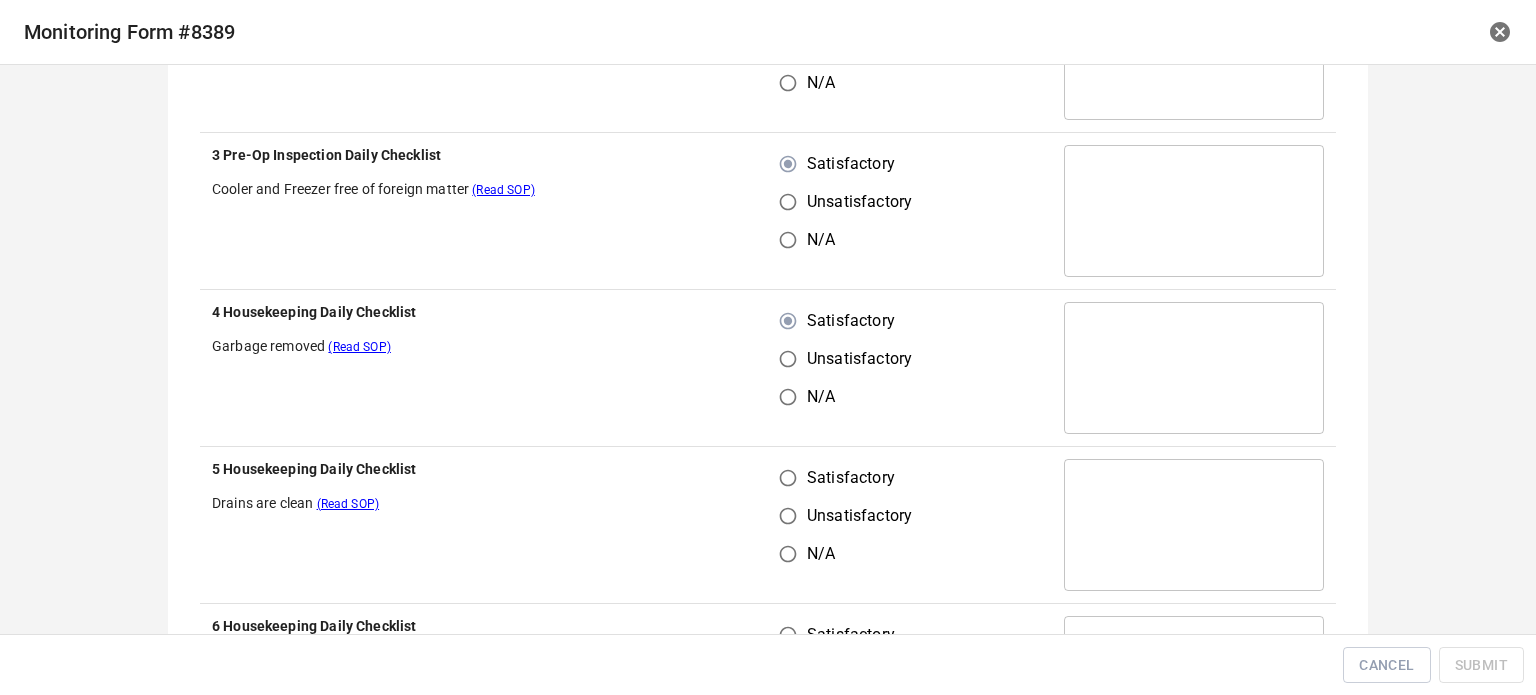 click on "Satisfactory Unsatisfactory N/A" at bounding box center (910, 525) 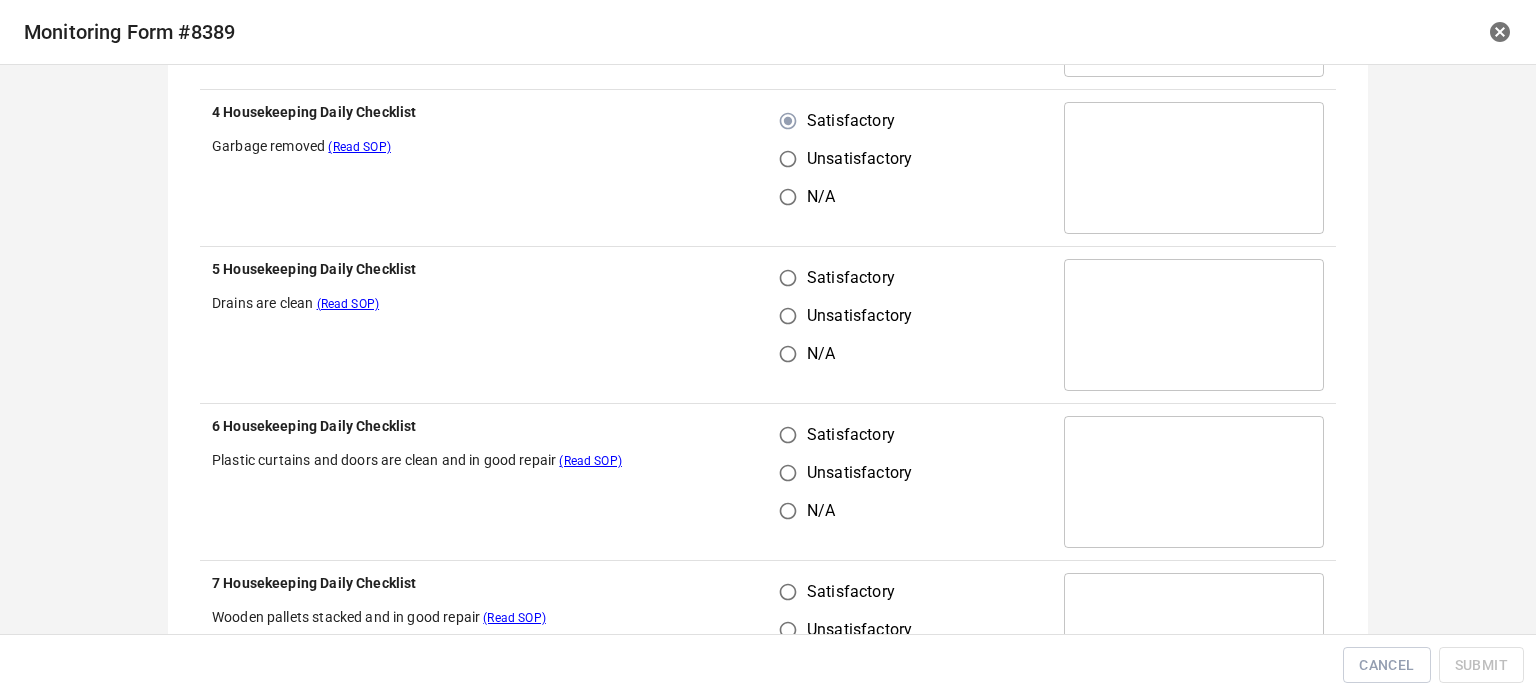 click on "Satisfactory" at bounding box center [788, 278] 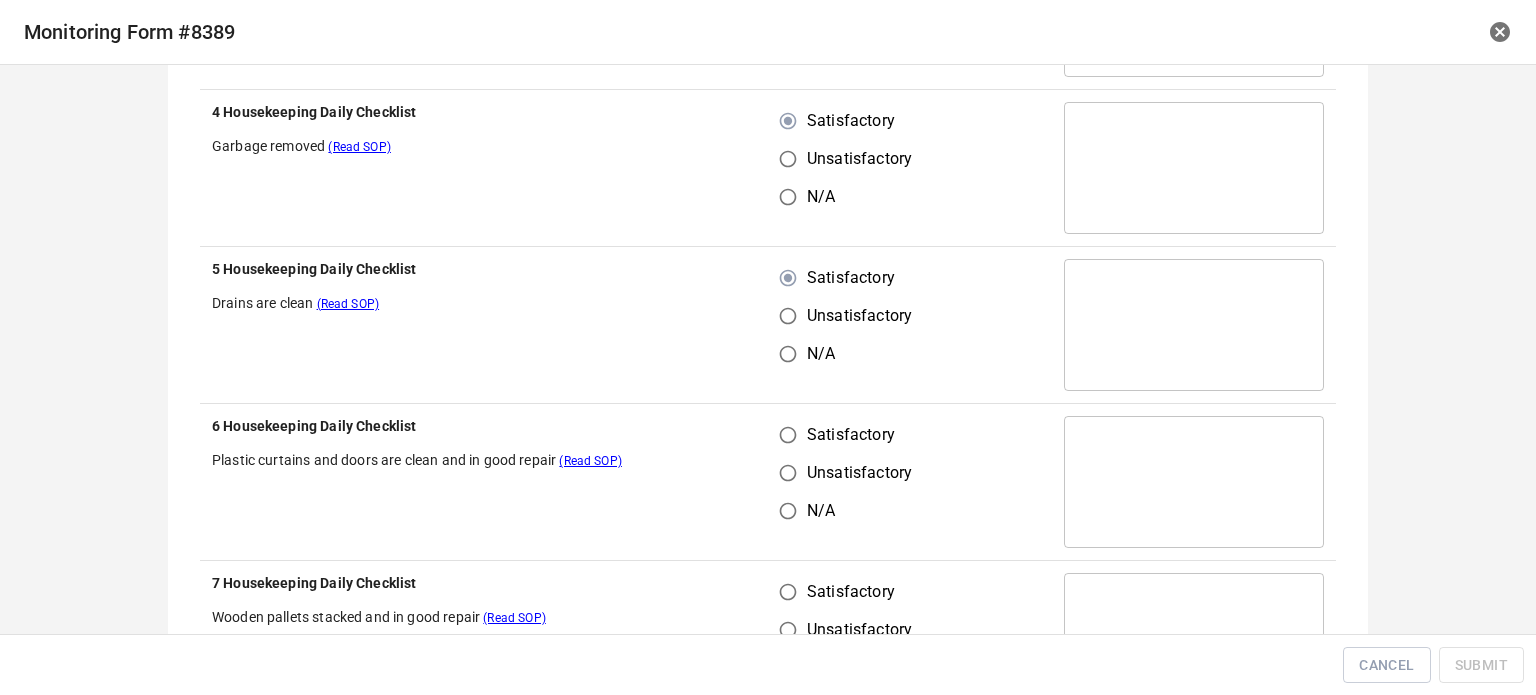 click on "Satisfactory" at bounding box center [840, 435] 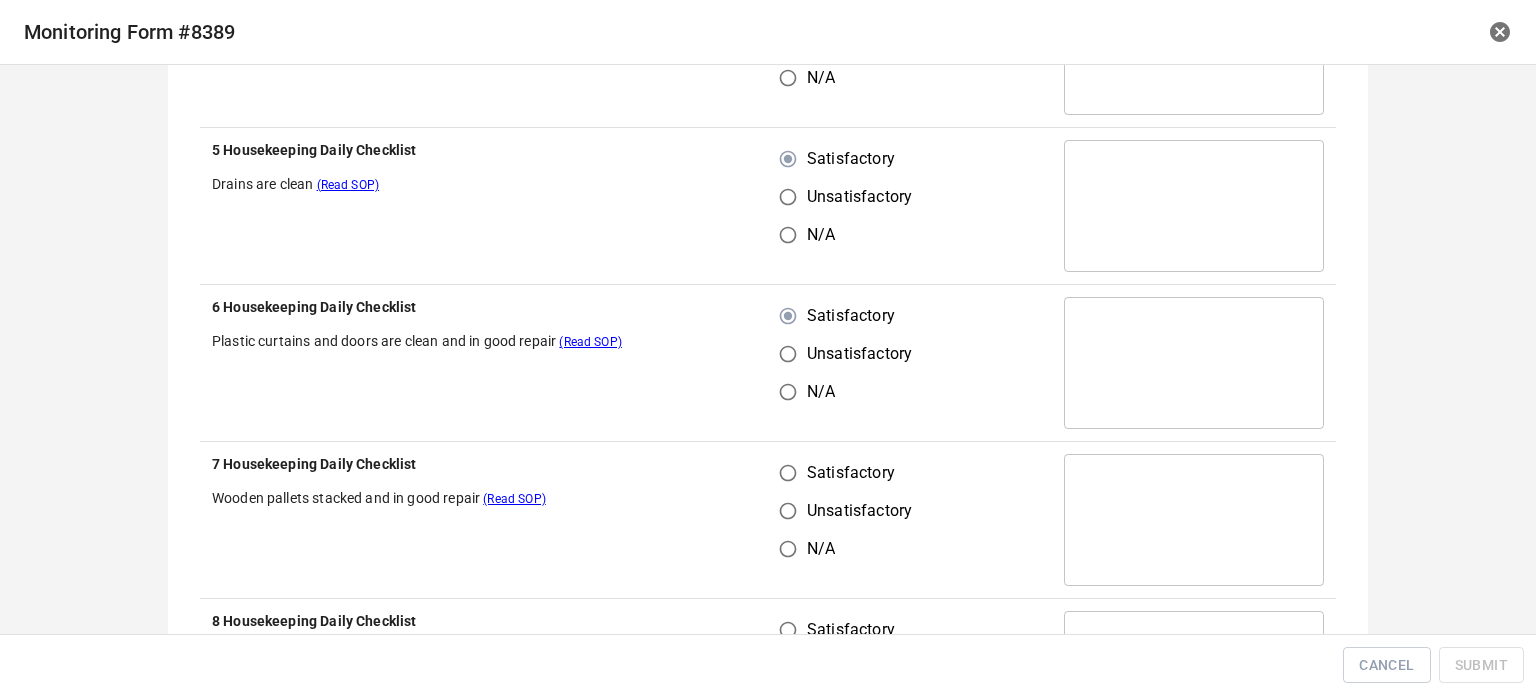 scroll, scrollTop: 2400, scrollLeft: 0, axis: vertical 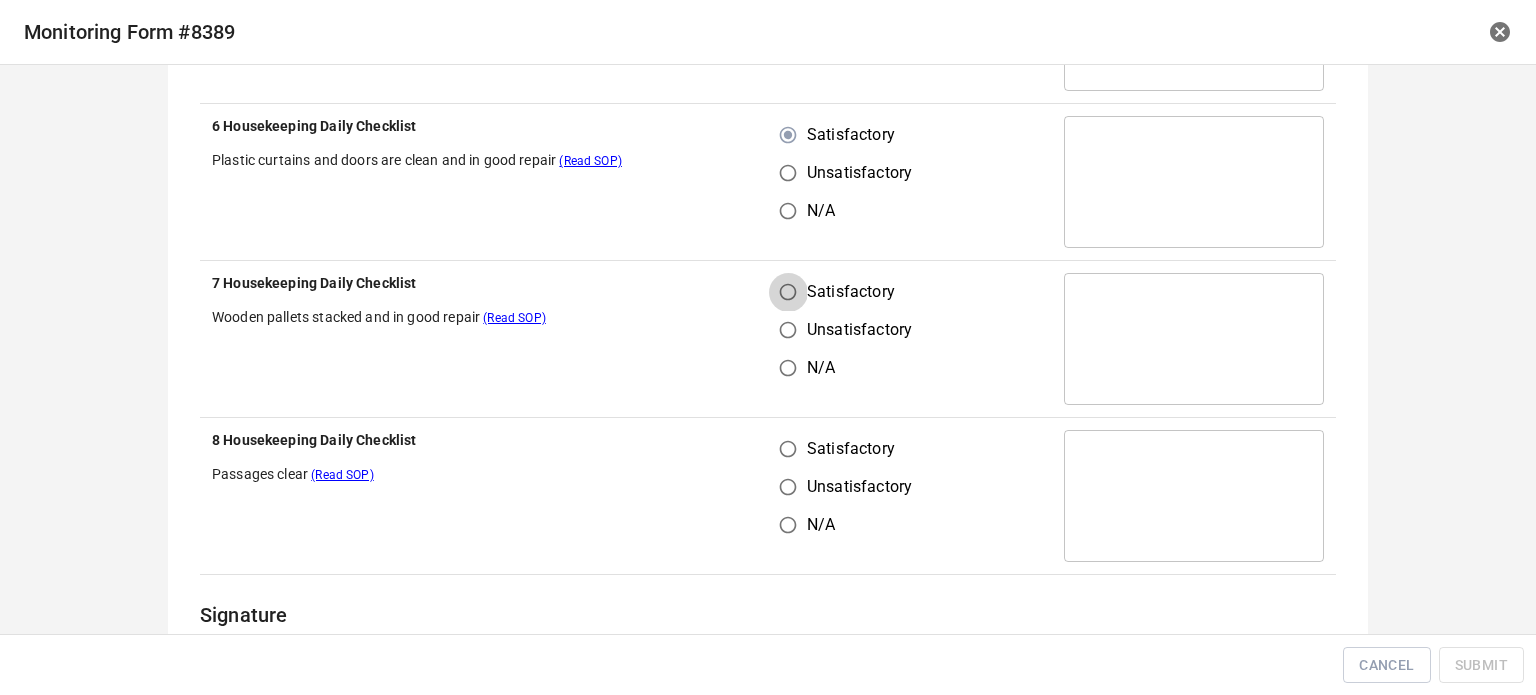 click on "Satisfactory" at bounding box center (788, 292) 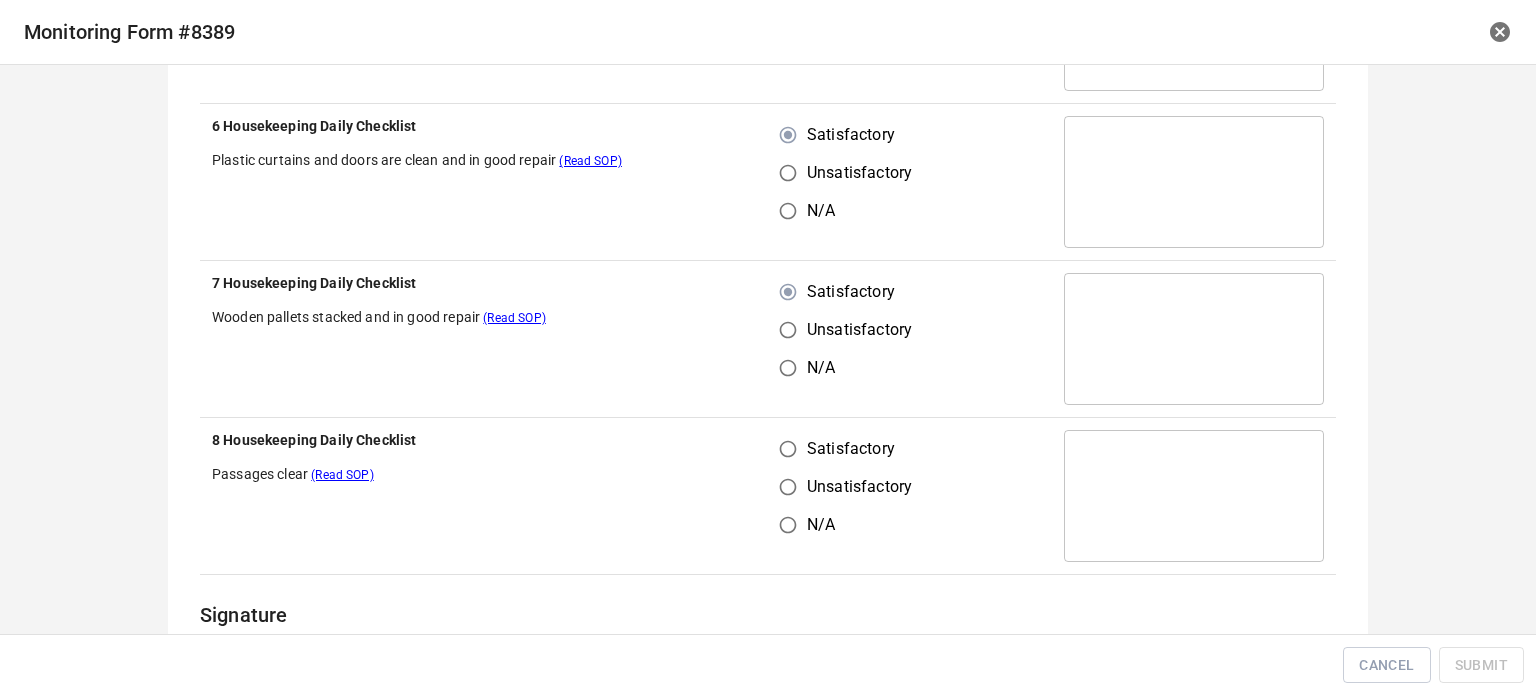 drag, startPoint x: 773, startPoint y: 447, endPoint x: 921, endPoint y: 395, distance: 156.86937 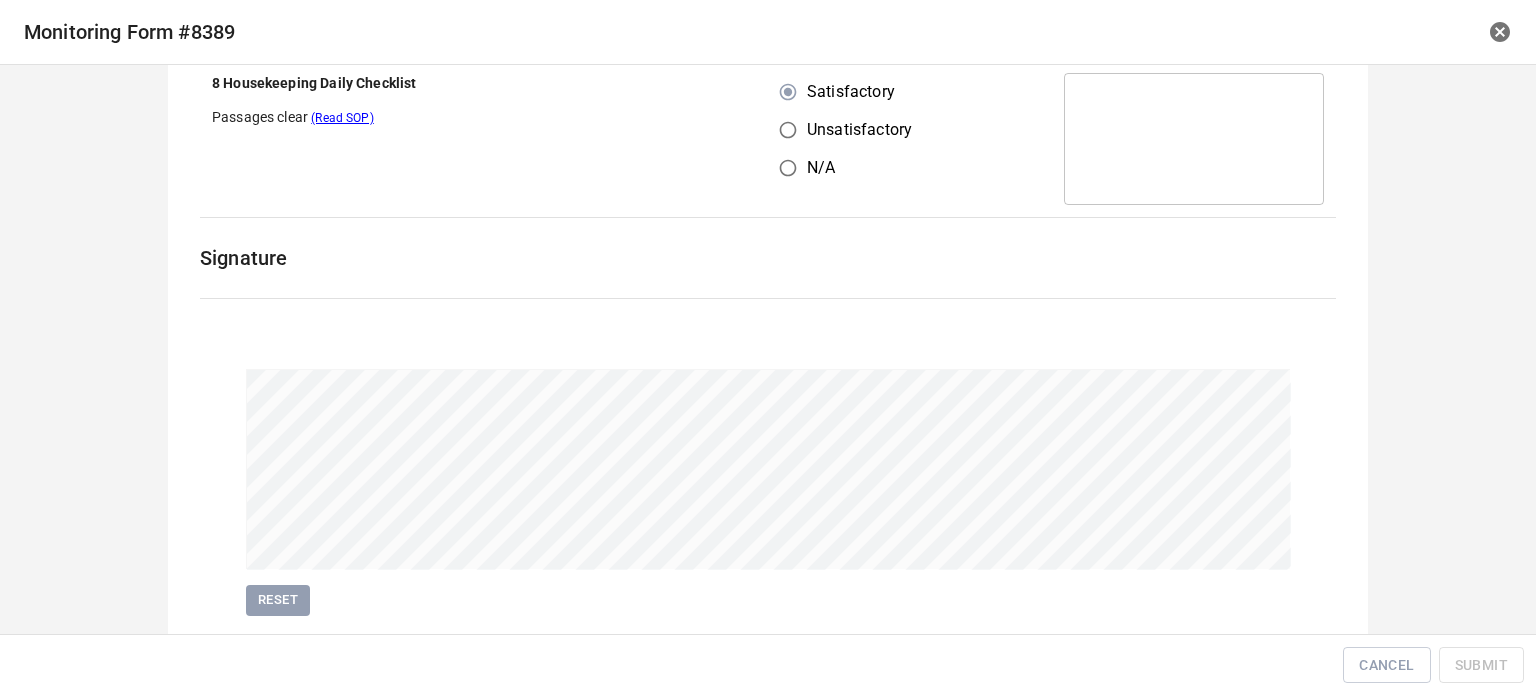 scroll, scrollTop: 2813, scrollLeft: 0, axis: vertical 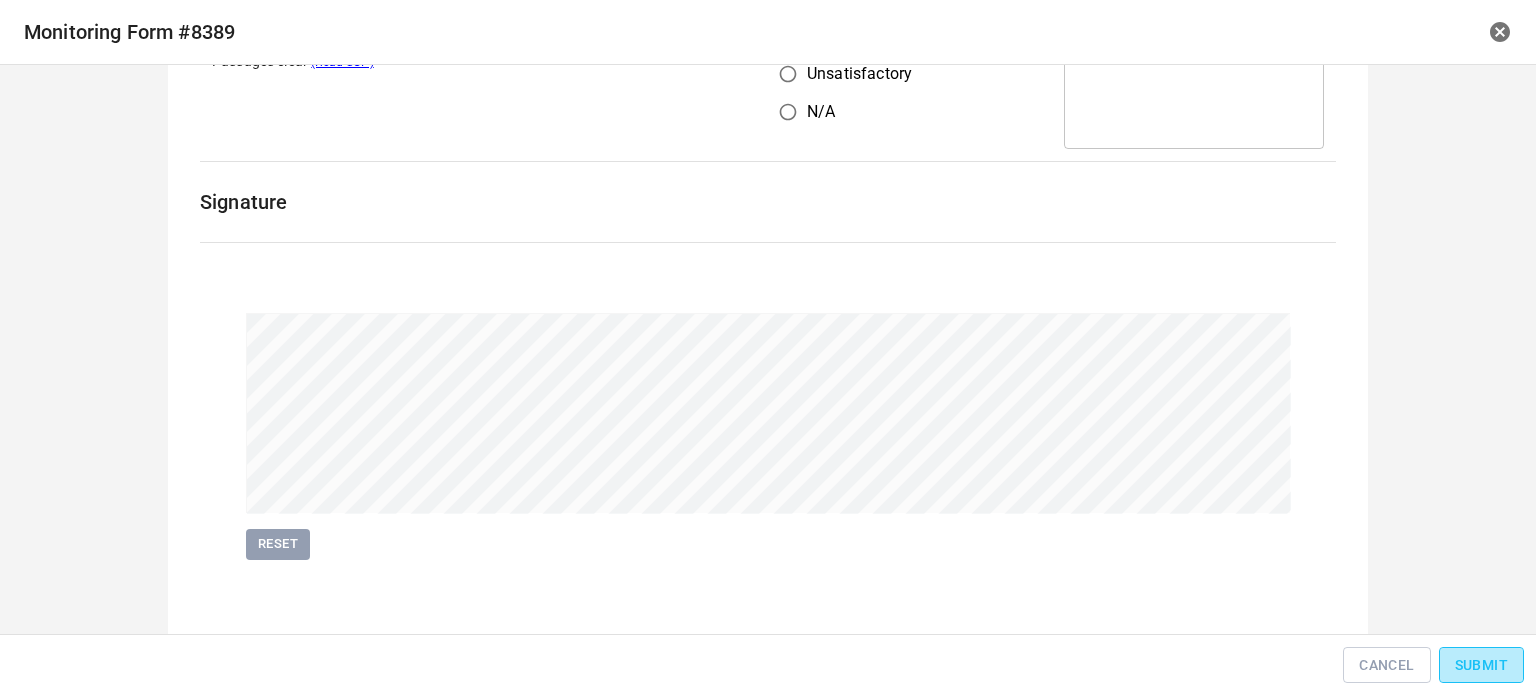 click on "Submit" at bounding box center (1481, 665) 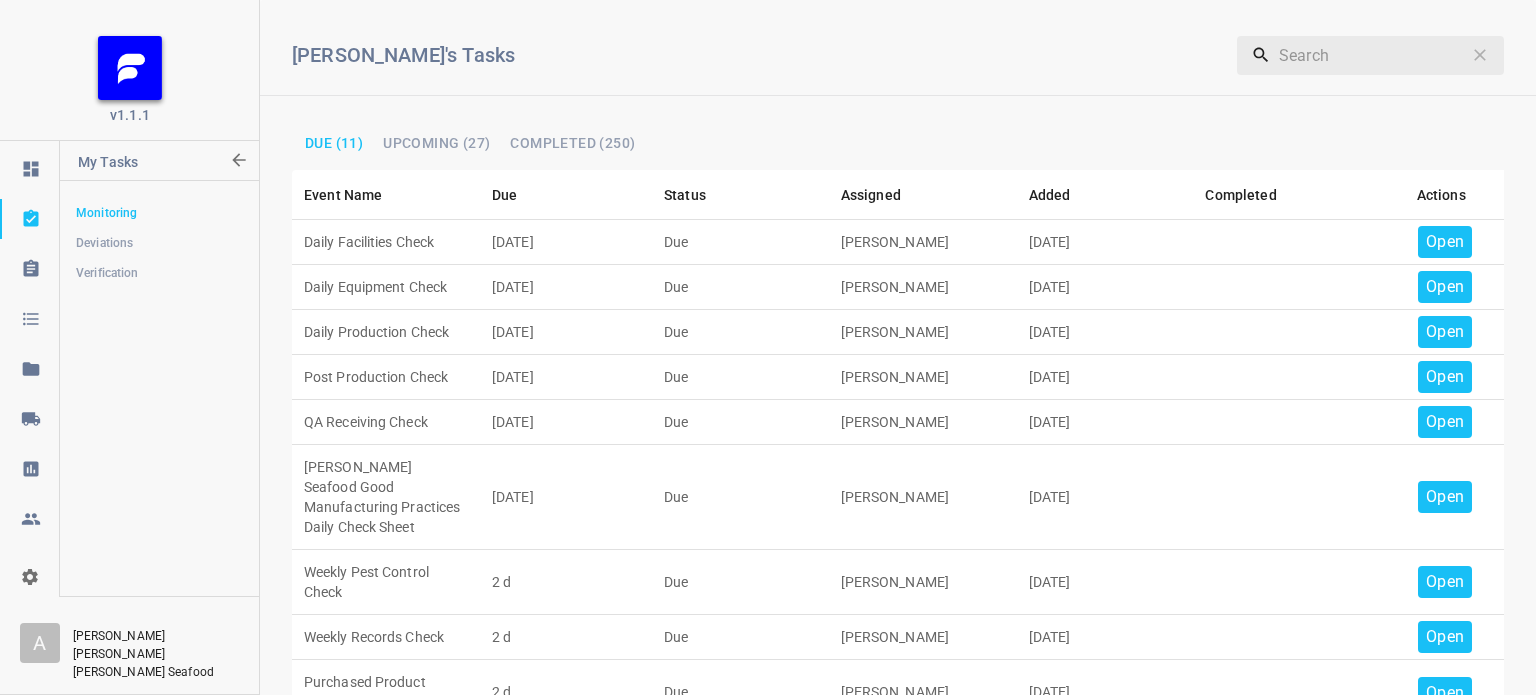 click on "Open" at bounding box center (1445, 242) 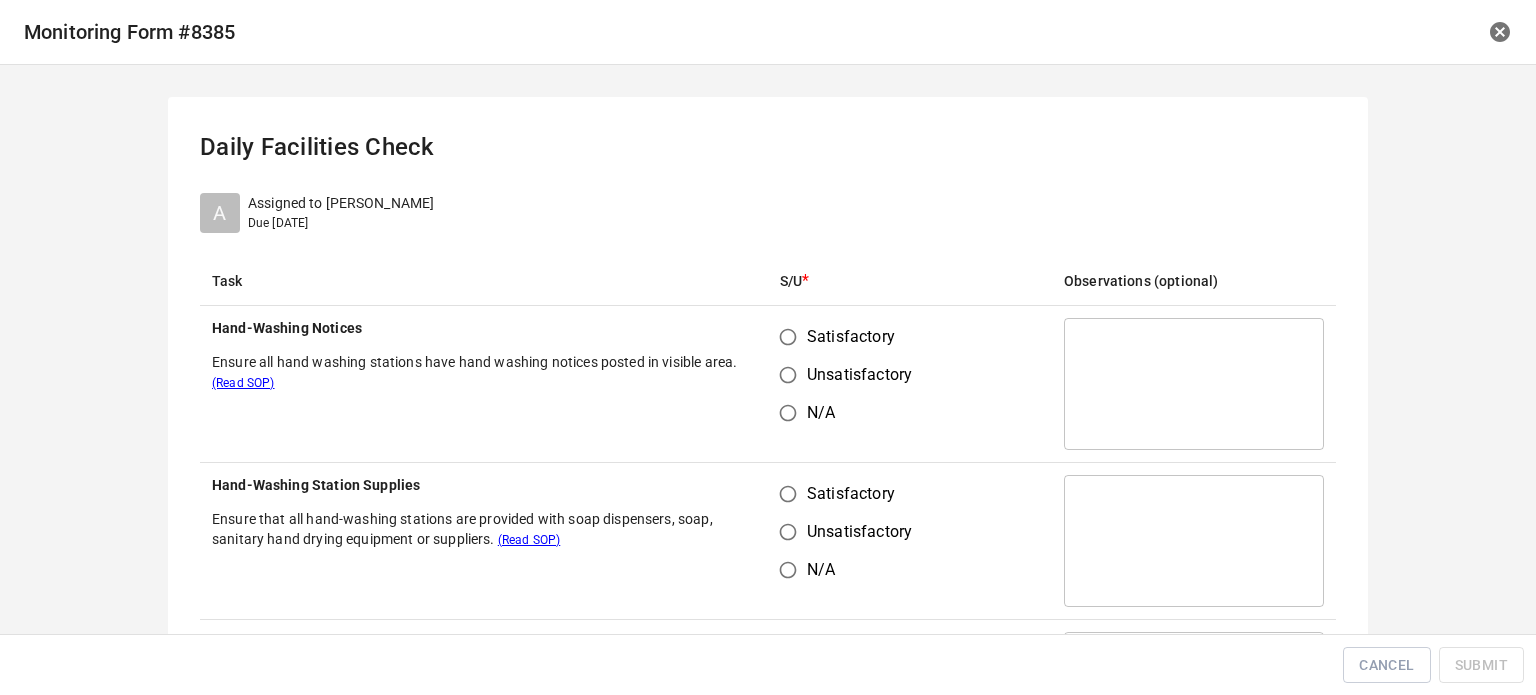 click on "Satisfactory" at bounding box center [788, 337] 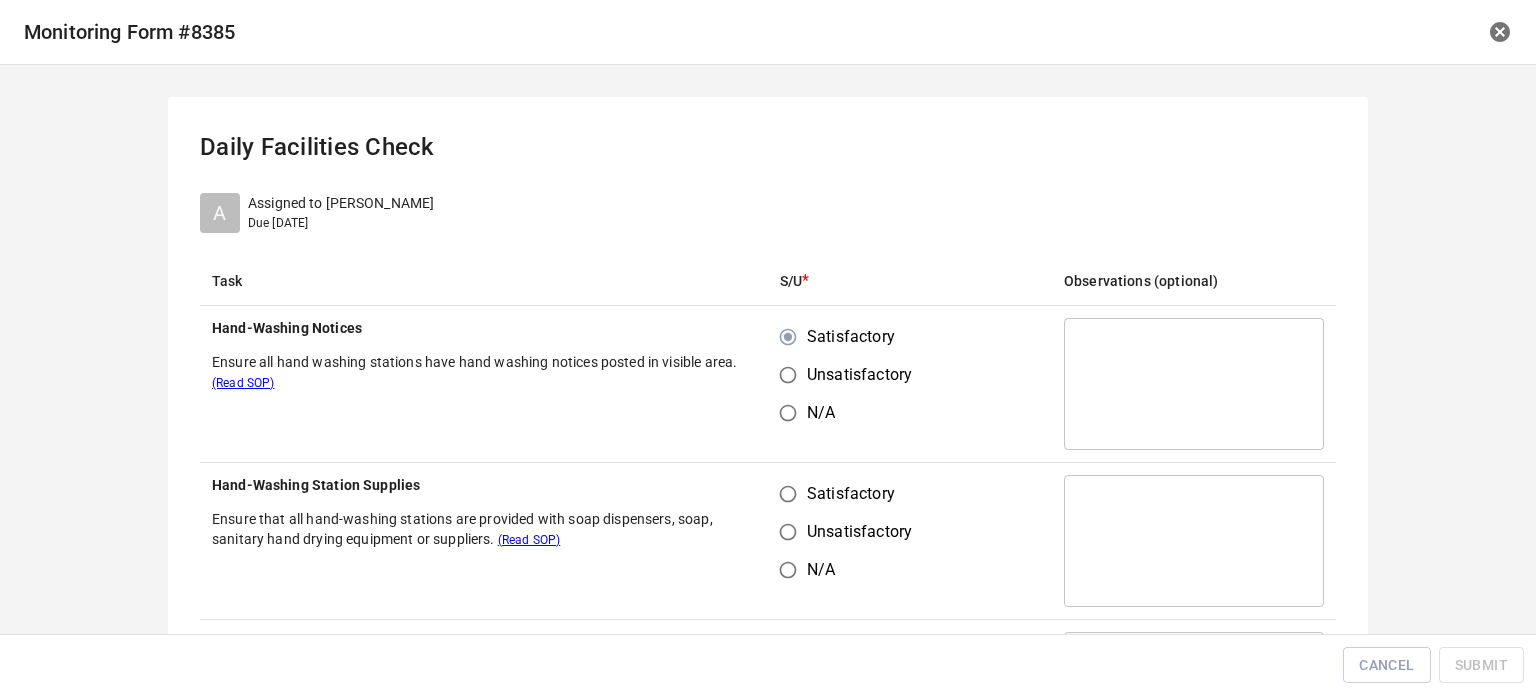 click on "Unsatisfactory" at bounding box center (859, 532) 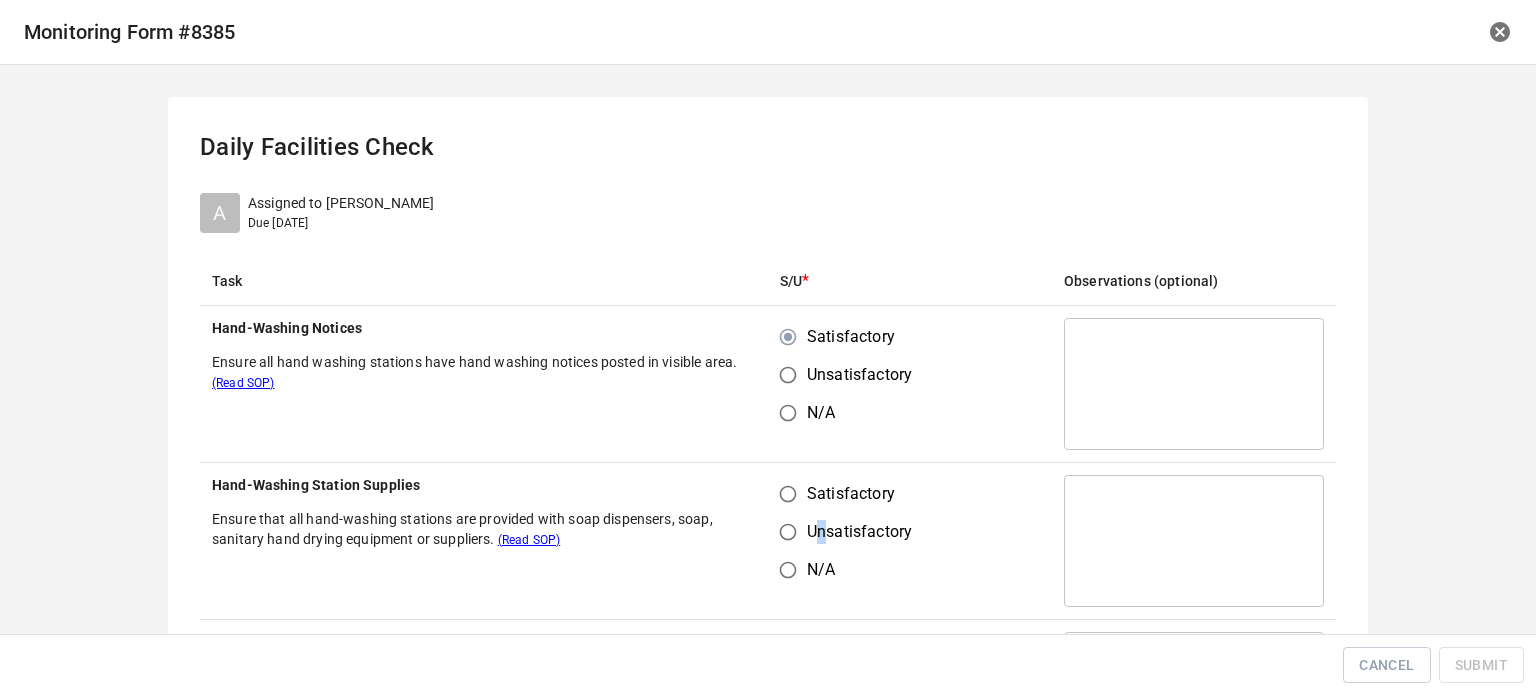 click on "Satisfactory" at bounding box center [788, 494] 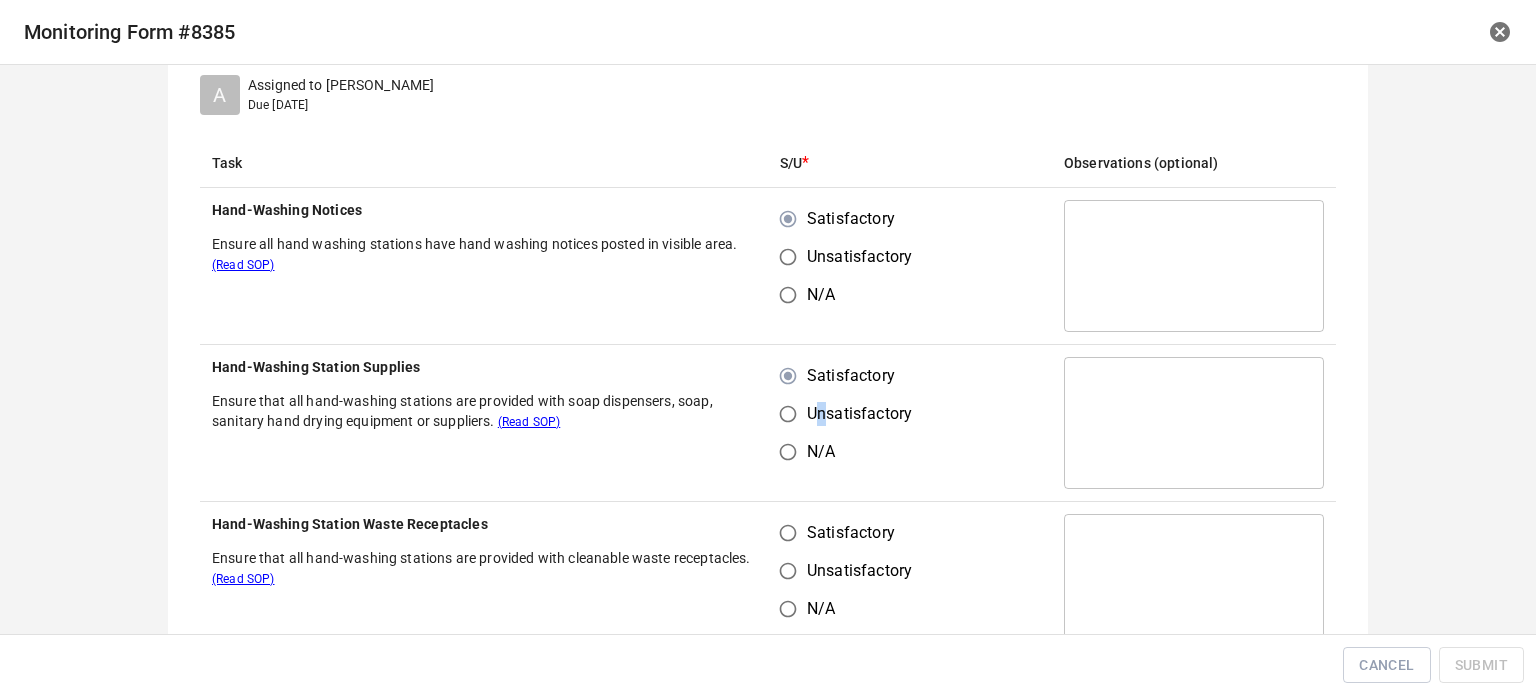 scroll, scrollTop: 300, scrollLeft: 0, axis: vertical 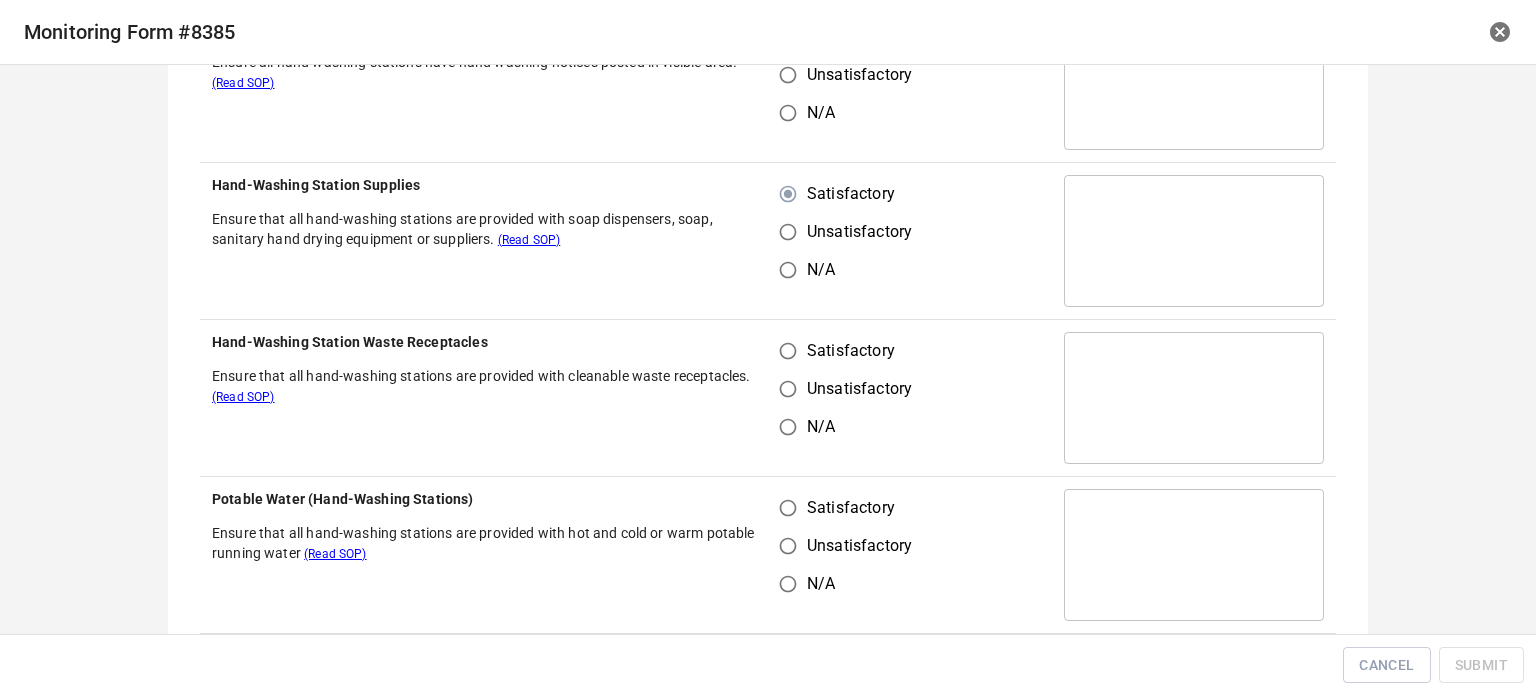 click on "Satisfactory Unsatisfactory N/A" at bounding box center (910, 241) 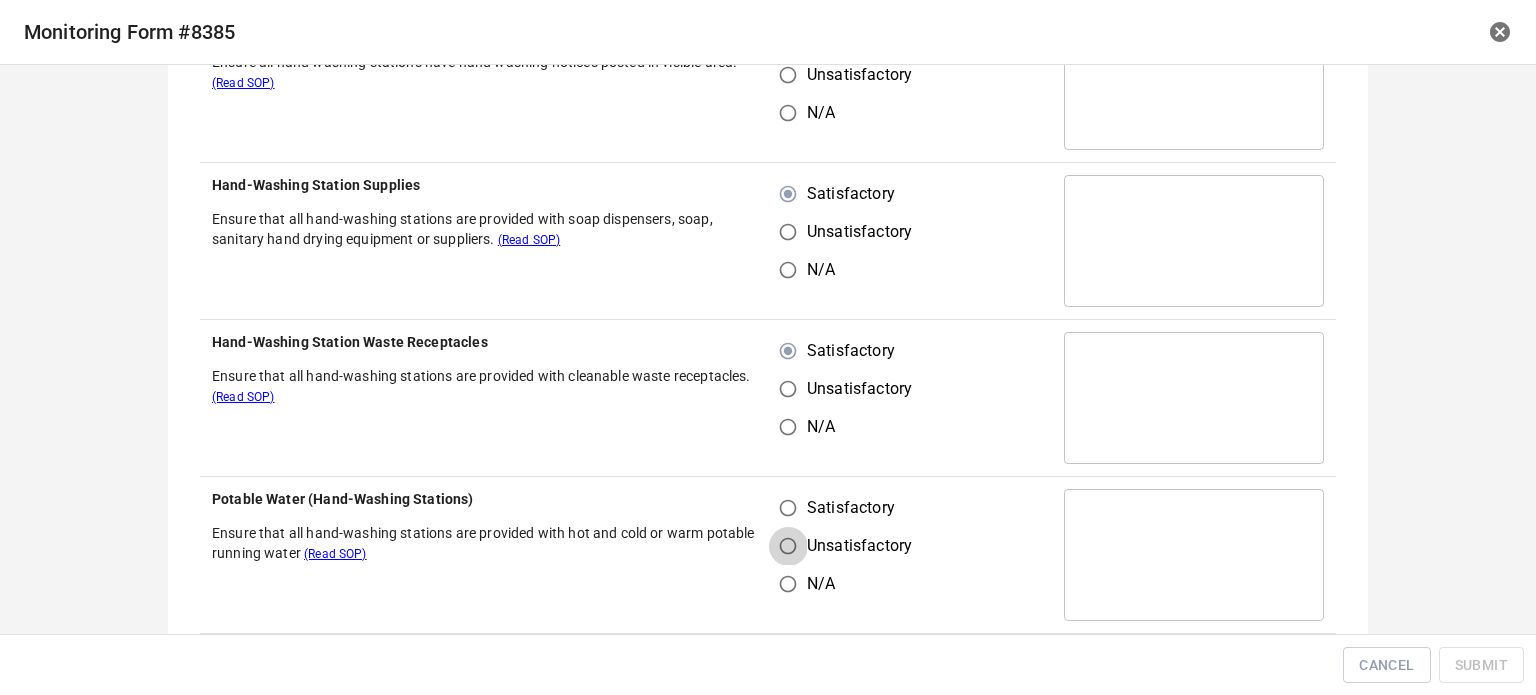 click on "Unsatisfactory" at bounding box center [788, 546] 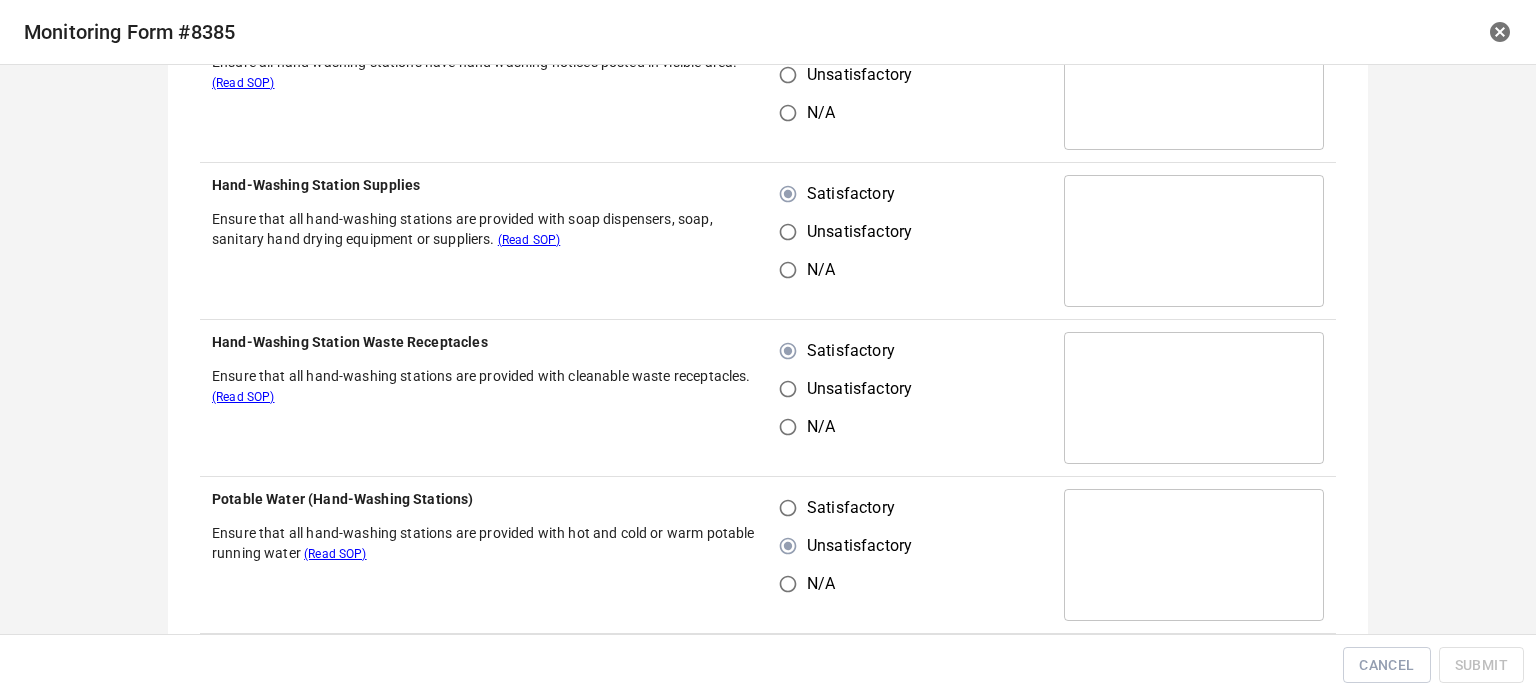 drag, startPoint x: 772, startPoint y: 525, endPoint x: 775, endPoint y: 500, distance: 25.179358 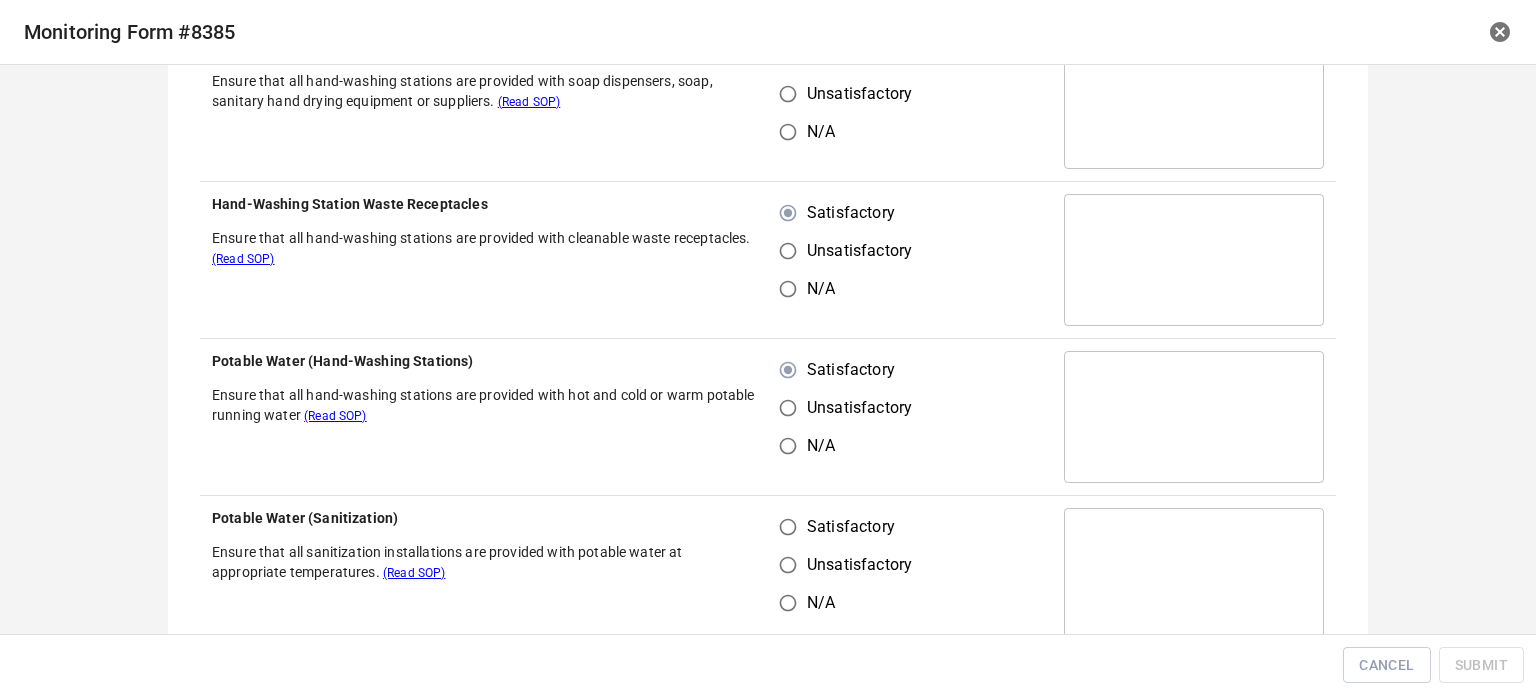 scroll, scrollTop: 600, scrollLeft: 0, axis: vertical 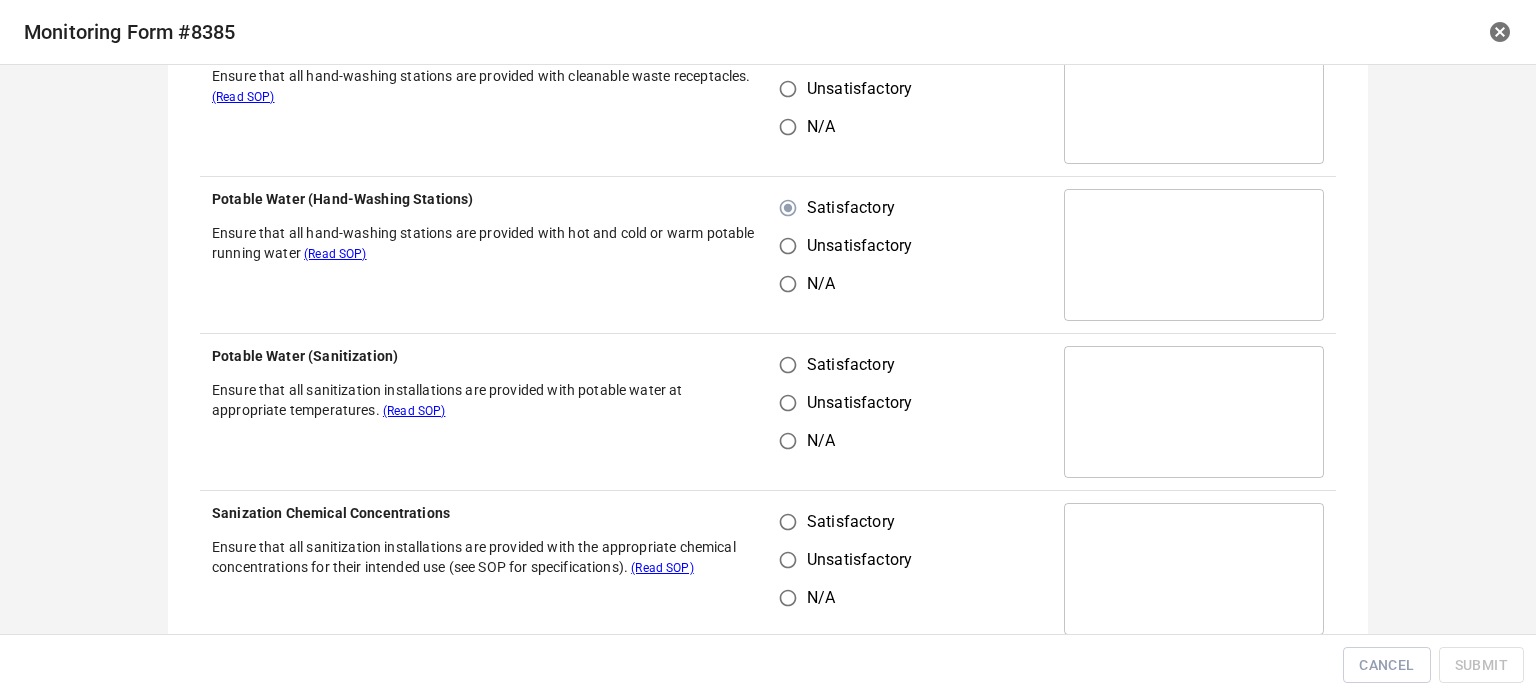 drag, startPoint x: 770, startPoint y: 323, endPoint x: 796, endPoint y: 368, distance: 51.971146 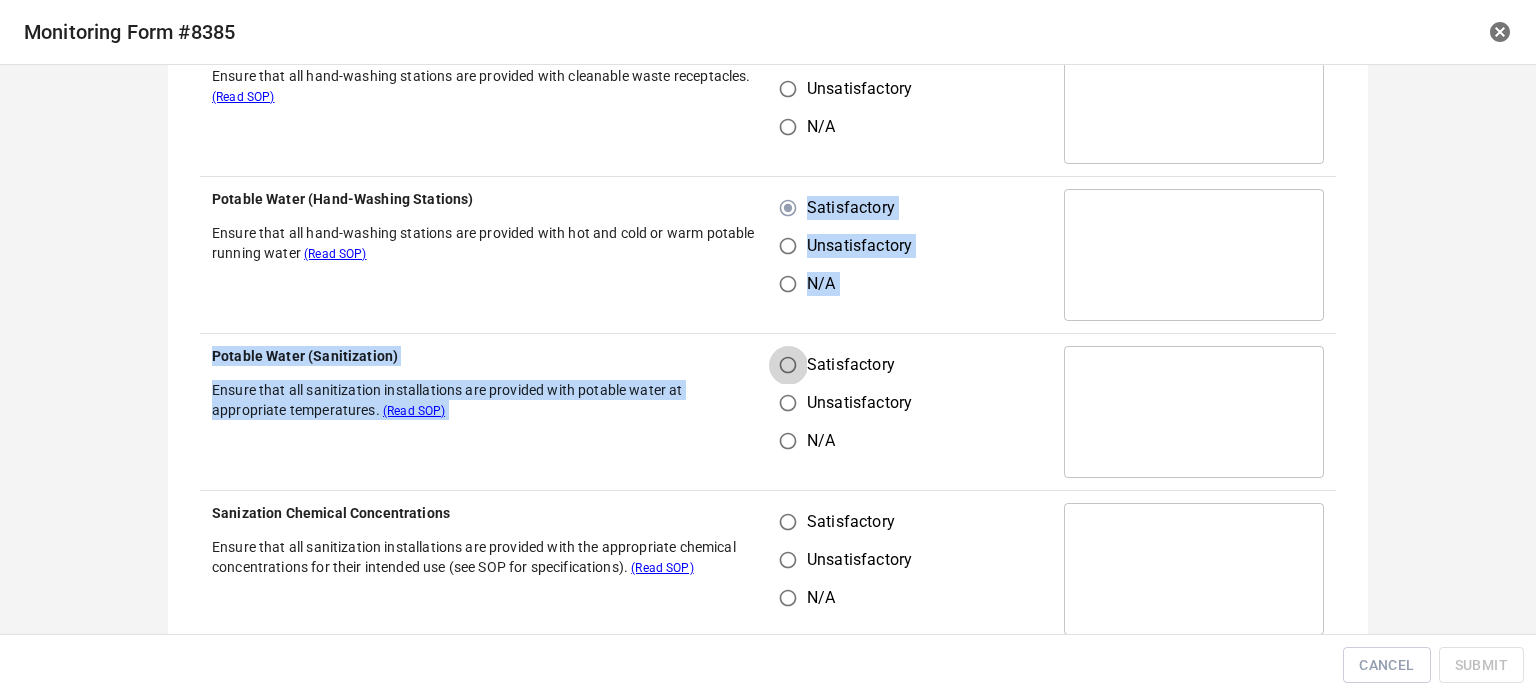 click on "Satisfactory" at bounding box center [788, 365] 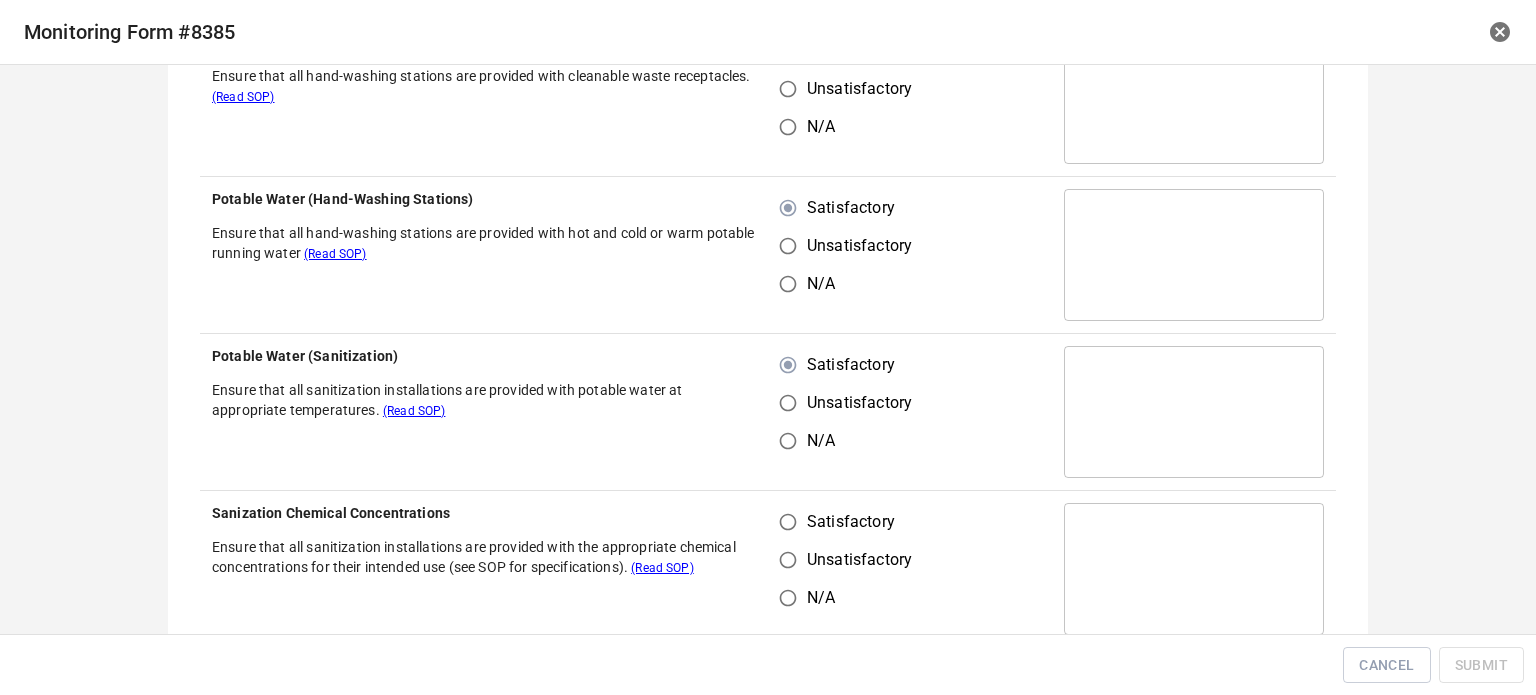 click on "Satisfactory Unsatisfactory N/A" at bounding box center (910, 412) 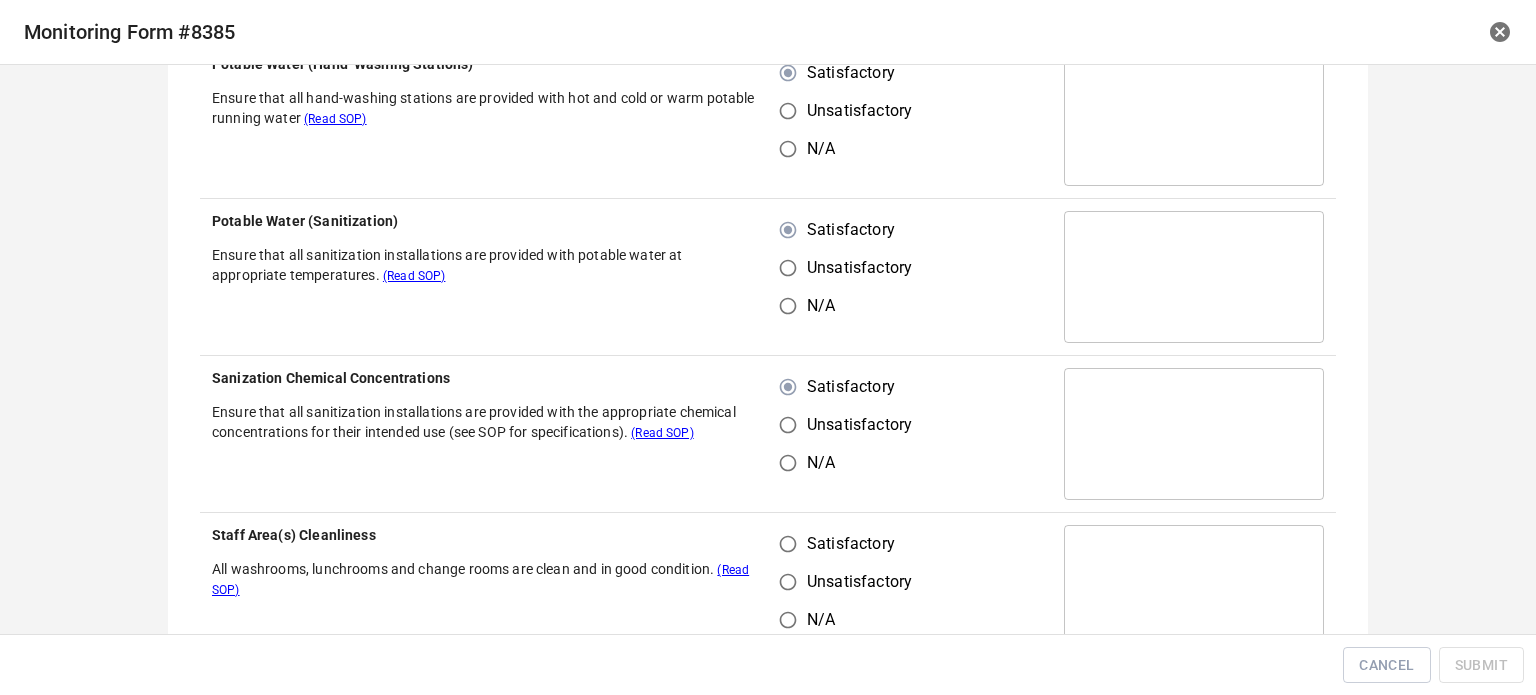 scroll, scrollTop: 900, scrollLeft: 0, axis: vertical 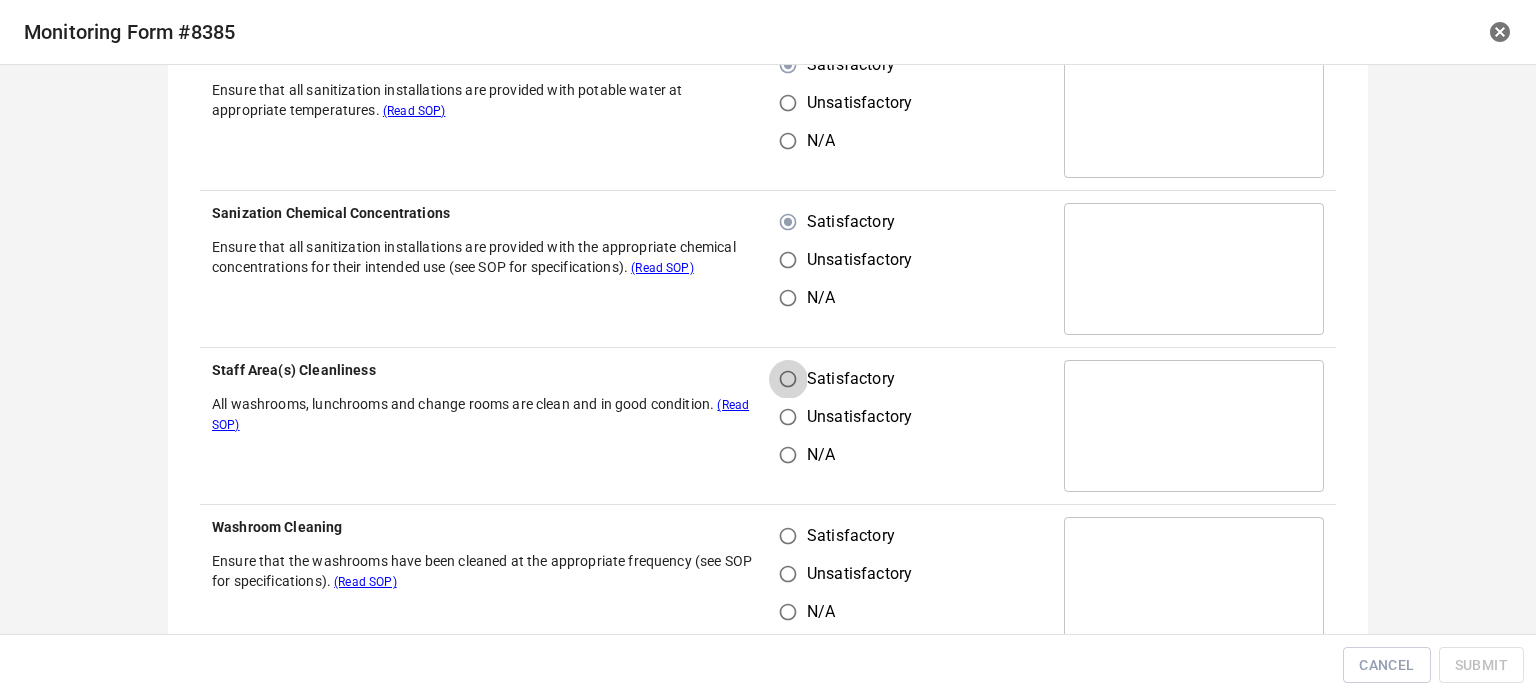 drag, startPoint x: 784, startPoint y: 383, endPoint x: 785, endPoint y: 455, distance: 72.00694 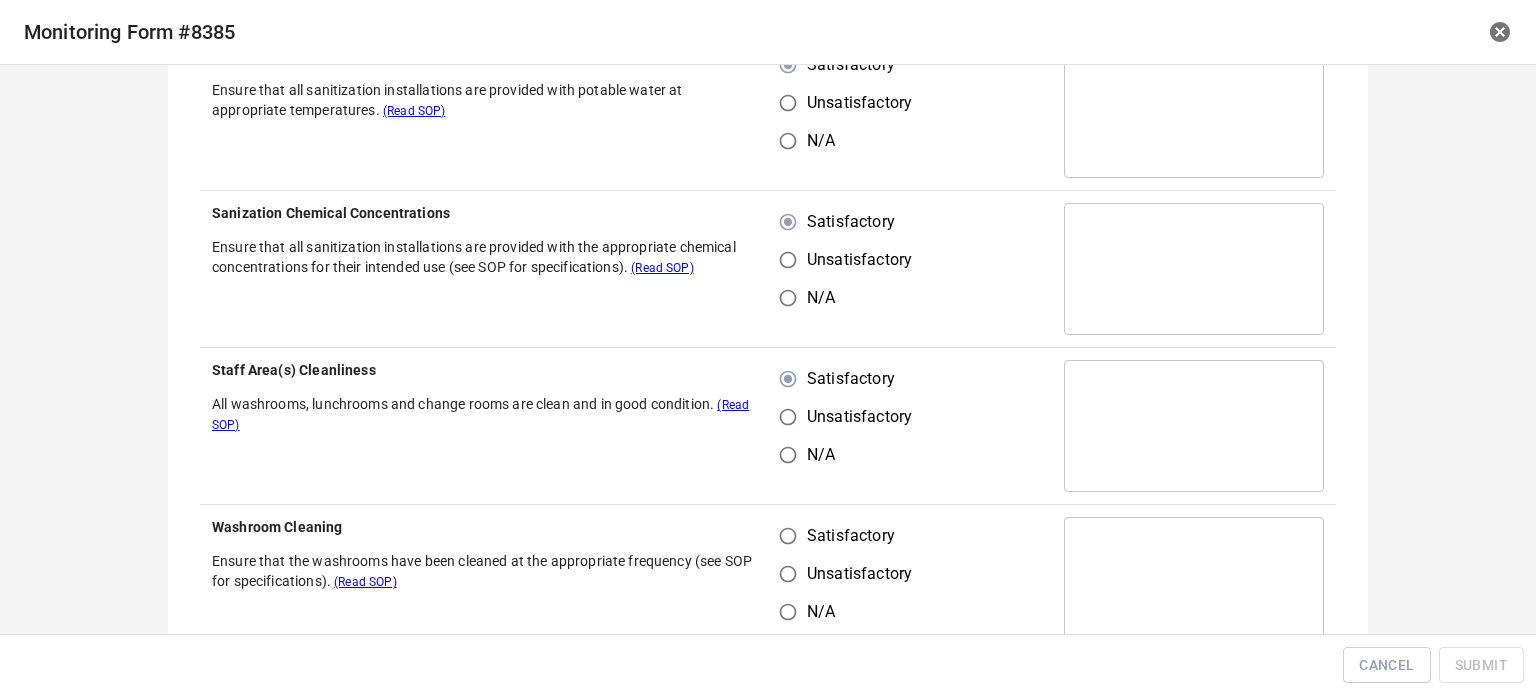 click on "Satisfactory" at bounding box center [788, 536] 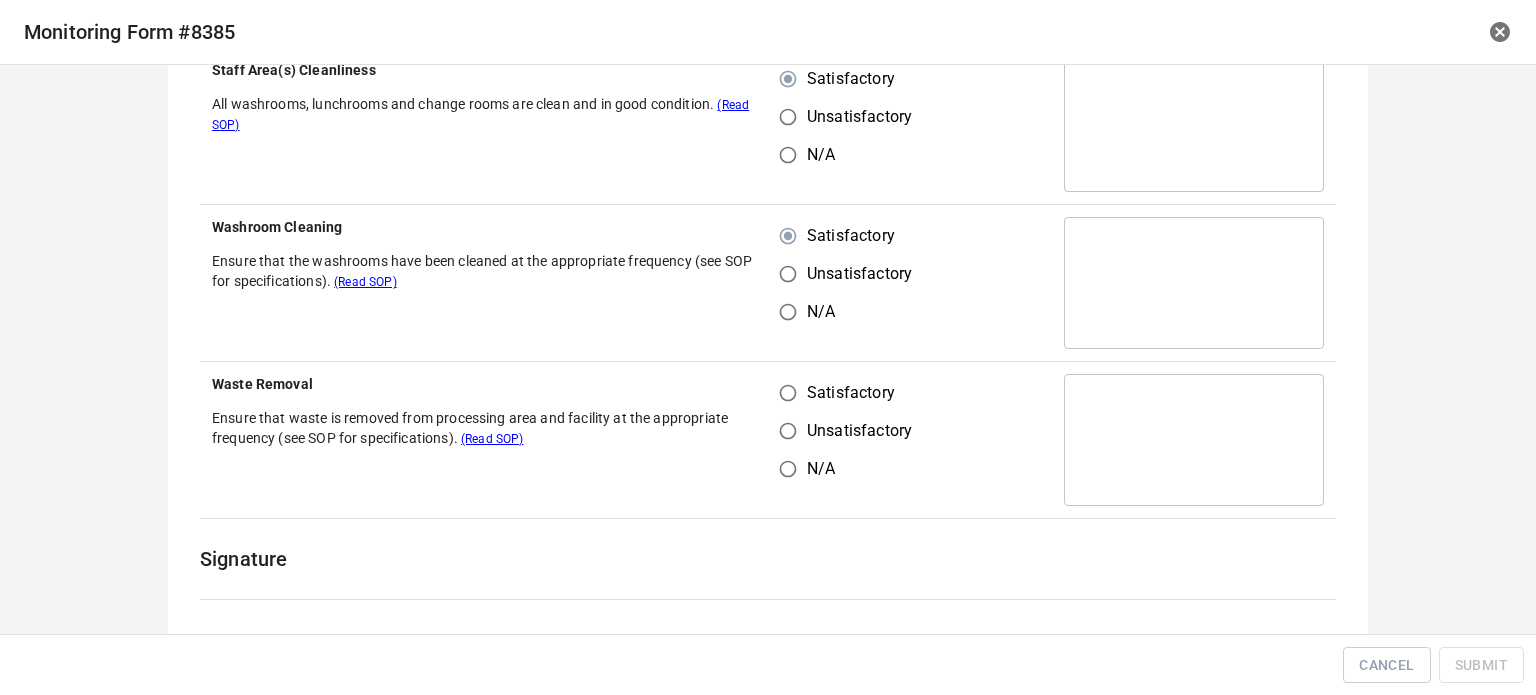 click on "Satisfactory" at bounding box center [788, 393] 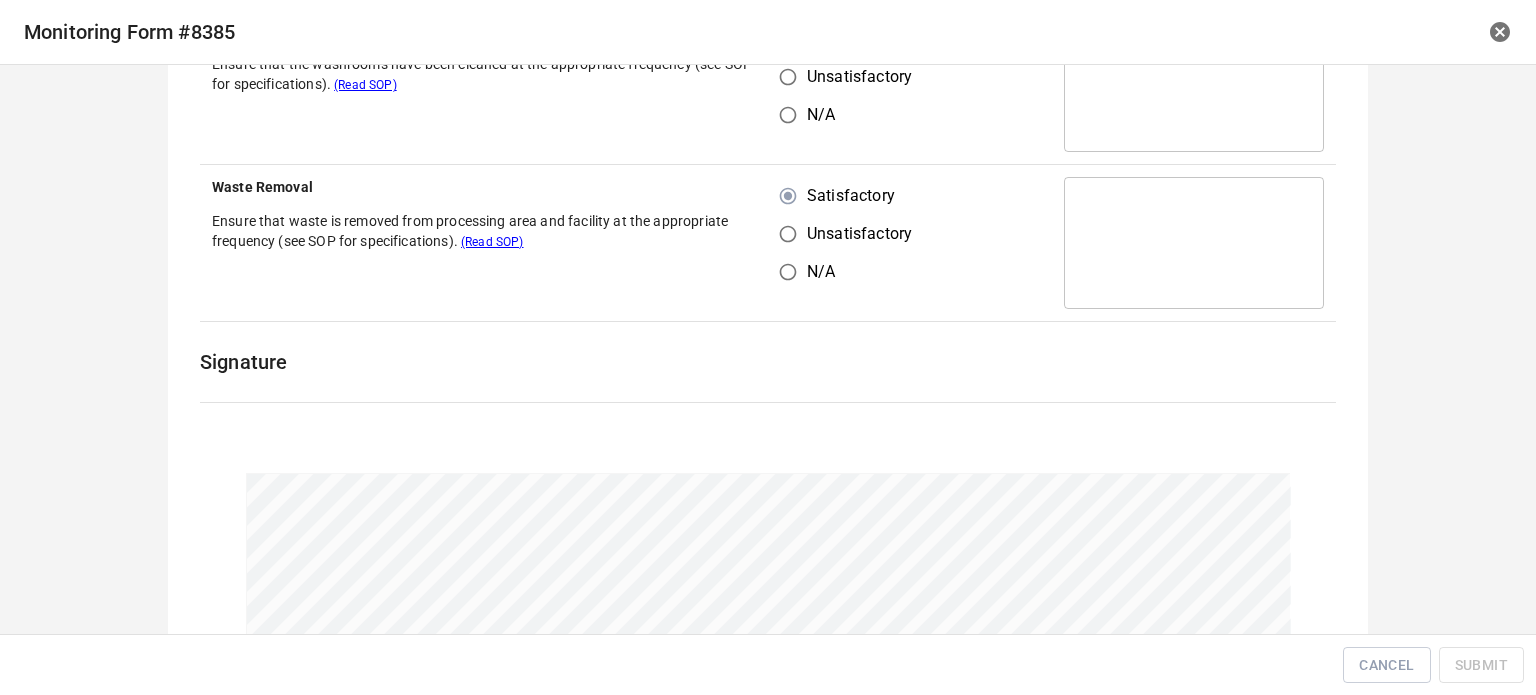 scroll, scrollTop: 1559, scrollLeft: 0, axis: vertical 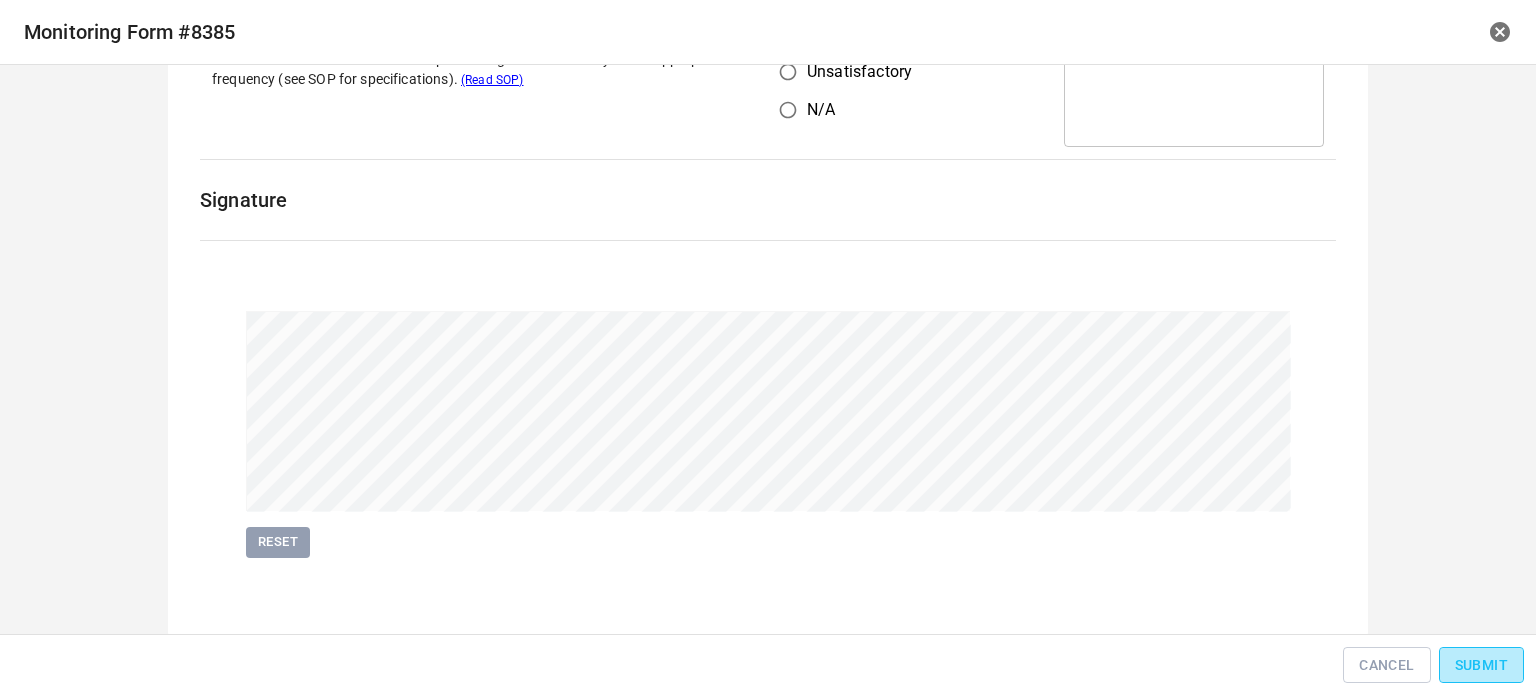 click on "Submit" at bounding box center [1481, 665] 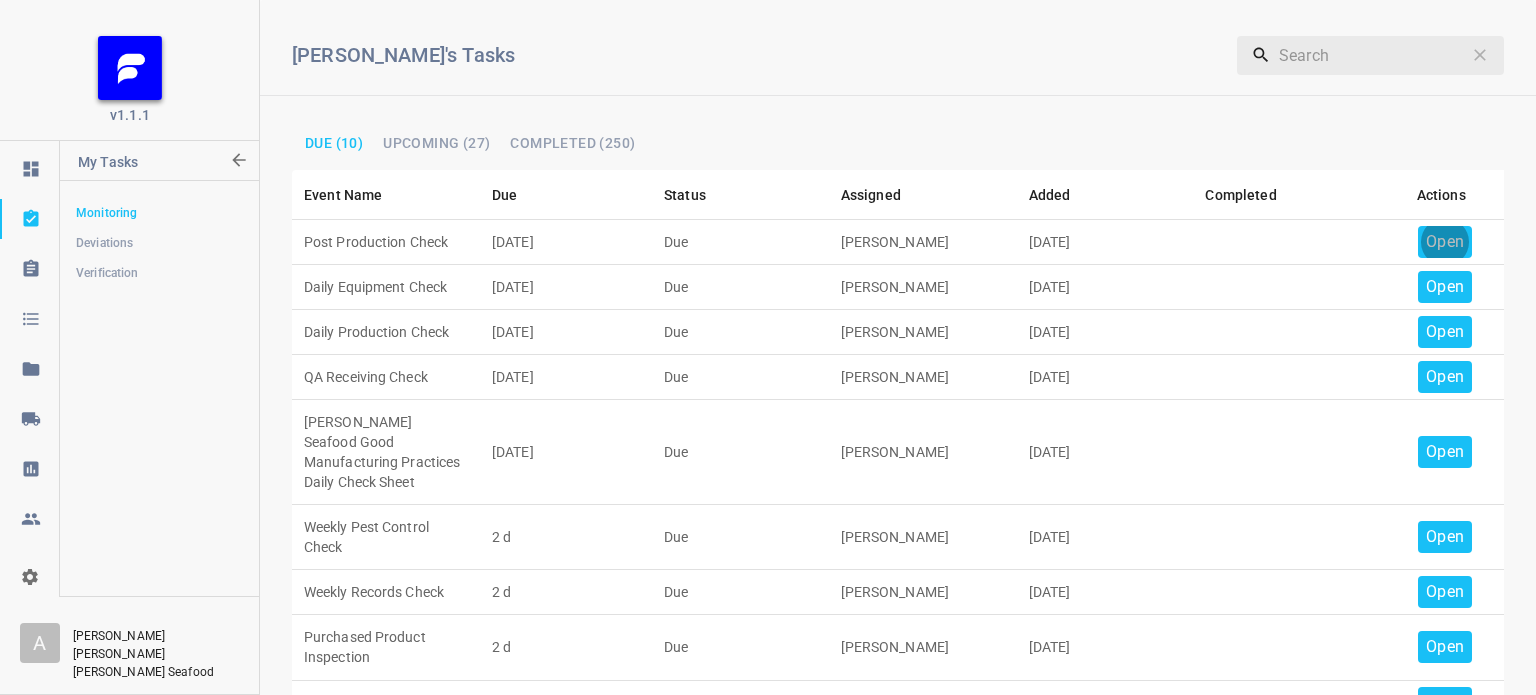 click on "Open" at bounding box center (1445, 242) 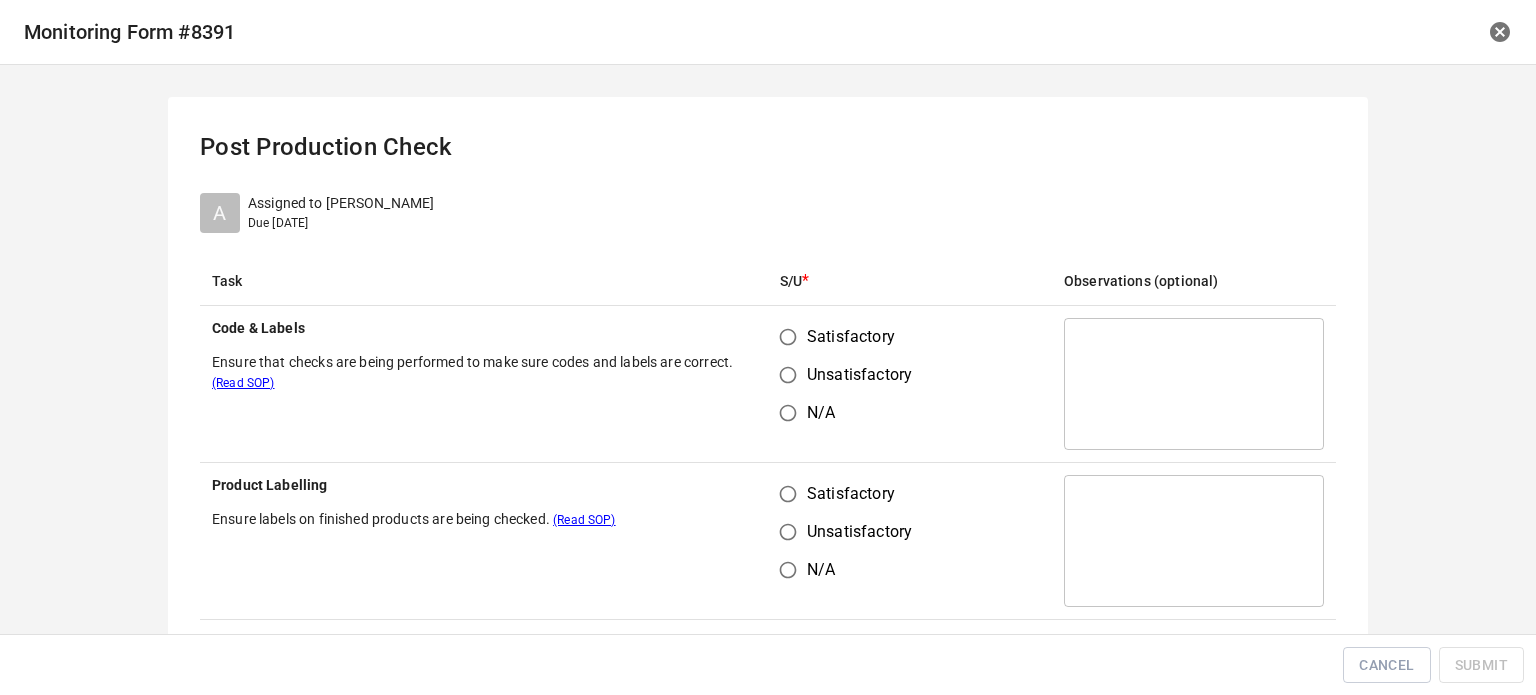 click on "Satisfactory" at bounding box center [788, 337] 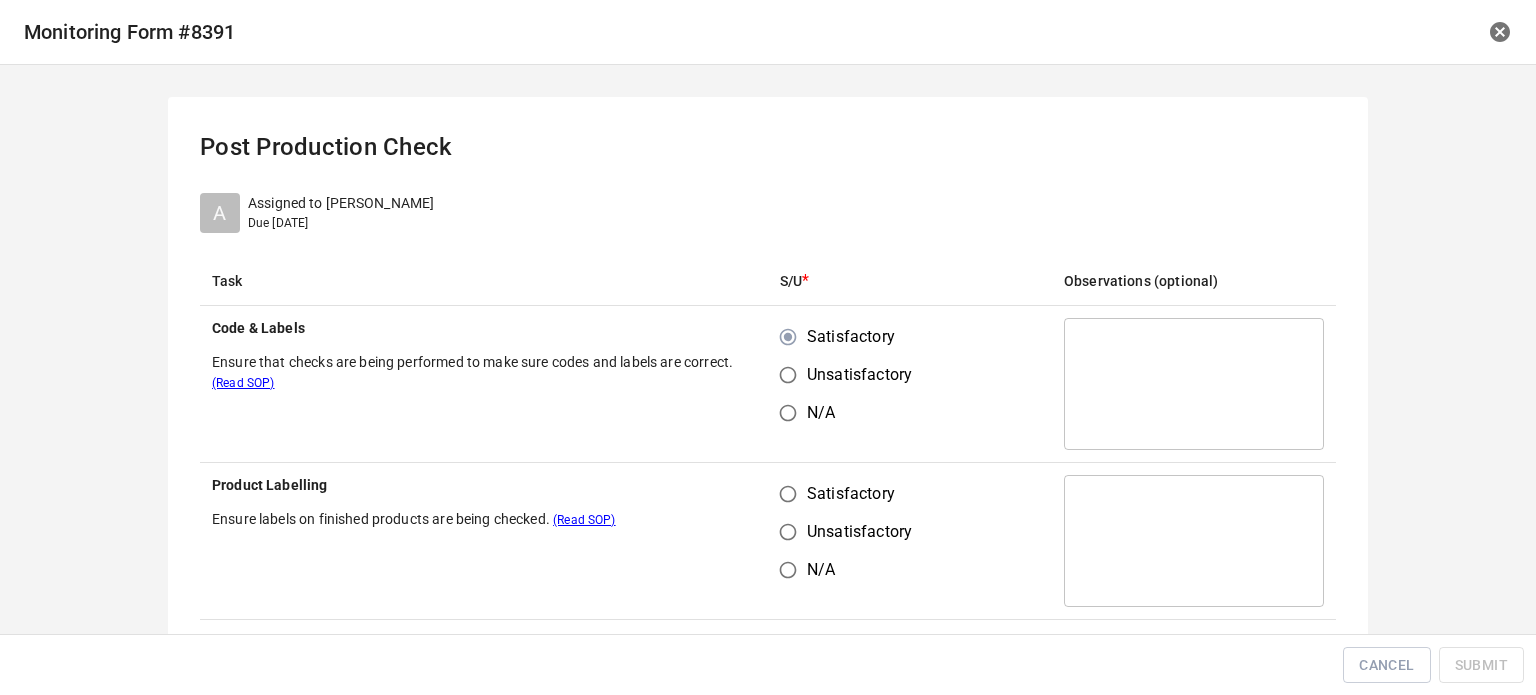 drag, startPoint x: 780, startPoint y: 481, endPoint x: 832, endPoint y: 503, distance: 56.462376 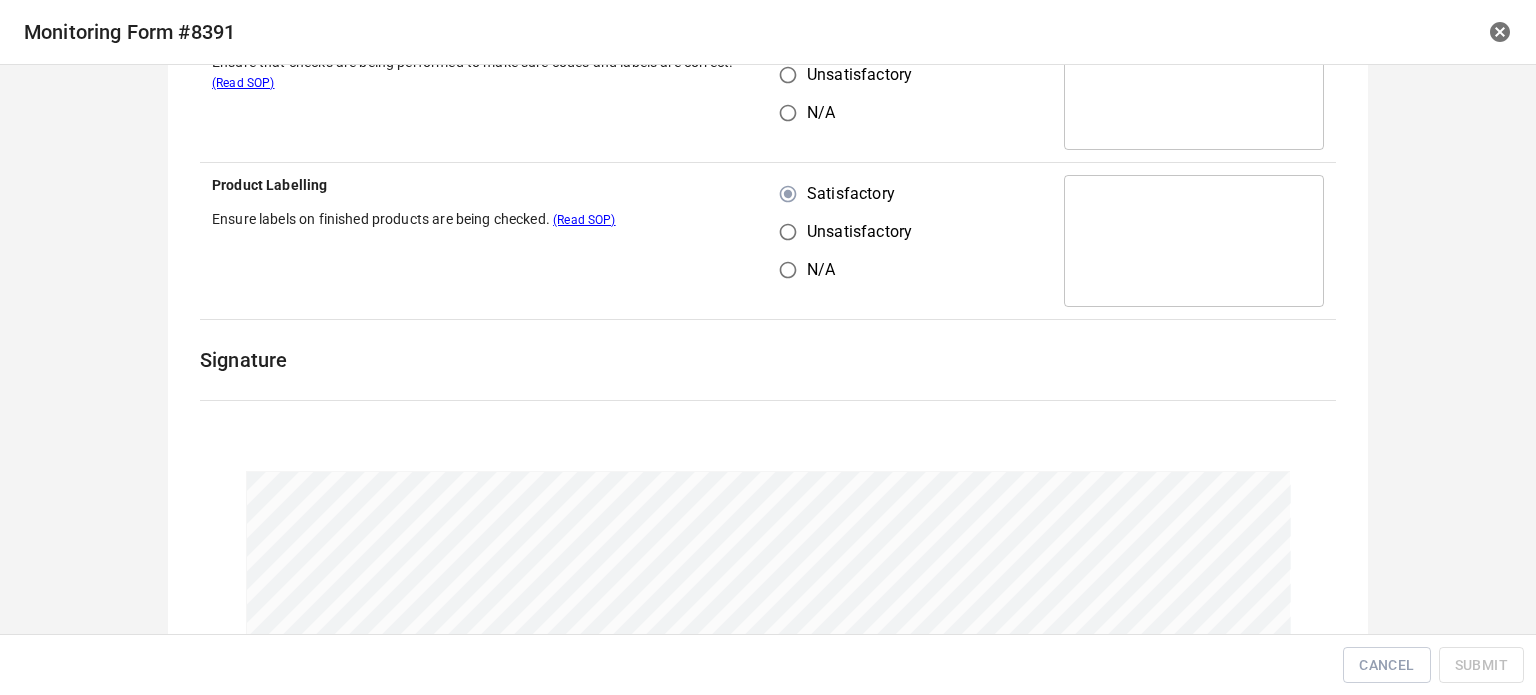 scroll, scrollTop: 461, scrollLeft: 0, axis: vertical 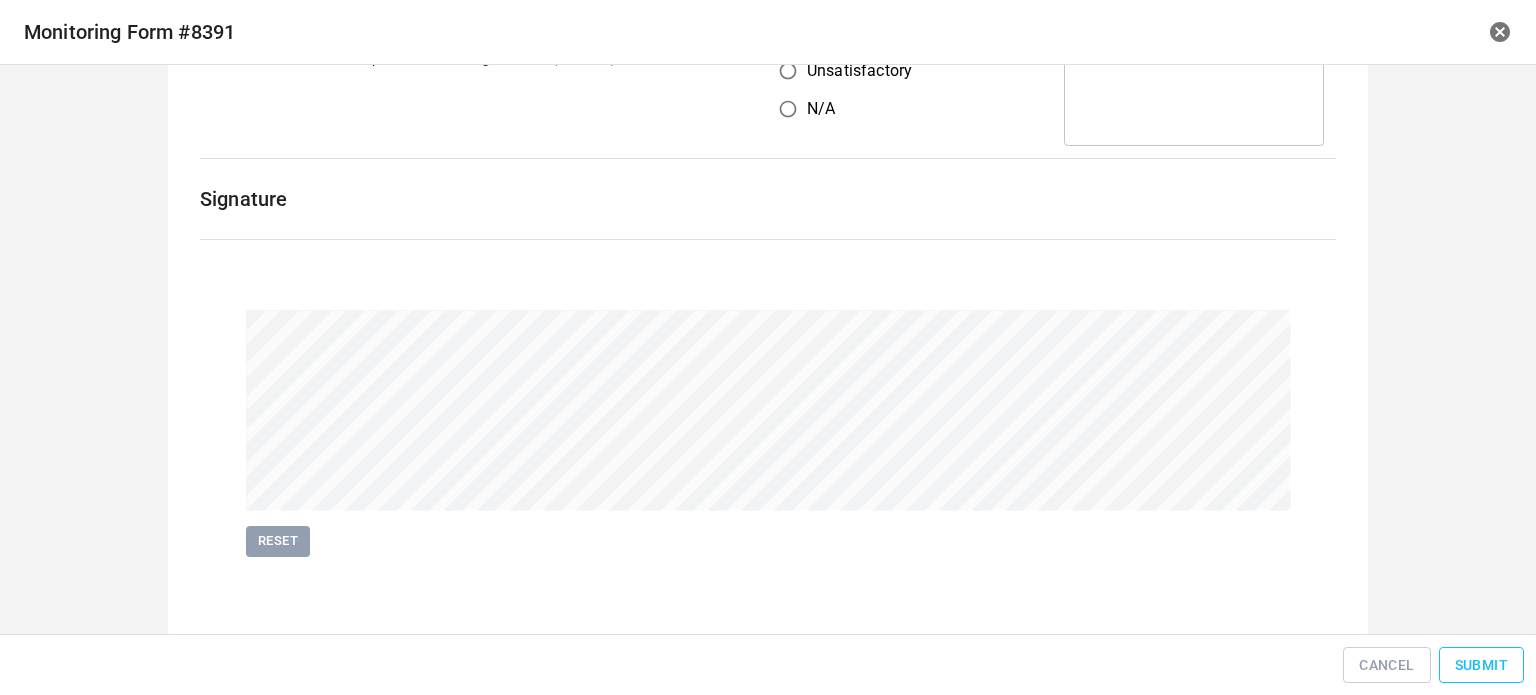 click on "Submit" at bounding box center (1481, 665) 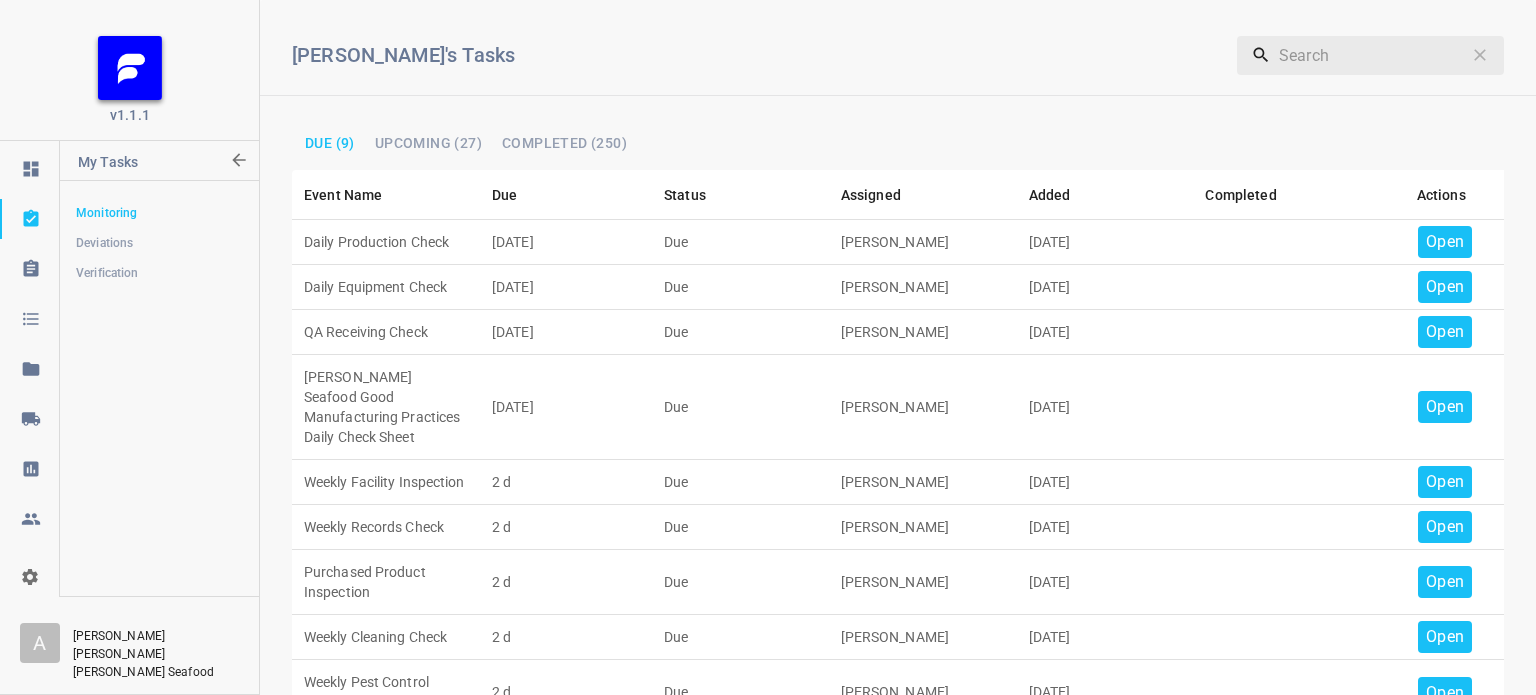 click on "Open" at bounding box center [1445, 242] 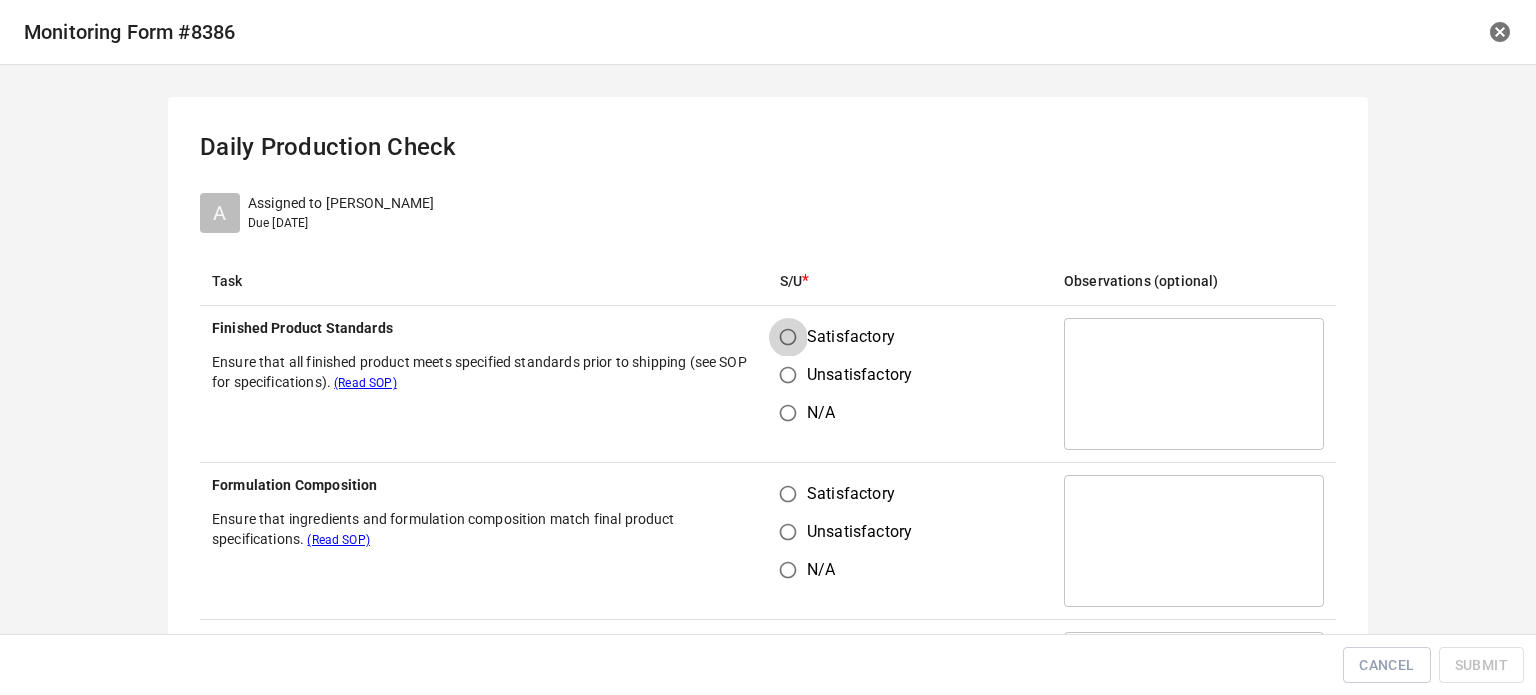 drag, startPoint x: 783, startPoint y: 323, endPoint x: 749, endPoint y: 463, distance: 144.06943 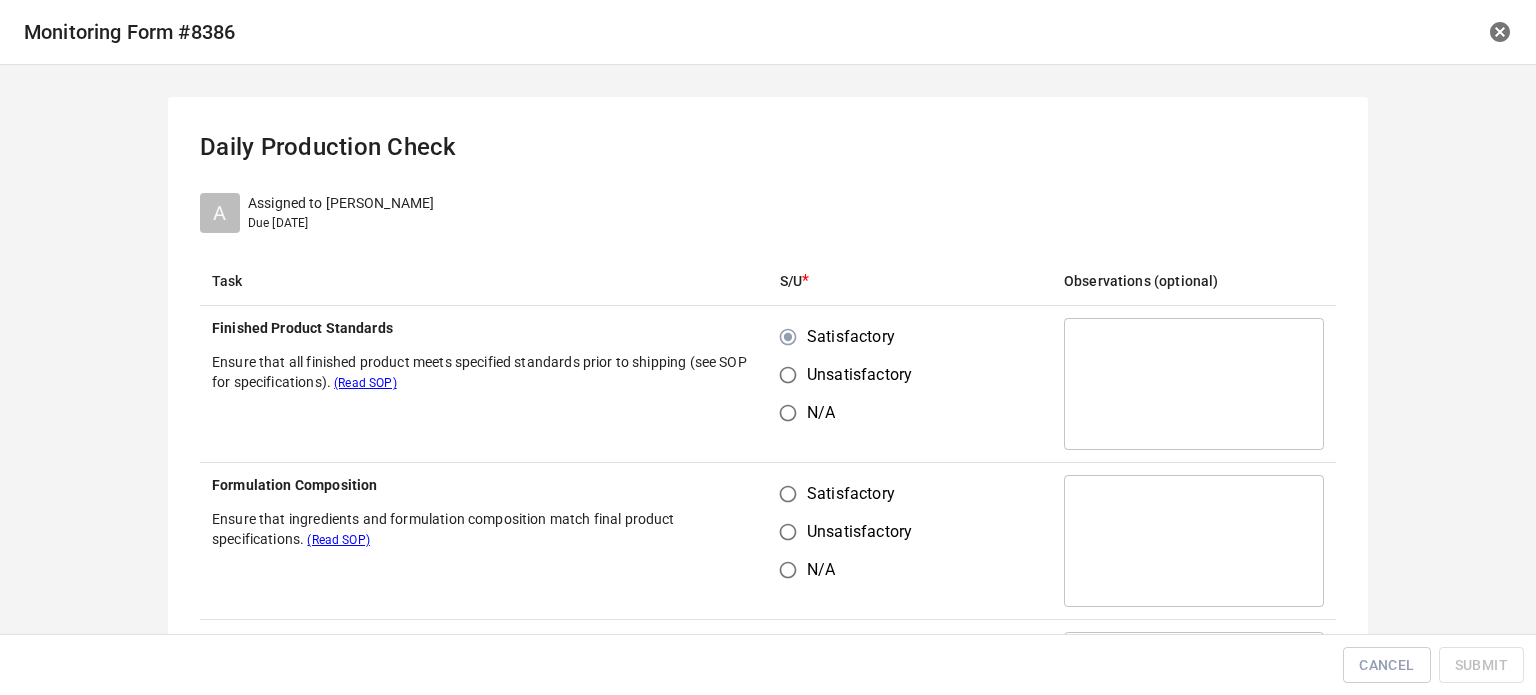 drag, startPoint x: 752, startPoint y: 490, endPoint x: 821, endPoint y: 467, distance: 72.73238 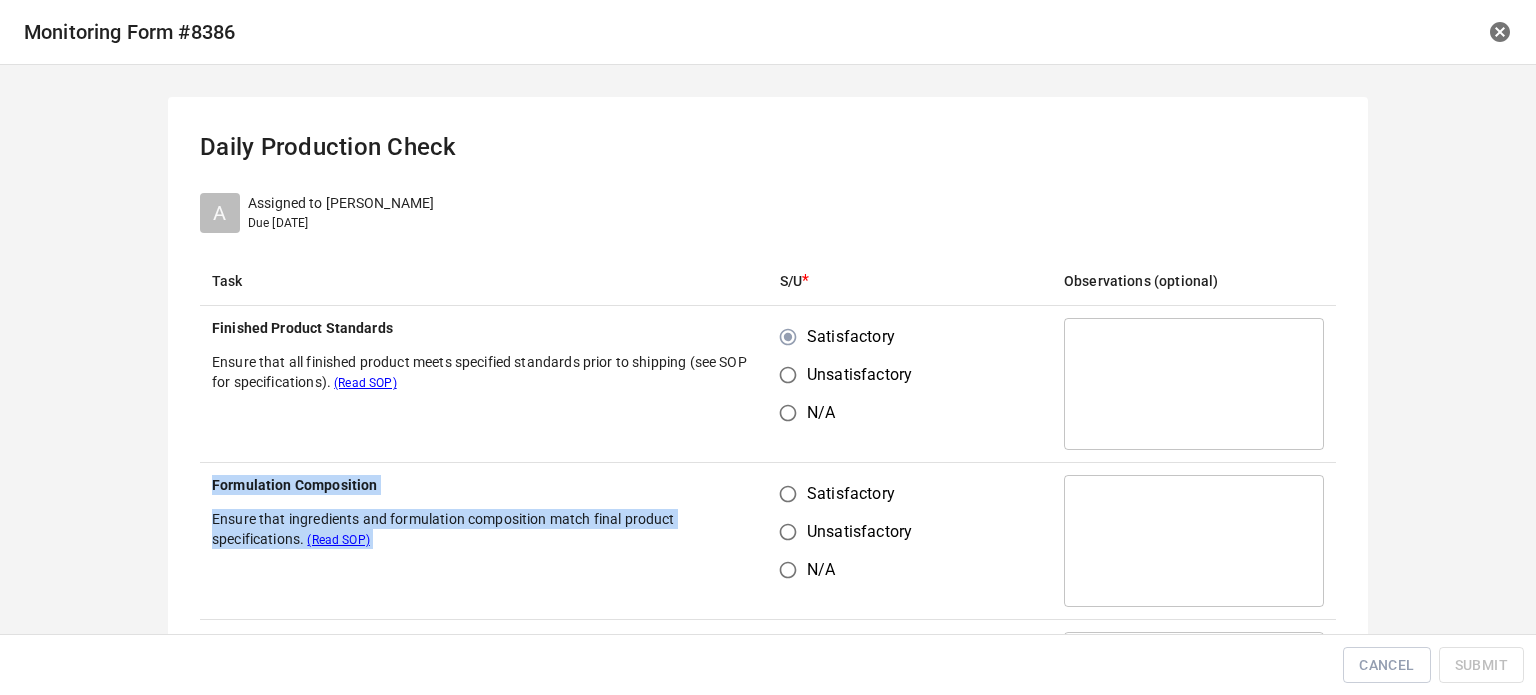 click on "Satisfactory" at bounding box center (788, 494) 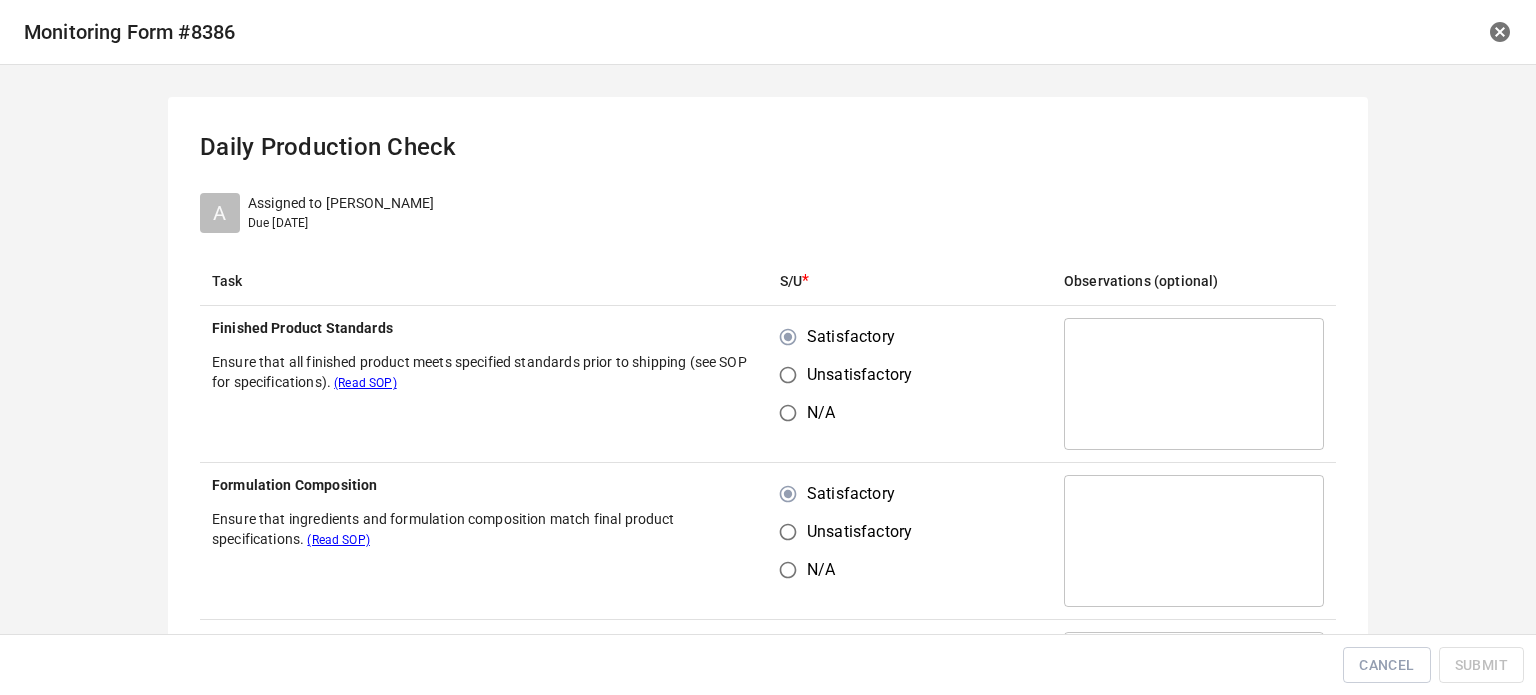 click on "Satisfactory Unsatisfactory N/A" at bounding box center (910, 384) 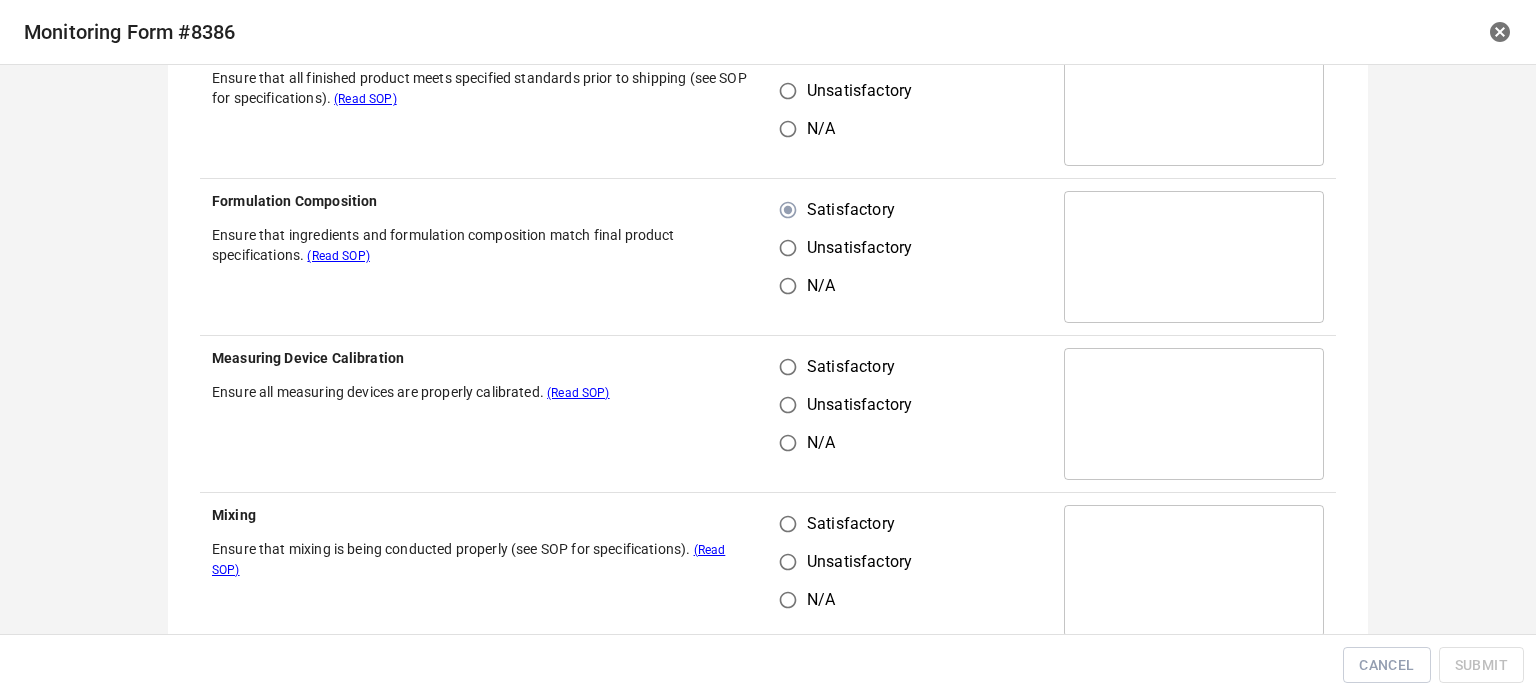 scroll, scrollTop: 300, scrollLeft: 0, axis: vertical 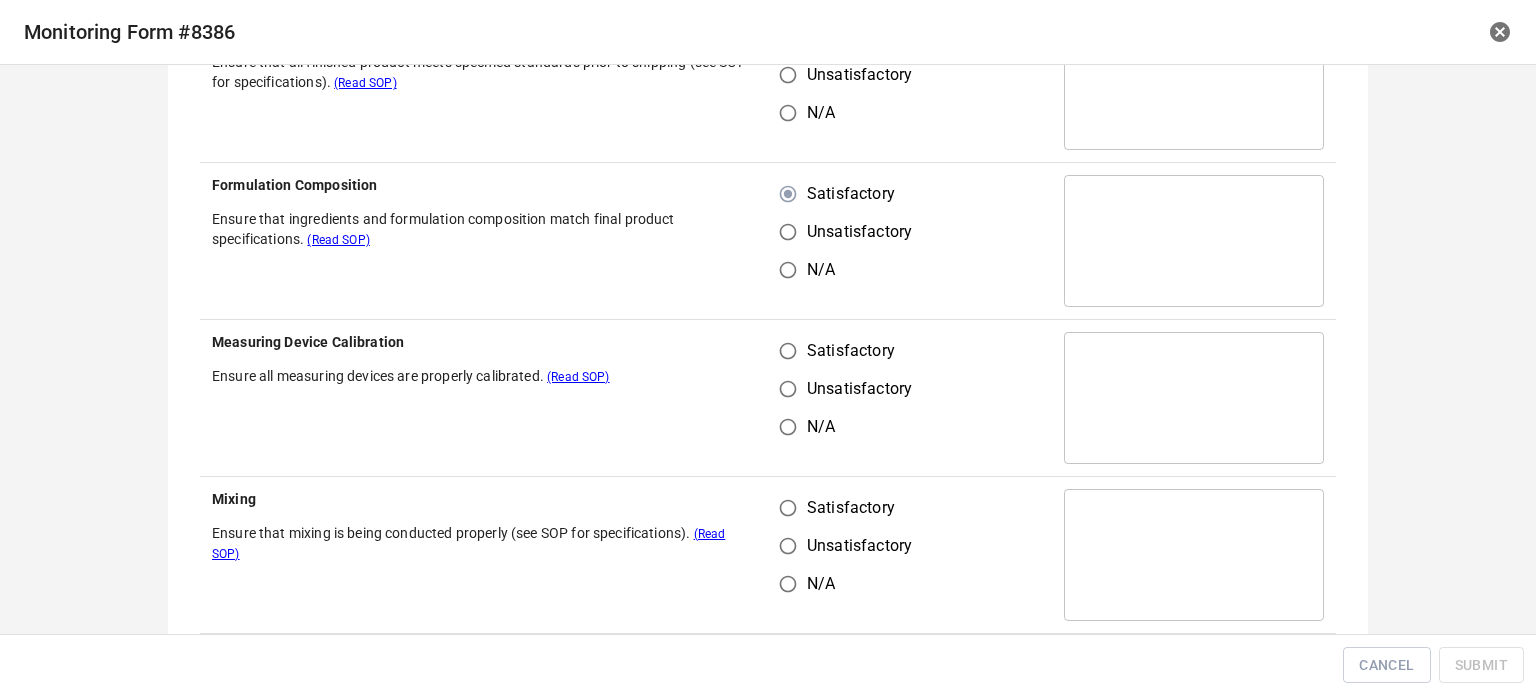 drag, startPoint x: 788, startPoint y: 344, endPoint x: 789, endPoint y: 411, distance: 67.00746 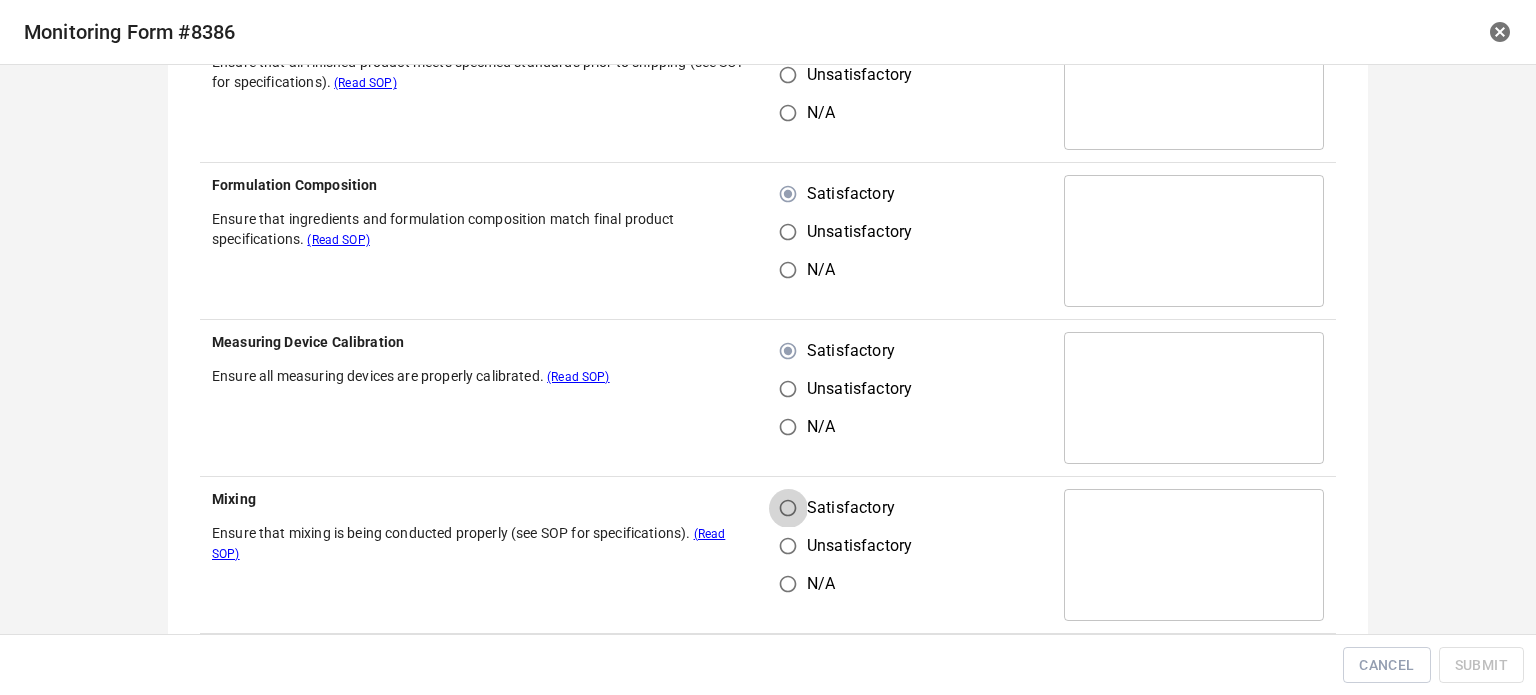 click on "Satisfactory" at bounding box center [788, 508] 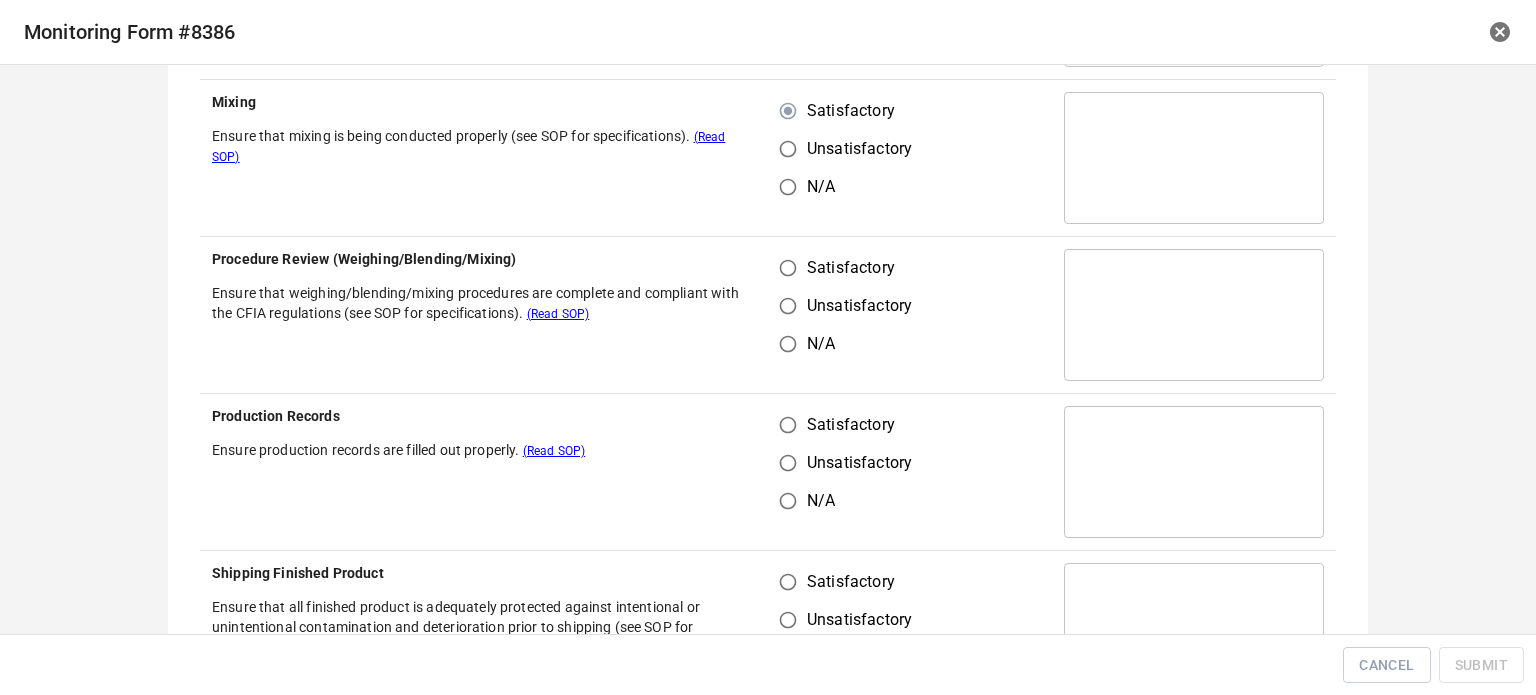 scroll, scrollTop: 700, scrollLeft: 0, axis: vertical 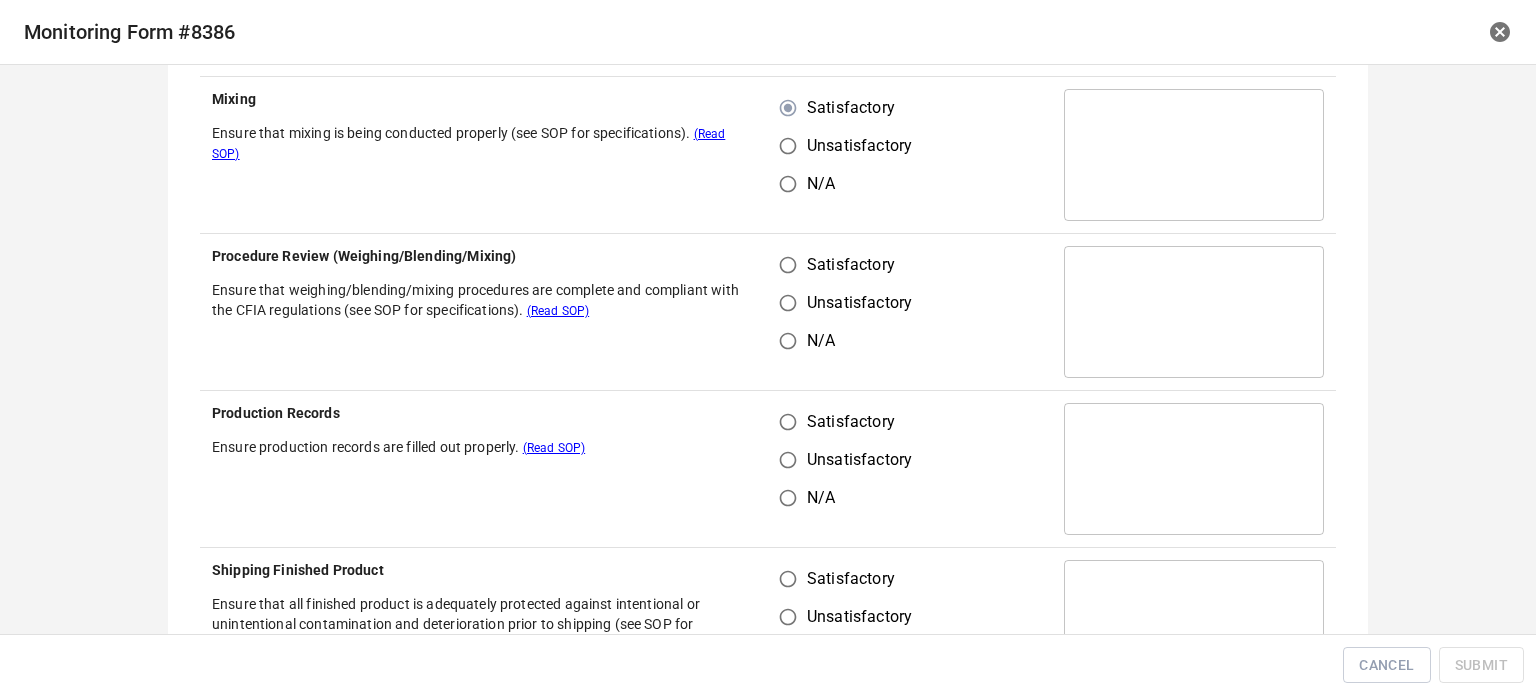 click on "Satisfactory" at bounding box center [788, 265] 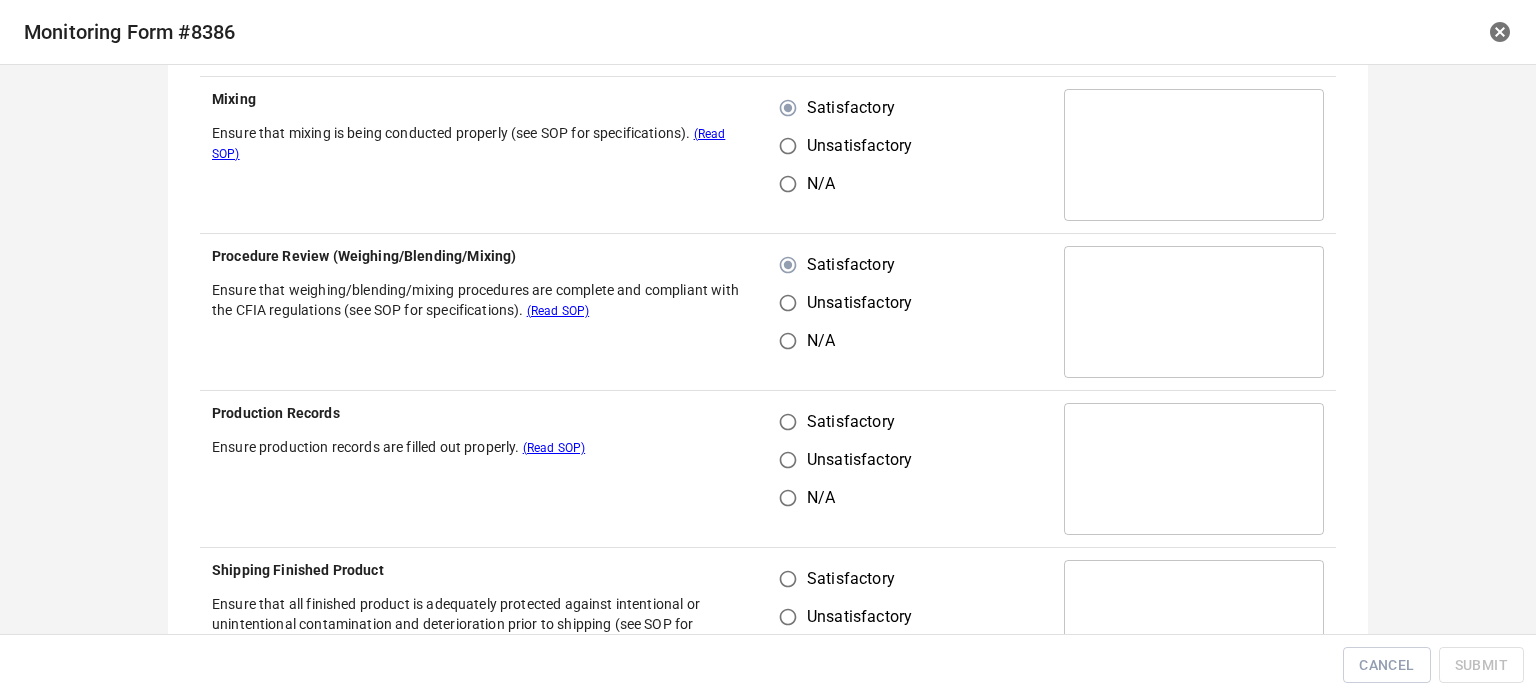 click on "Unsatisfactory" at bounding box center (788, 460) 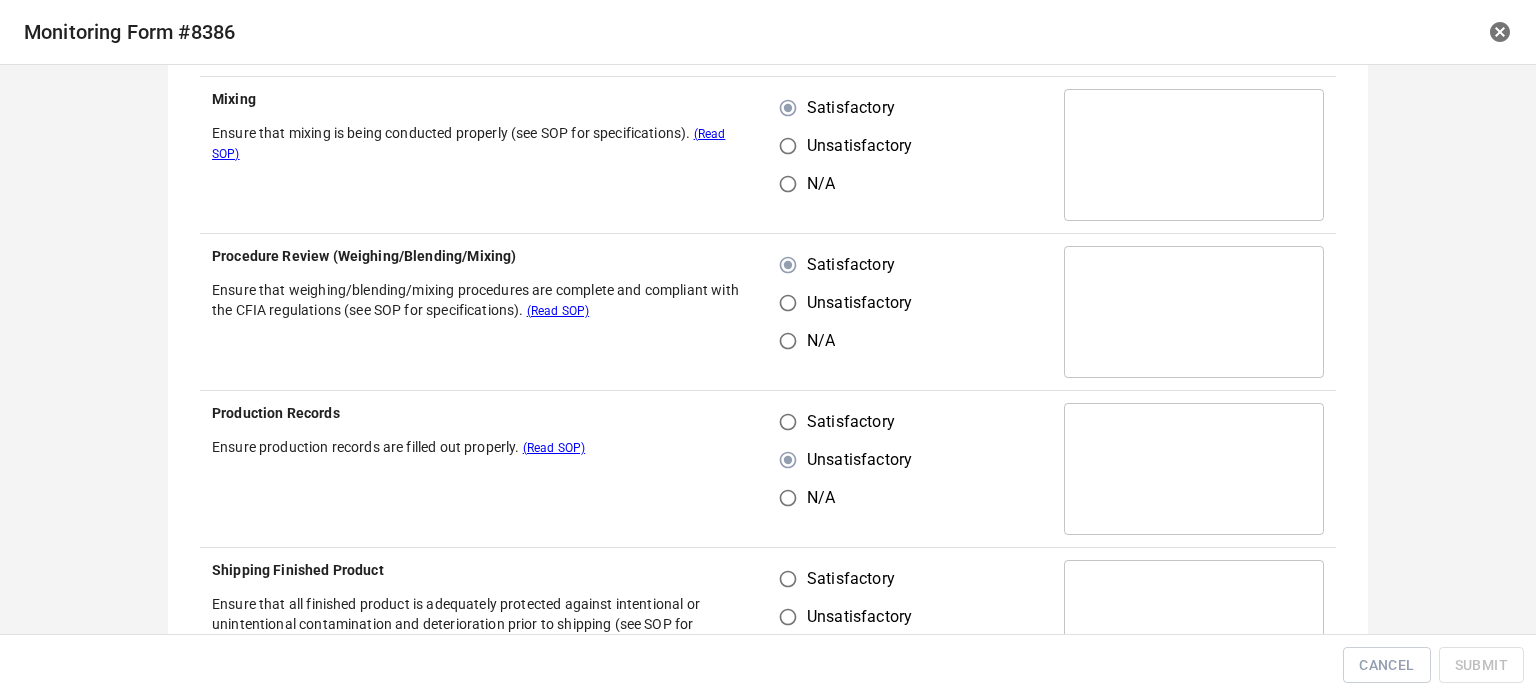 drag, startPoint x: 785, startPoint y: 403, endPoint x: 787, endPoint y: 415, distance: 12.165525 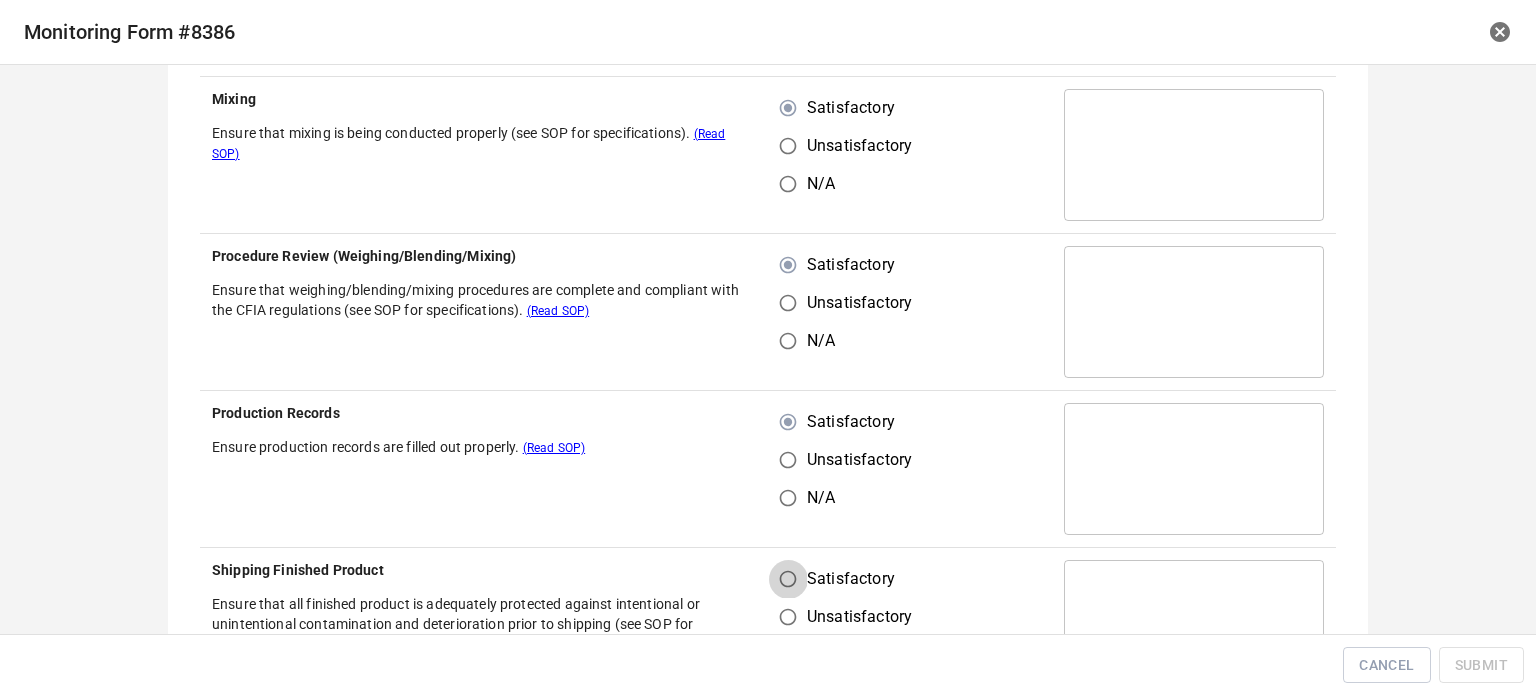 click on "Satisfactory" at bounding box center [788, 579] 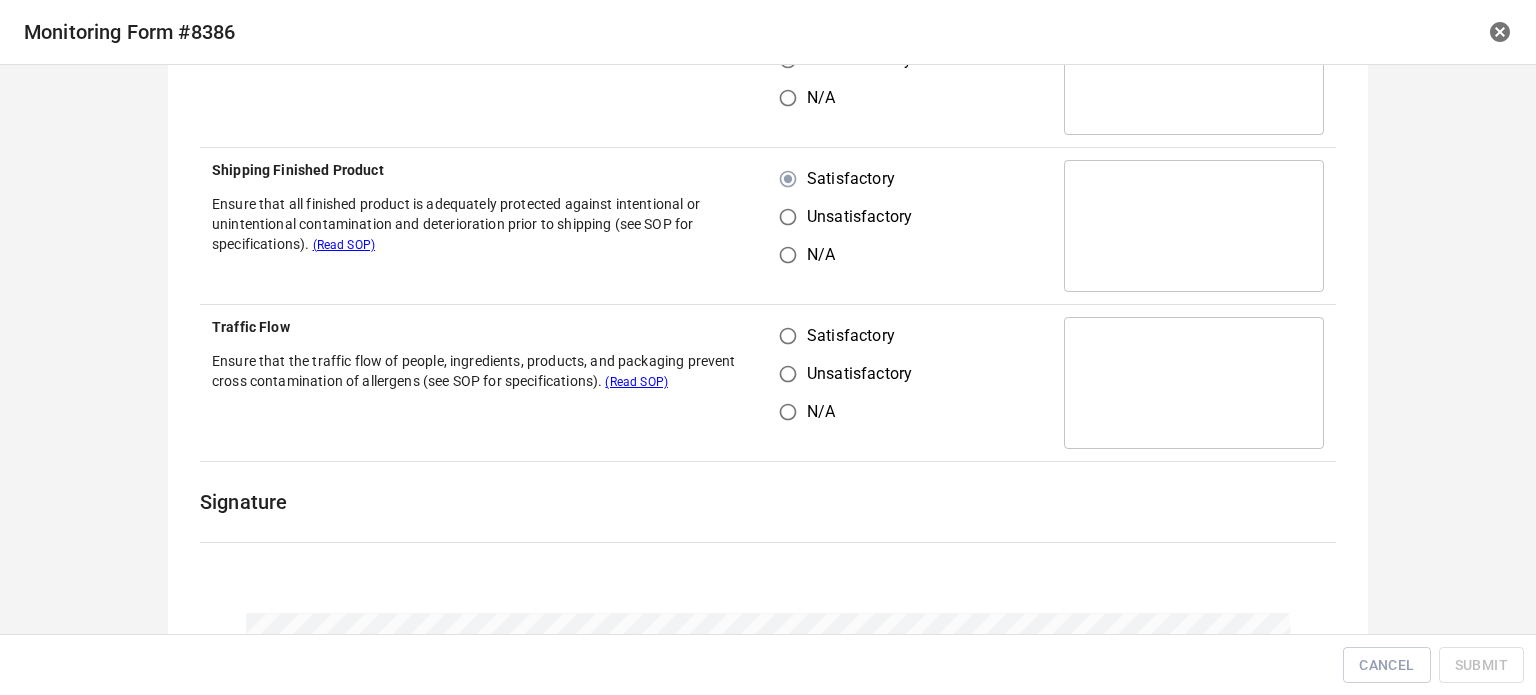drag, startPoint x: 784, startPoint y: 327, endPoint x: 804, endPoint y: 380, distance: 56.648037 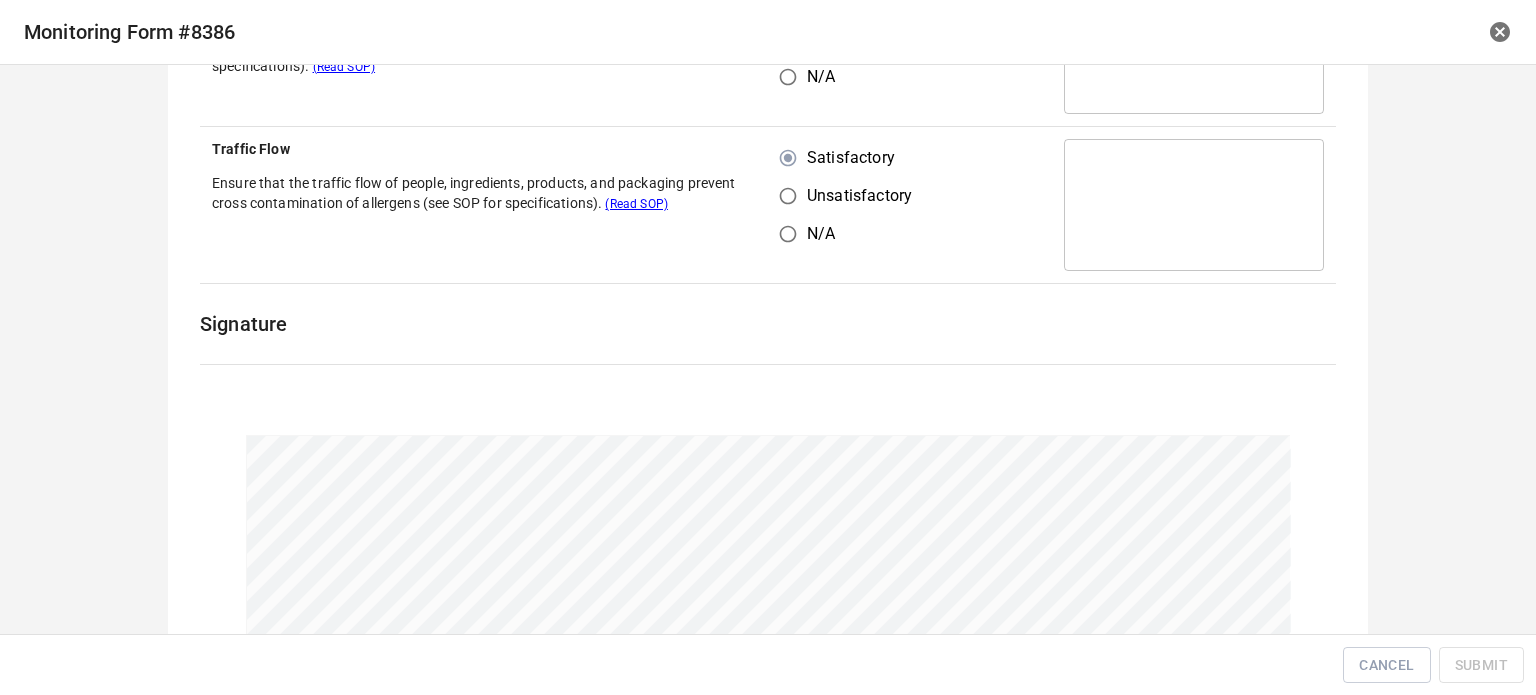 scroll, scrollTop: 1400, scrollLeft: 0, axis: vertical 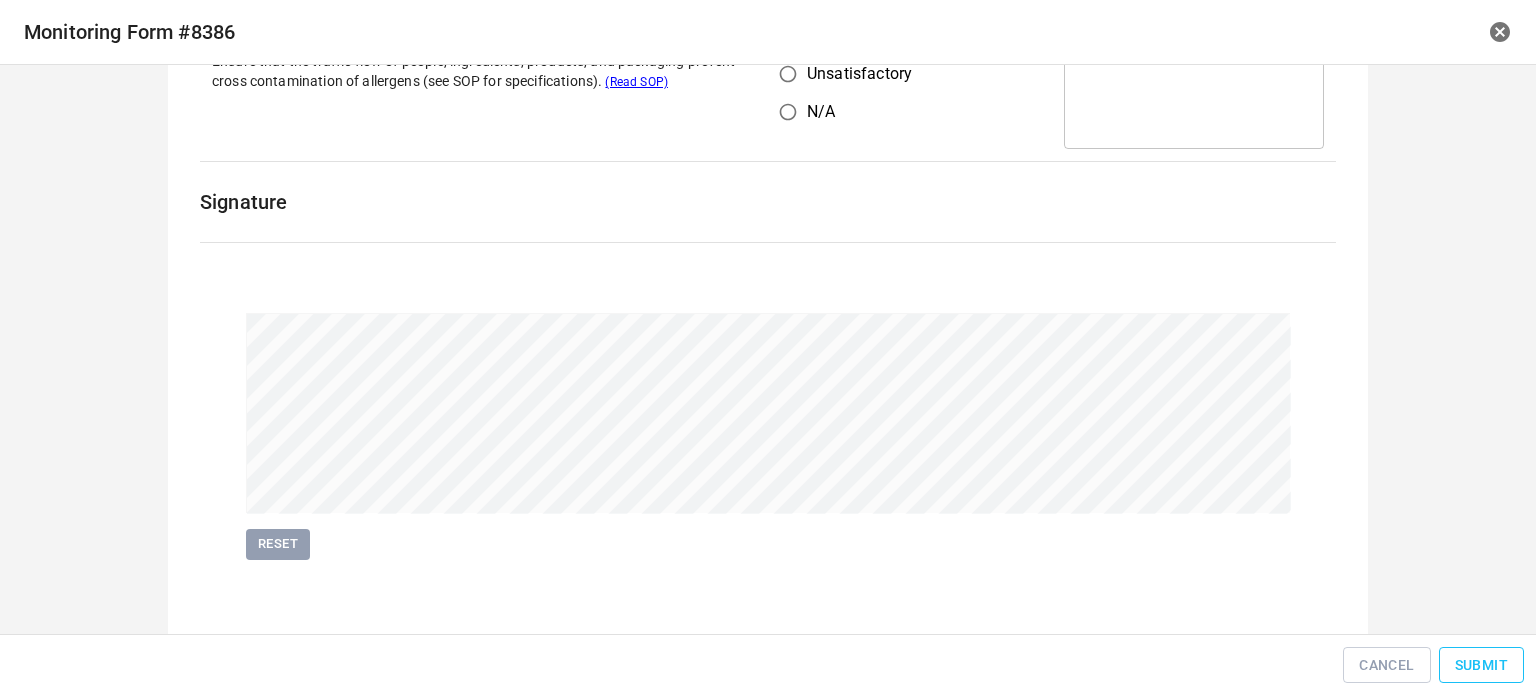 click on "Submit" at bounding box center (1481, 665) 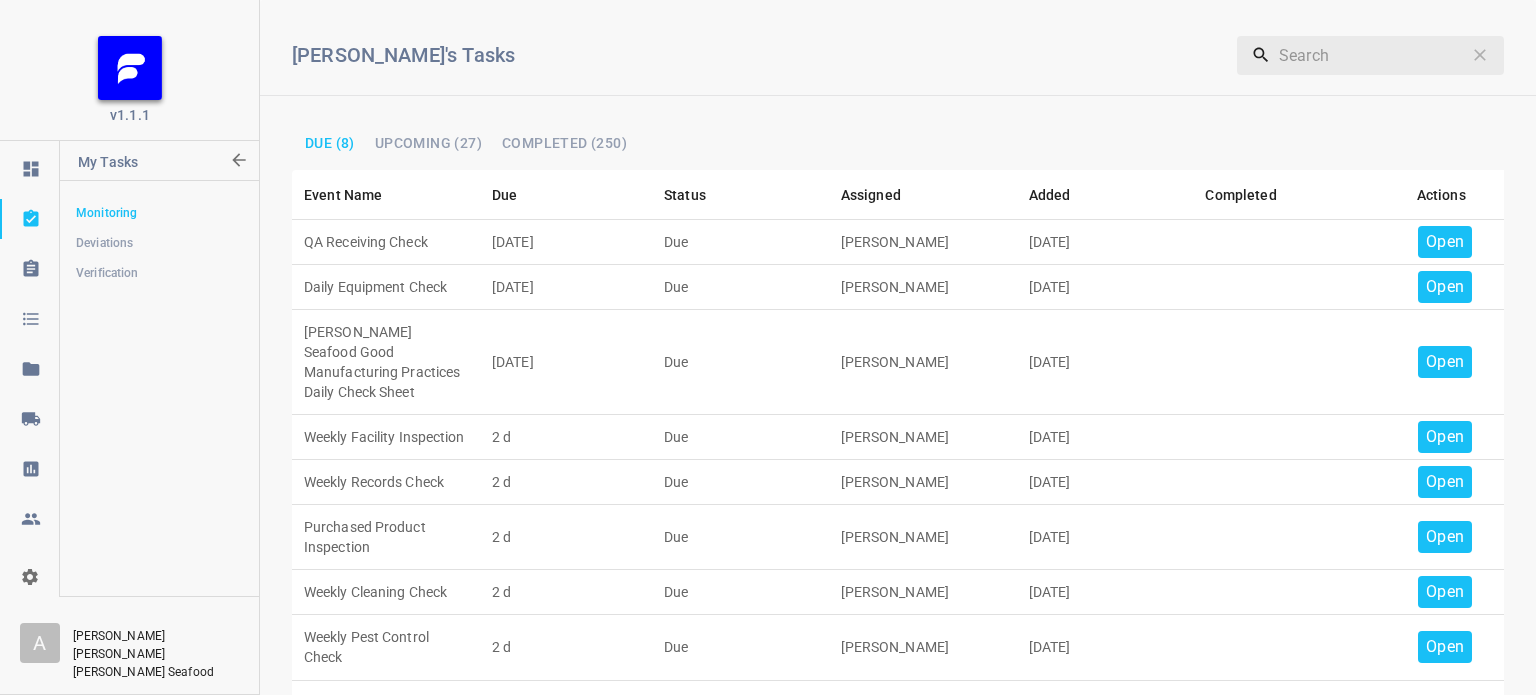 click on "Open" at bounding box center (1445, 242) 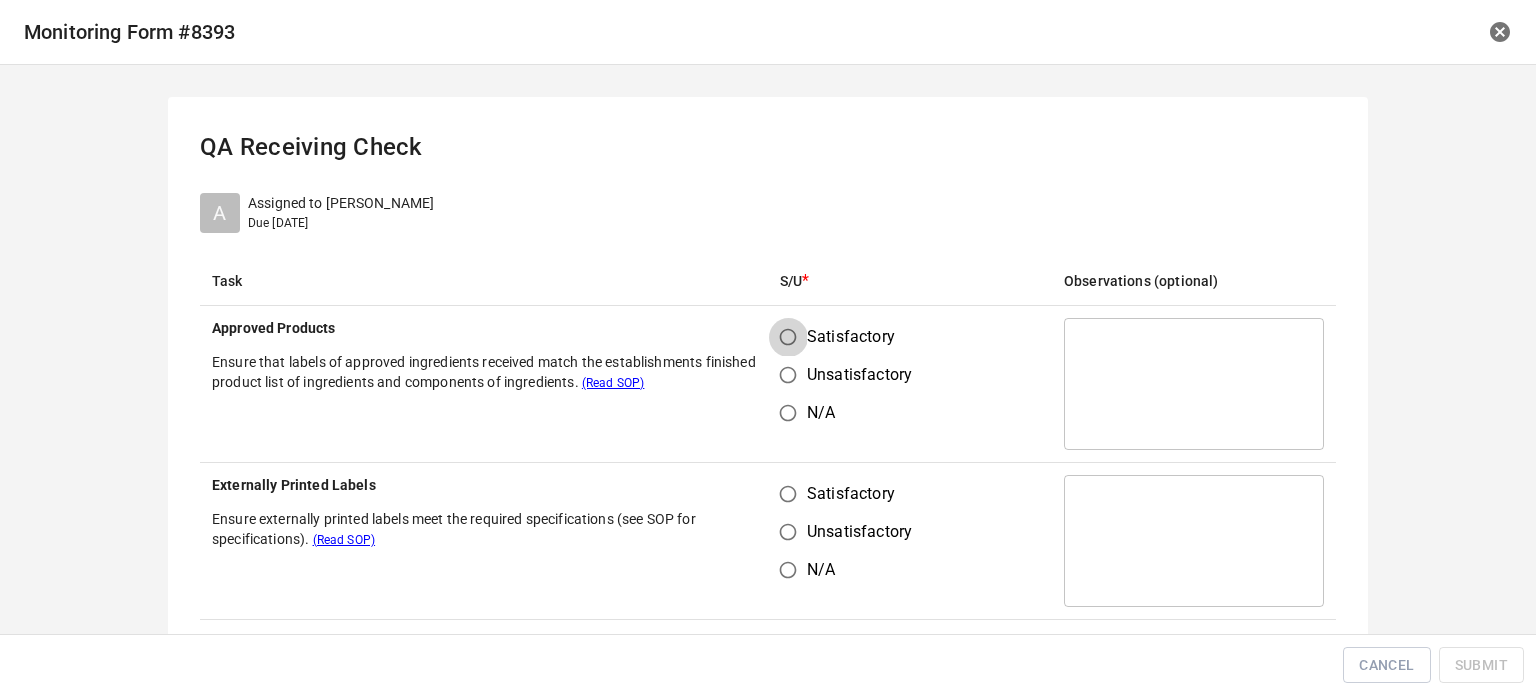 drag, startPoint x: 771, startPoint y: 328, endPoint x: 781, endPoint y: 375, distance: 48.052055 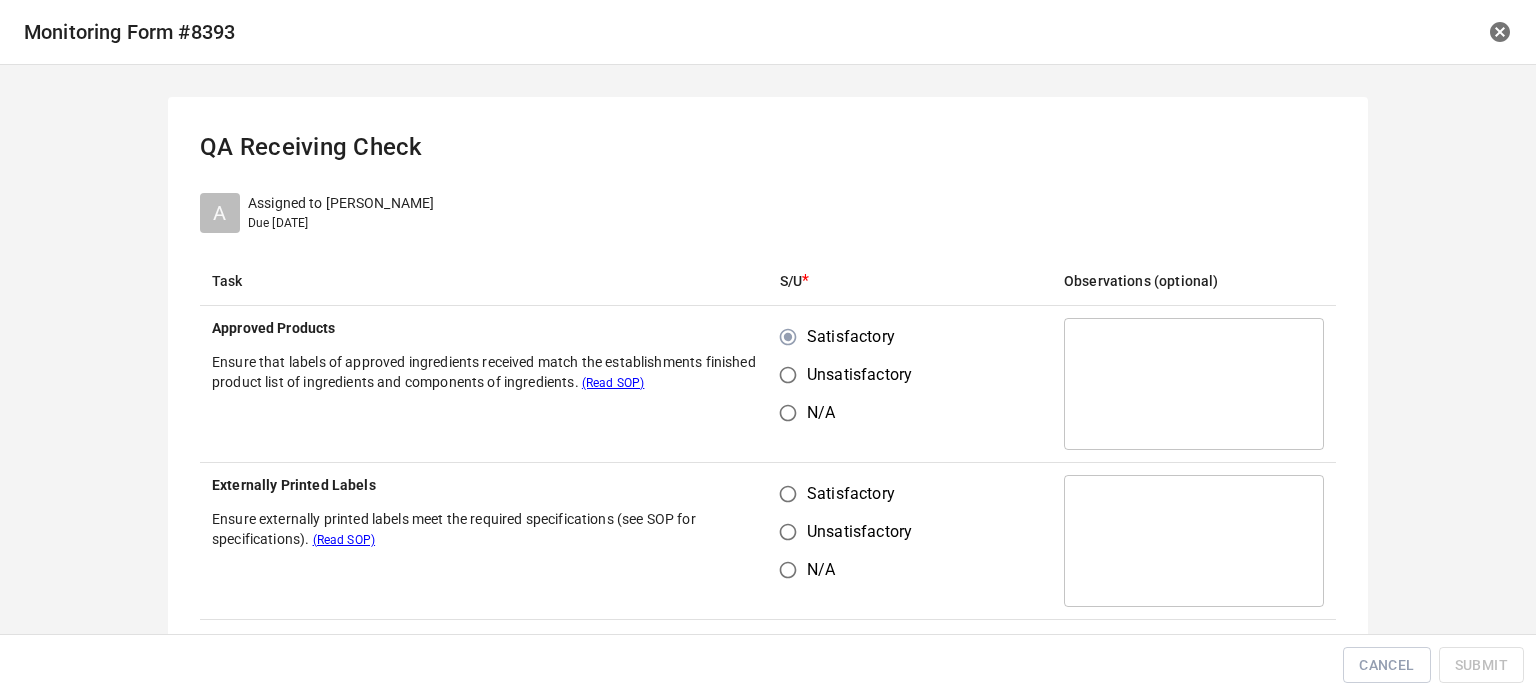drag, startPoint x: 819, startPoint y: 496, endPoint x: 776, endPoint y: 498, distance: 43.046486 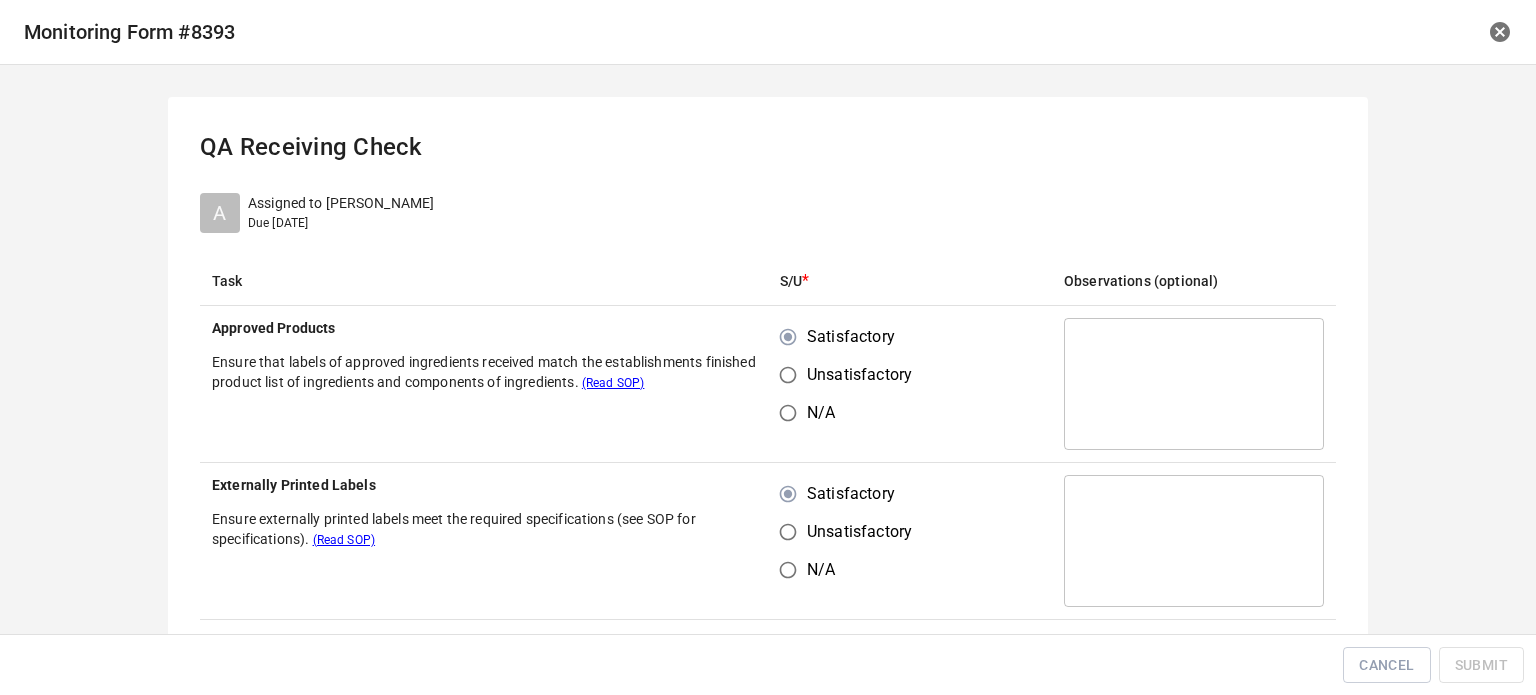 click on "Satisfactory" at bounding box center (788, 494) 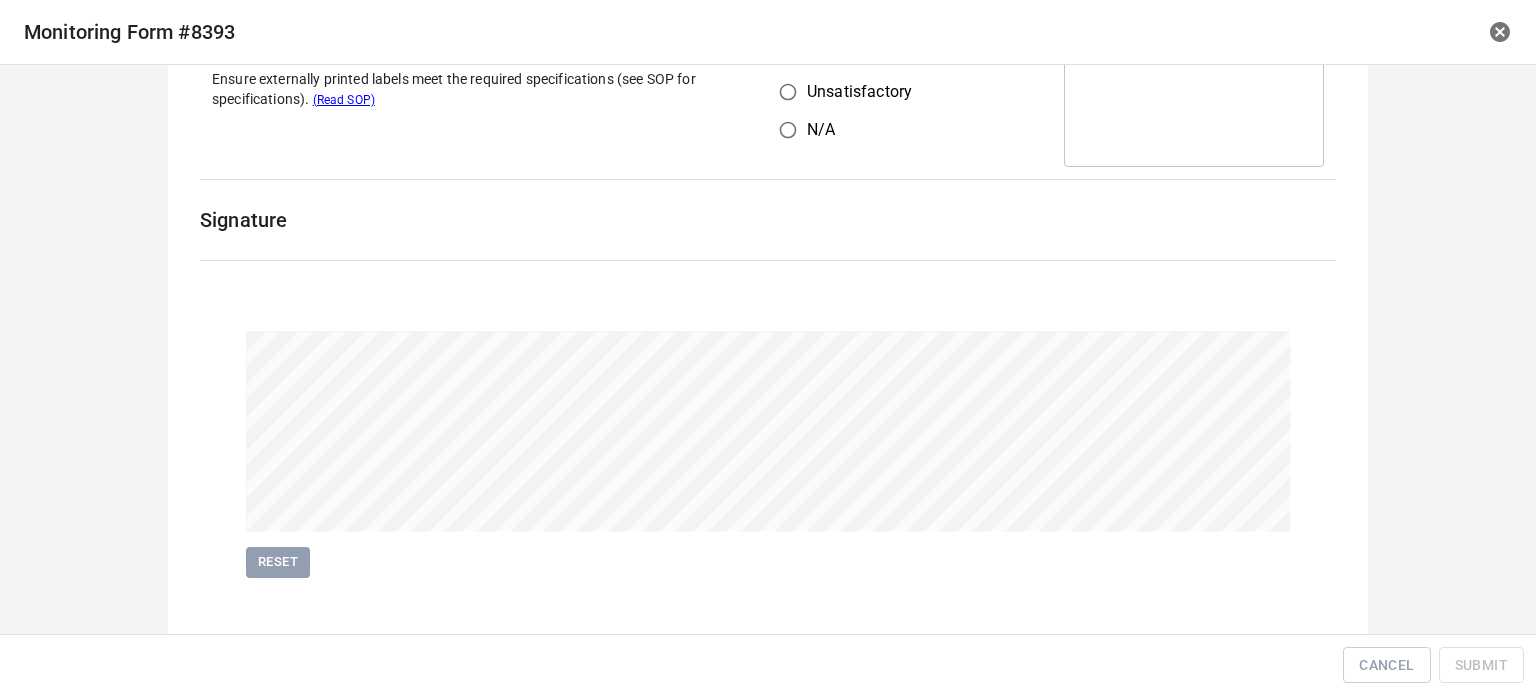 scroll, scrollTop: 461, scrollLeft: 0, axis: vertical 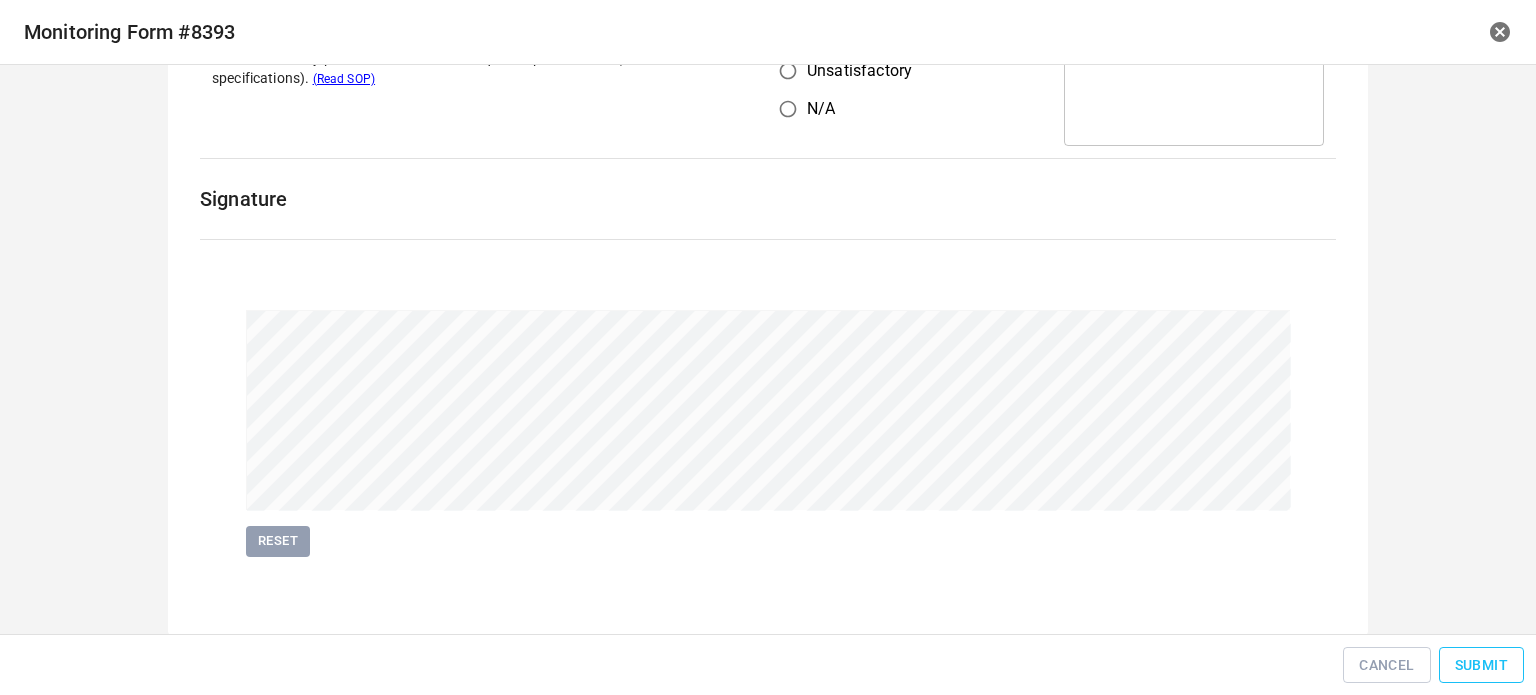 drag, startPoint x: 1529, startPoint y: 686, endPoint x: 1489, endPoint y: 667, distance: 44.28318 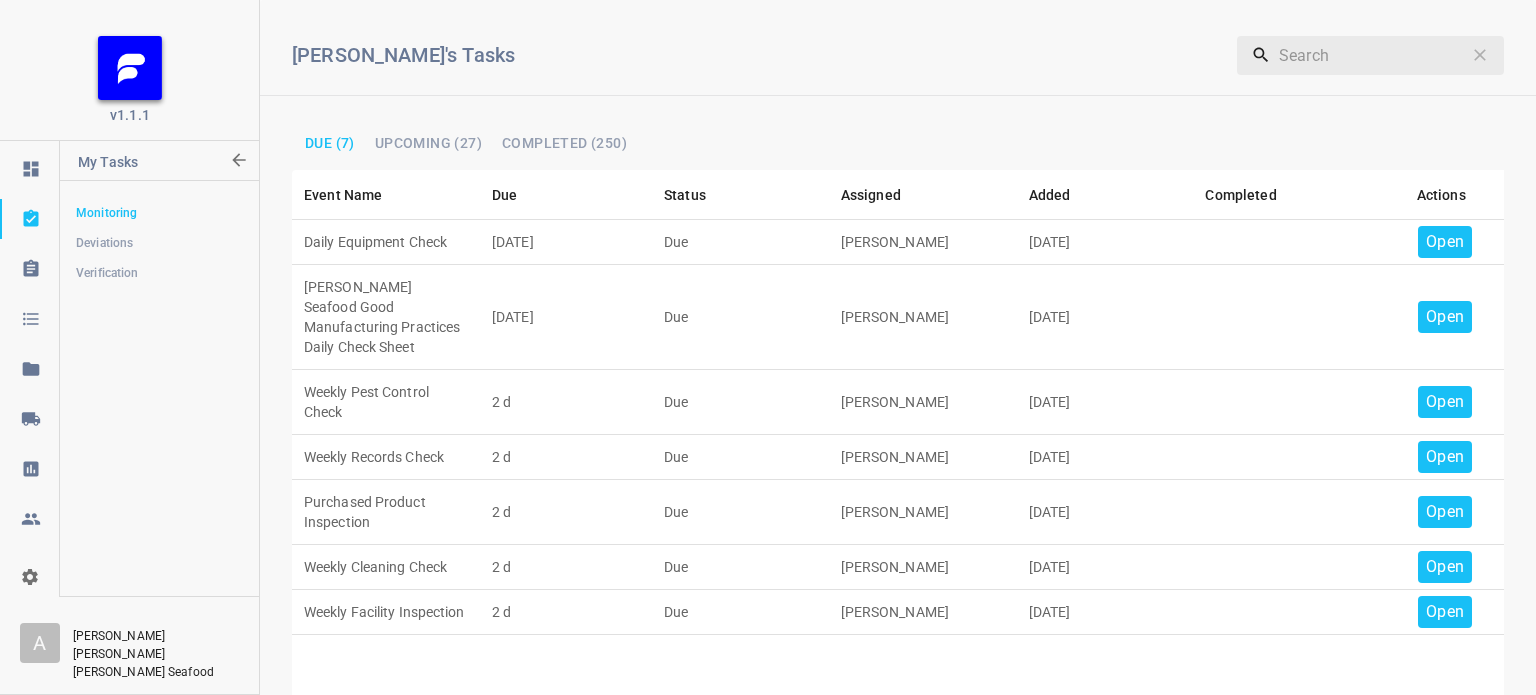 click on "Open" at bounding box center [1445, 242] 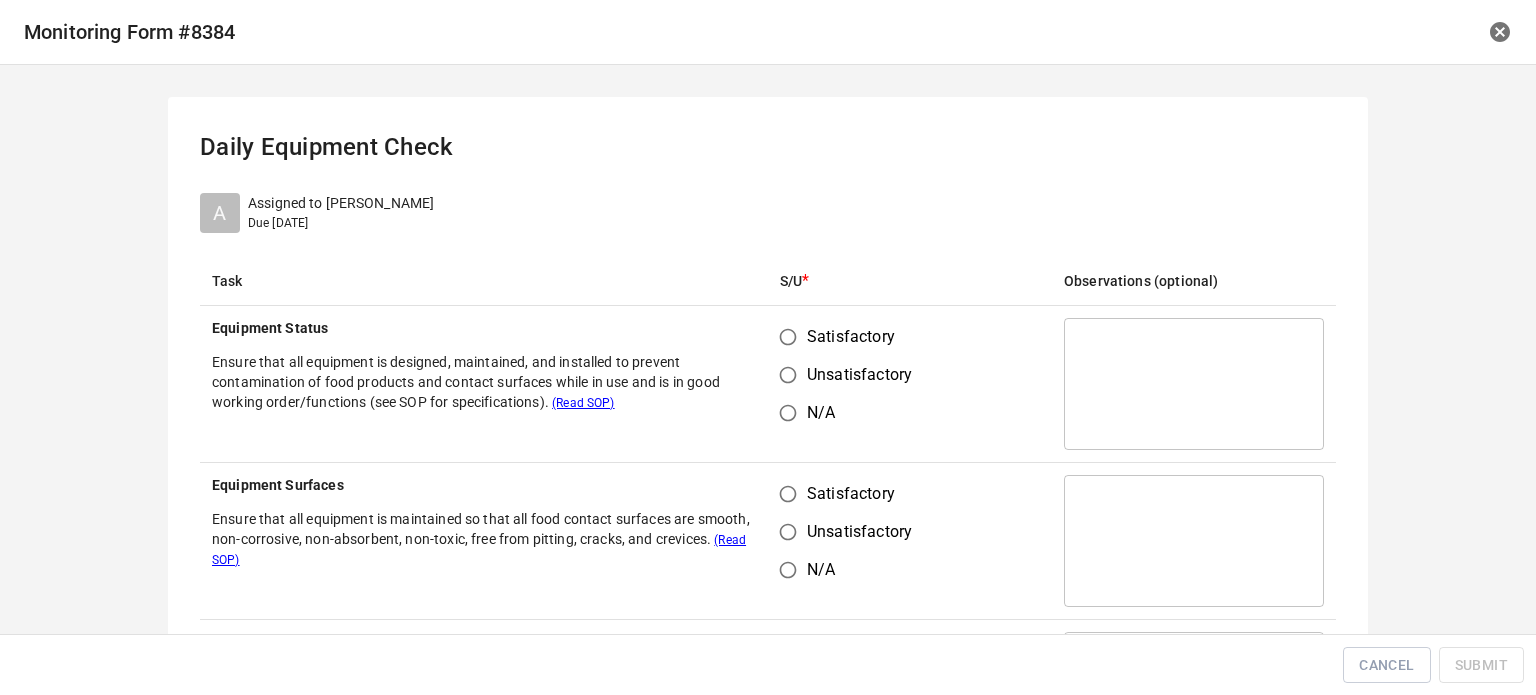 click on "Satisfactory" at bounding box center [788, 337] 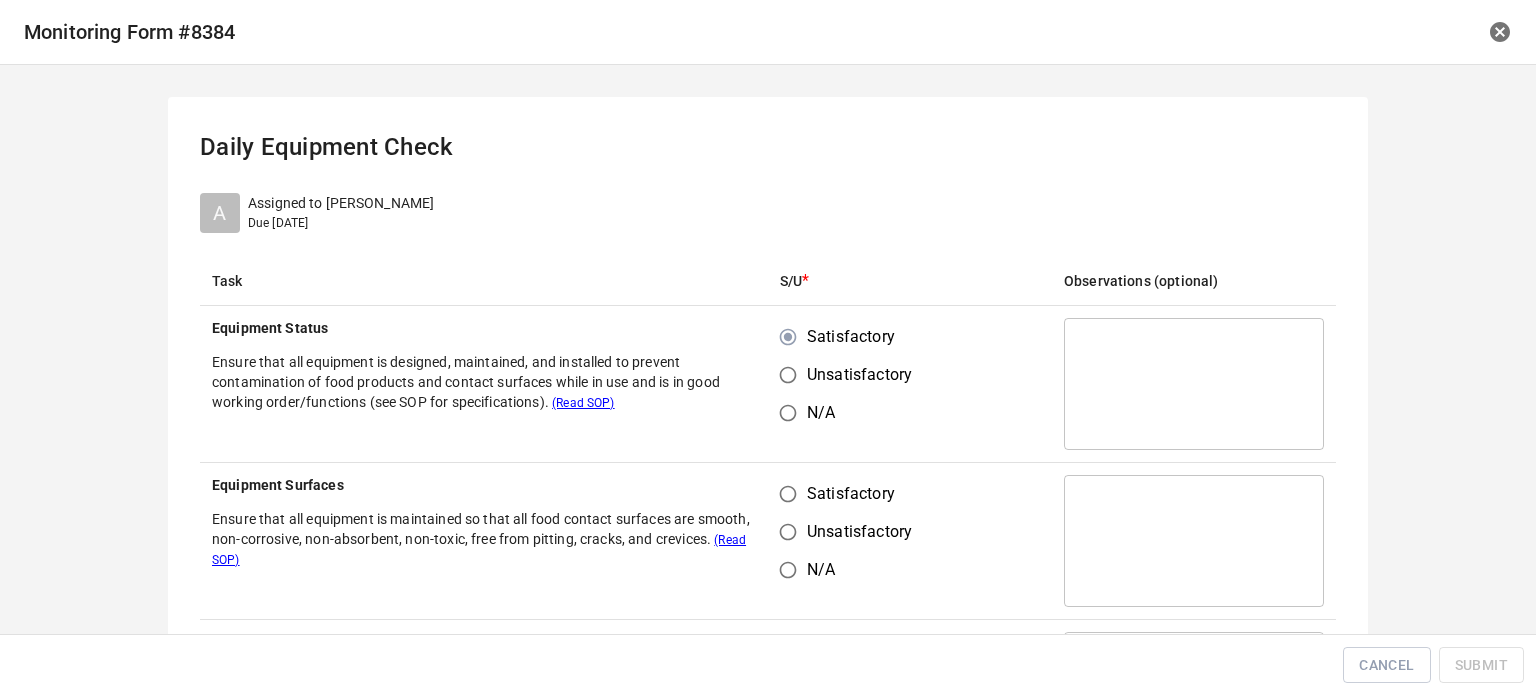 drag, startPoint x: 804, startPoint y: 483, endPoint x: 817, endPoint y: 494, distance: 17.029387 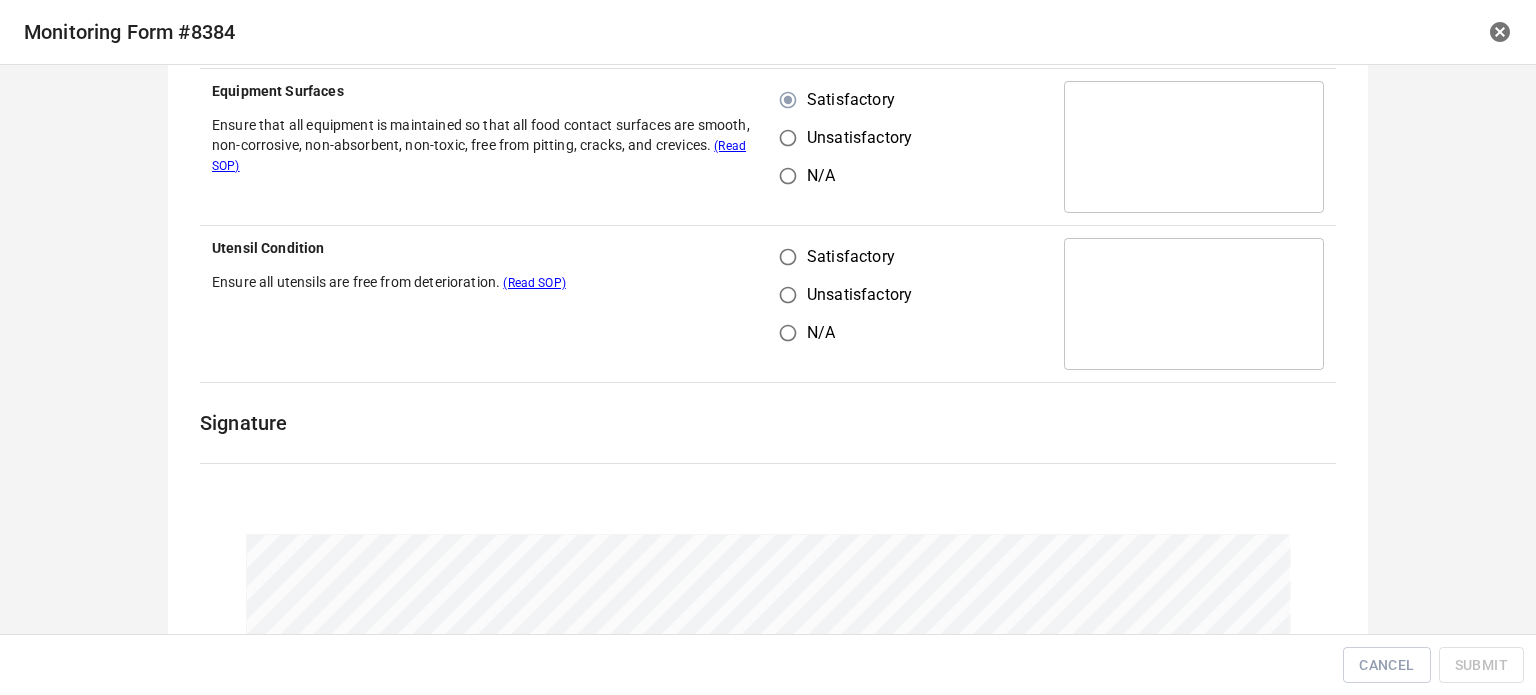 scroll, scrollTop: 400, scrollLeft: 0, axis: vertical 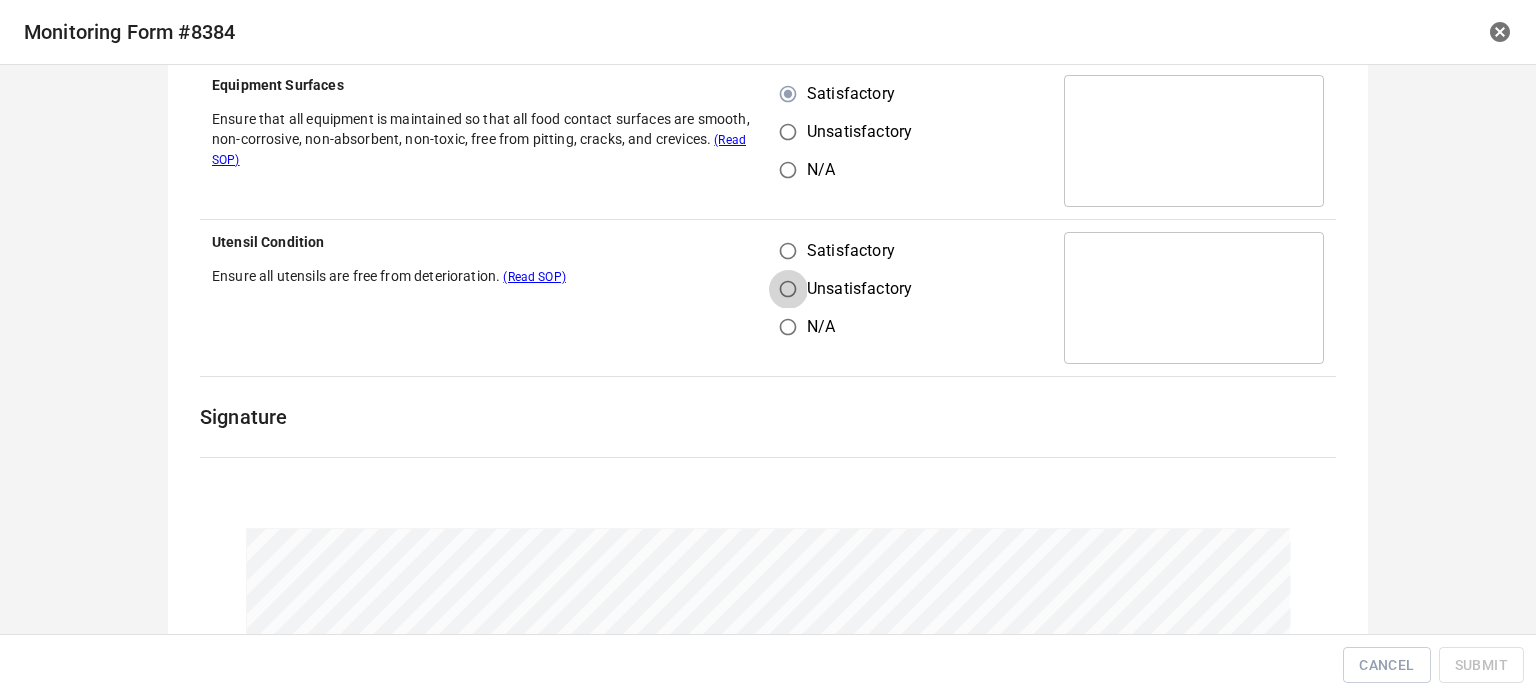 click on "Unsatisfactory" at bounding box center (788, 289) 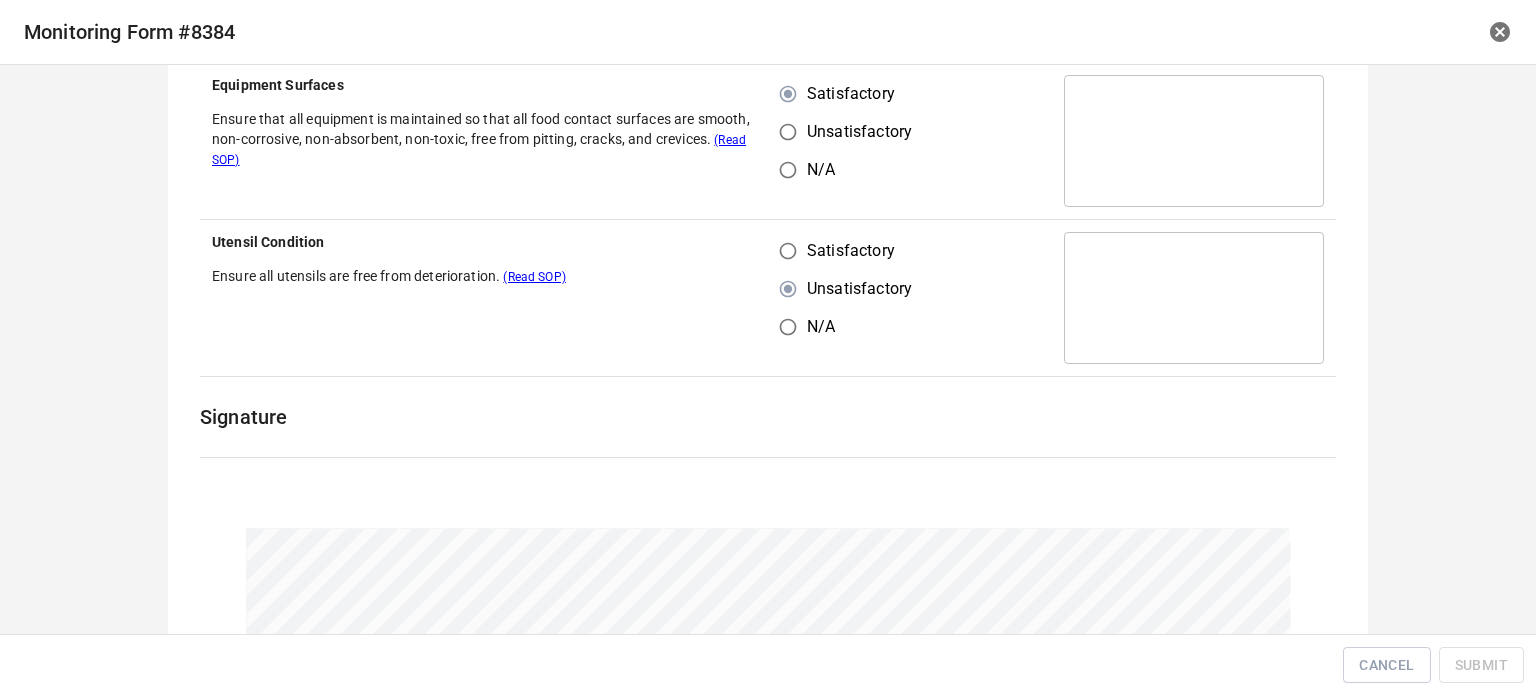 click on "Satisfactory" at bounding box center (851, 251) 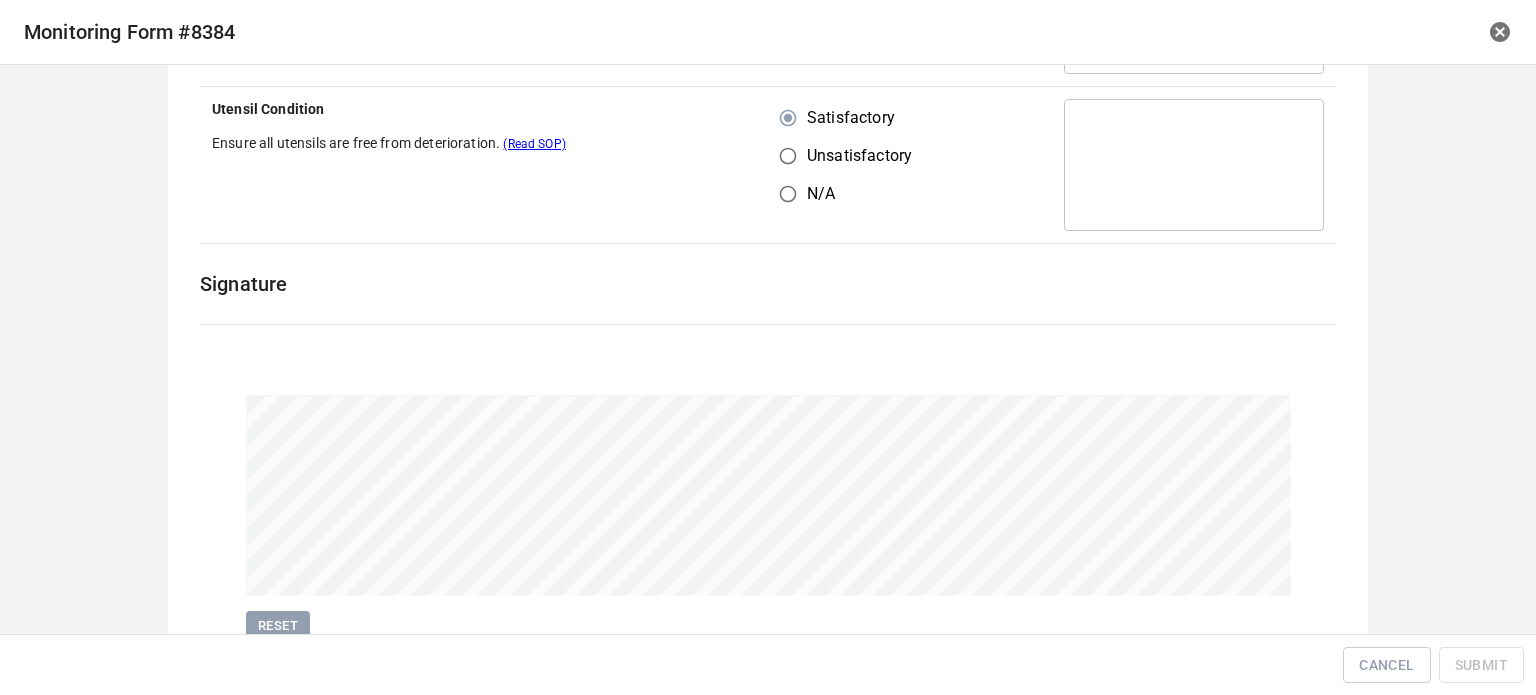 scroll, scrollTop: 618, scrollLeft: 0, axis: vertical 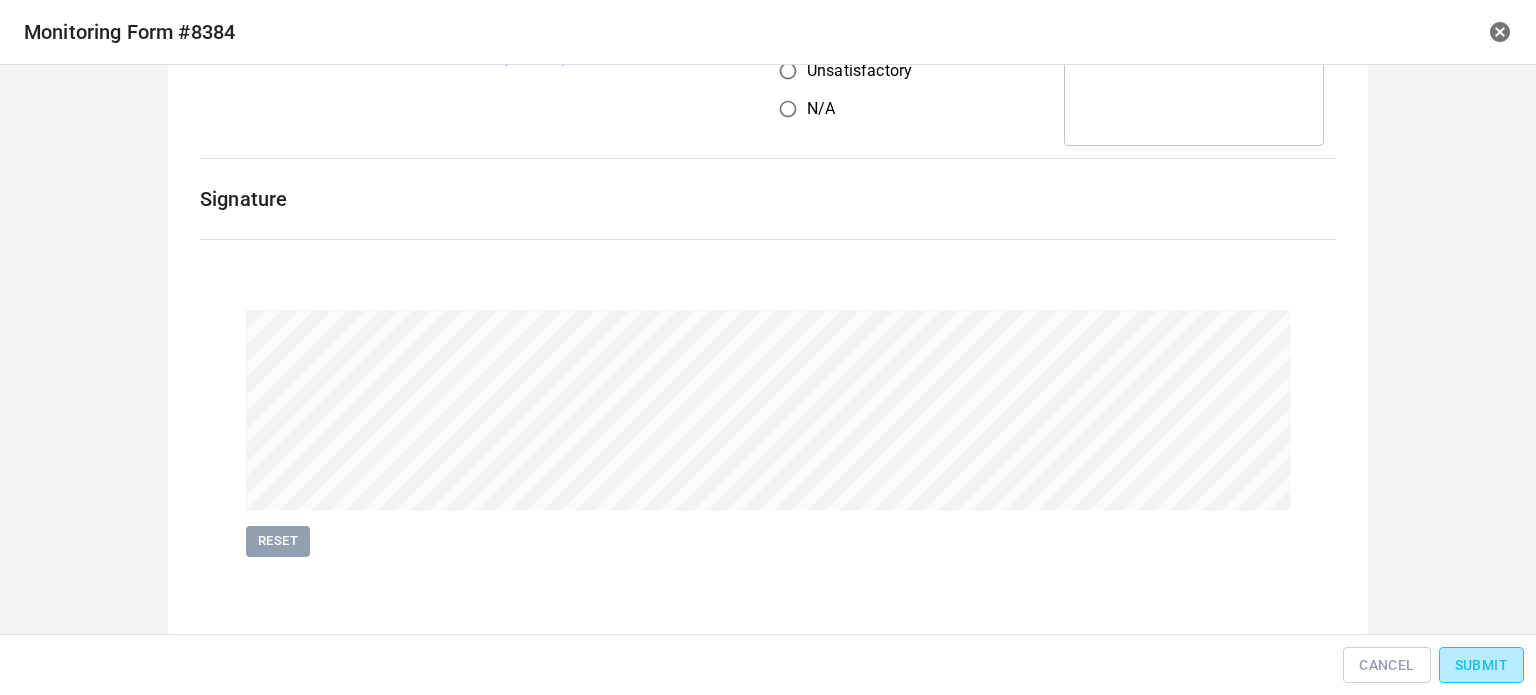 click on "Submit" at bounding box center (1481, 665) 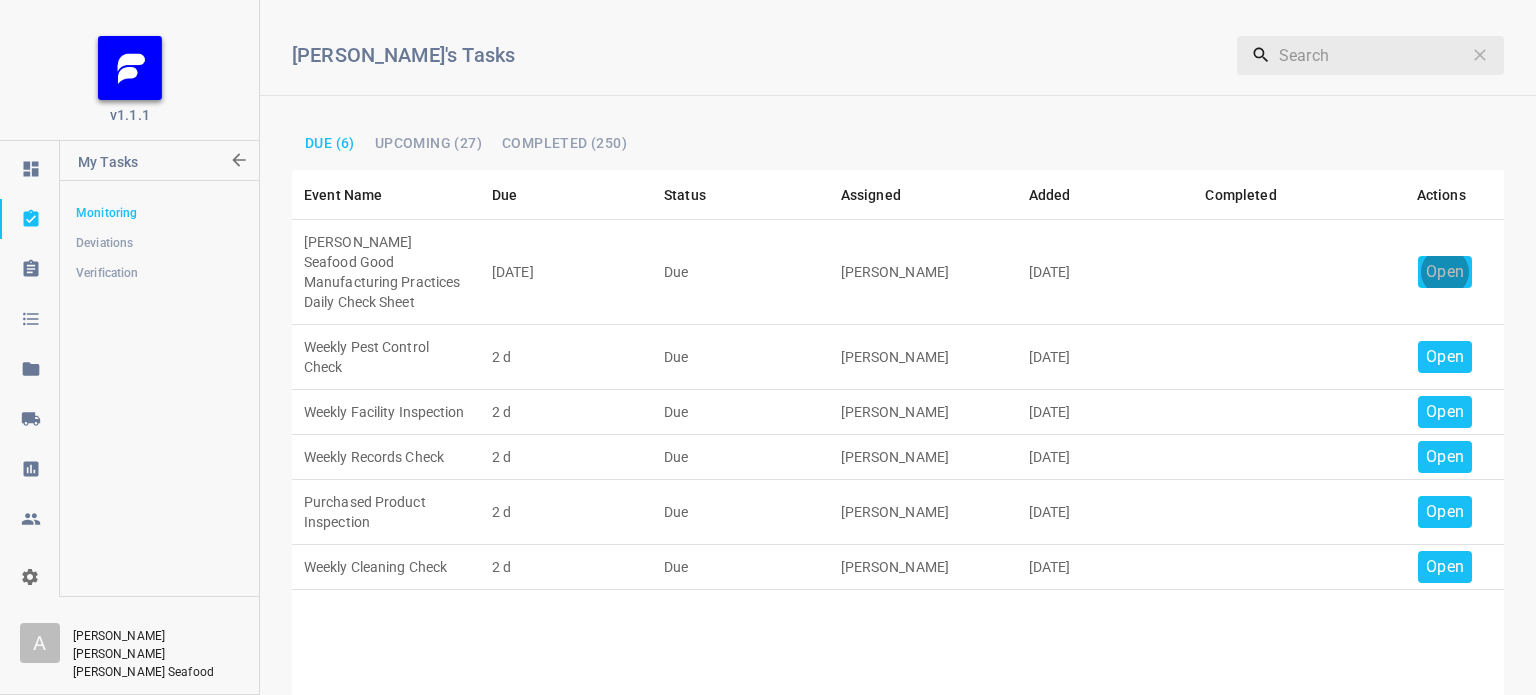 click on "Open" at bounding box center (1445, 272) 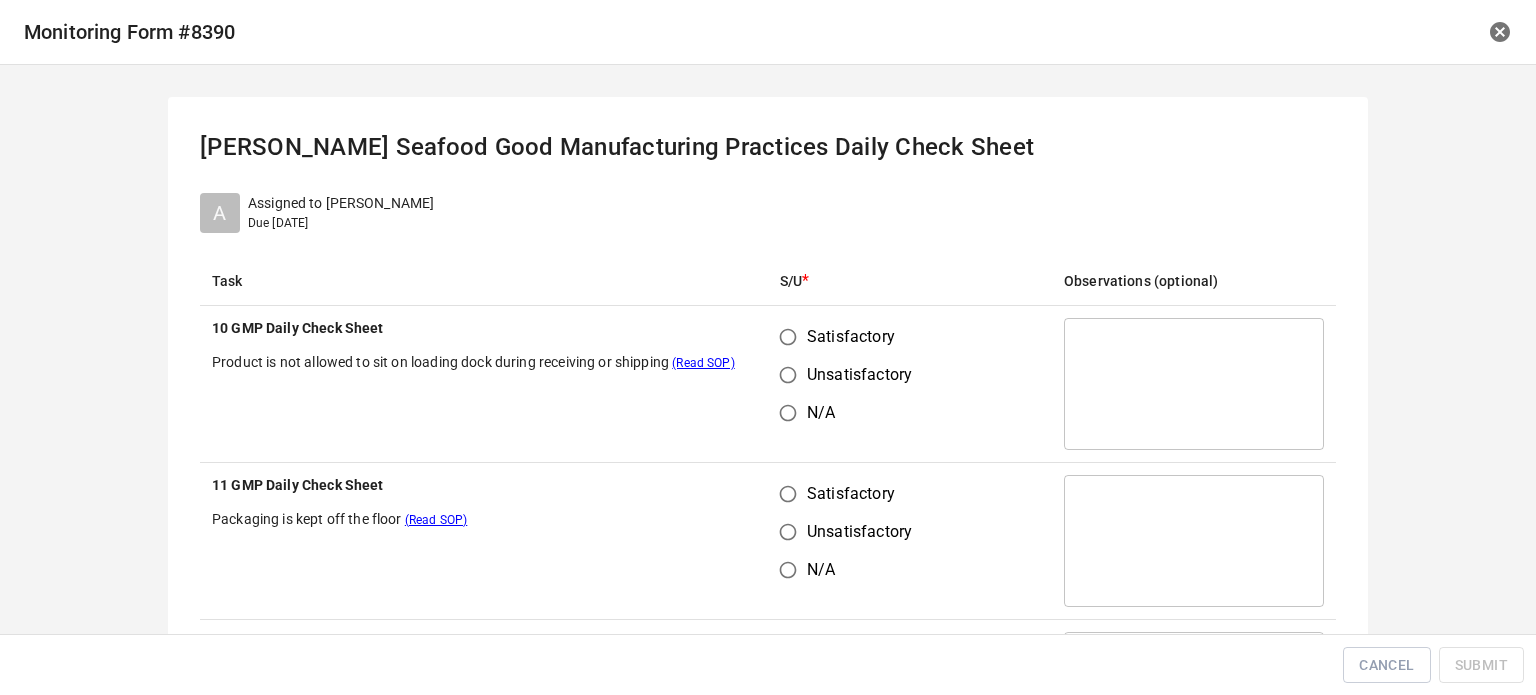 click on "Satisfactory Unsatisfactory N/A" at bounding box center [910, 384] 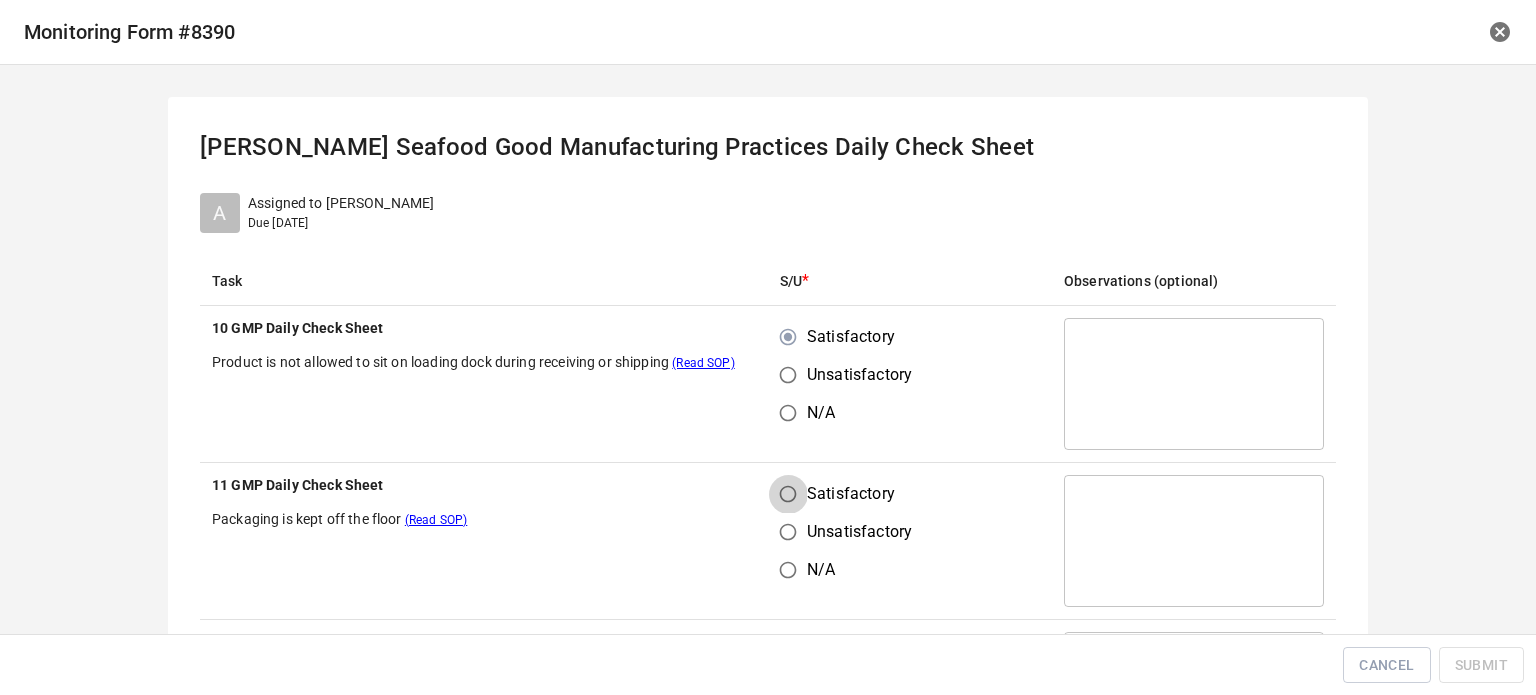 drag, startPoint x: 790, startPoint y: 506, endPoint x: 848, endPoint y: 503, distance: 58.077534 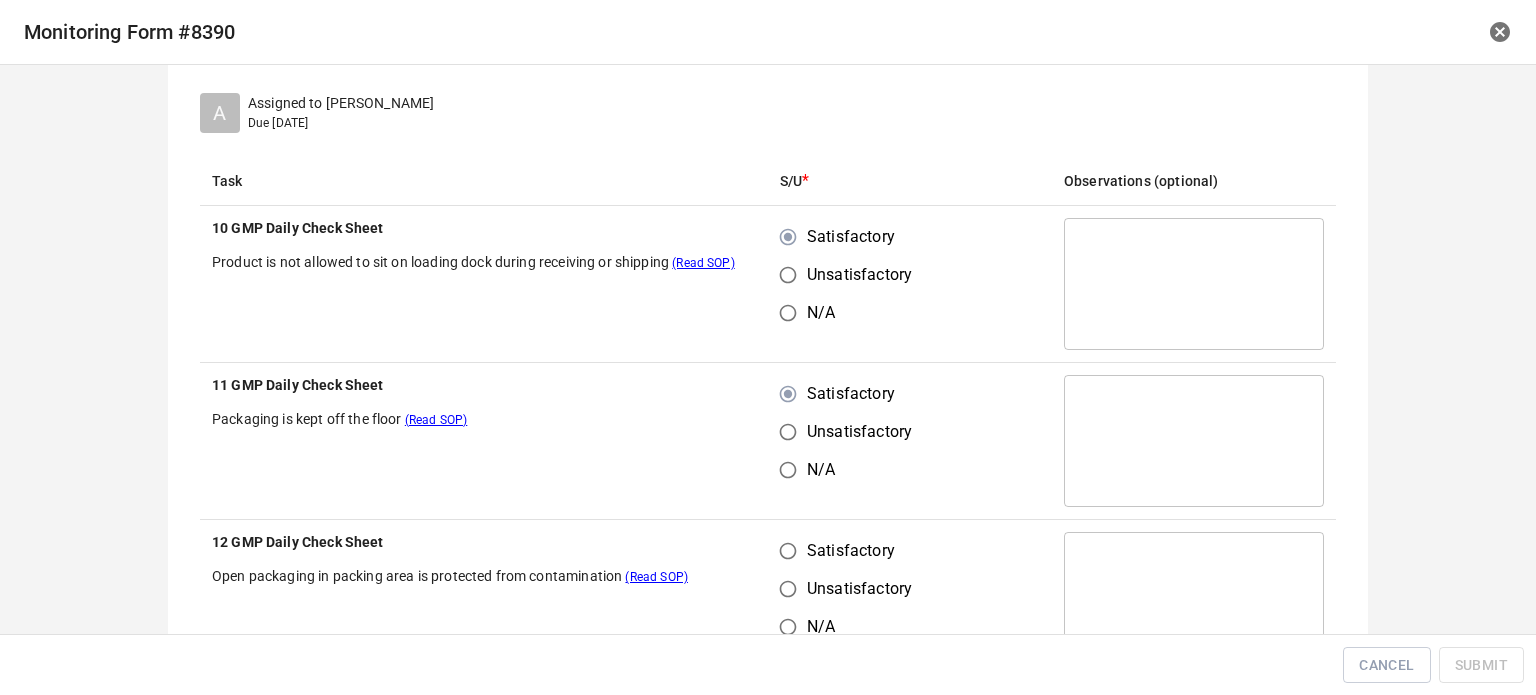 scroll, scrollTop: 300, scrollLeft: 0, axis: vertical 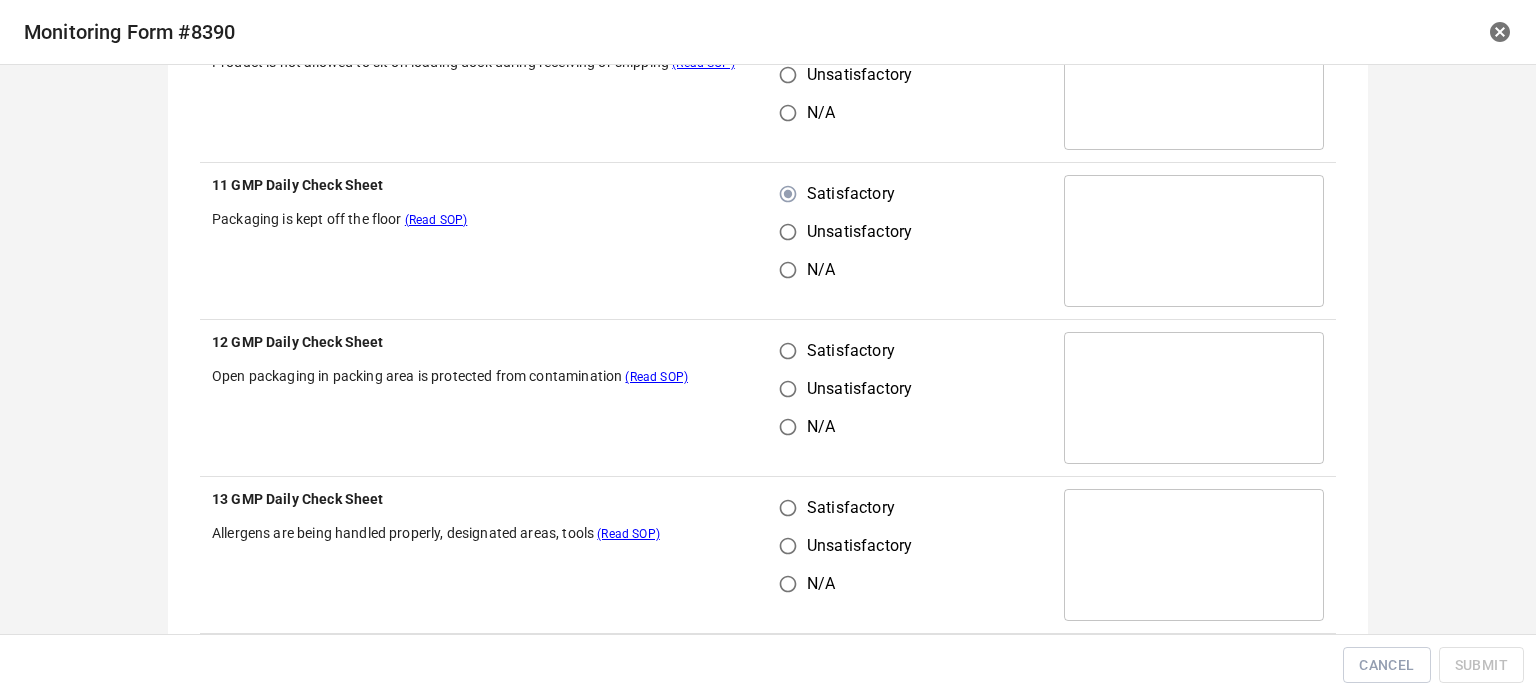 click on "Satisfactory" at bounding box center [788, 351] 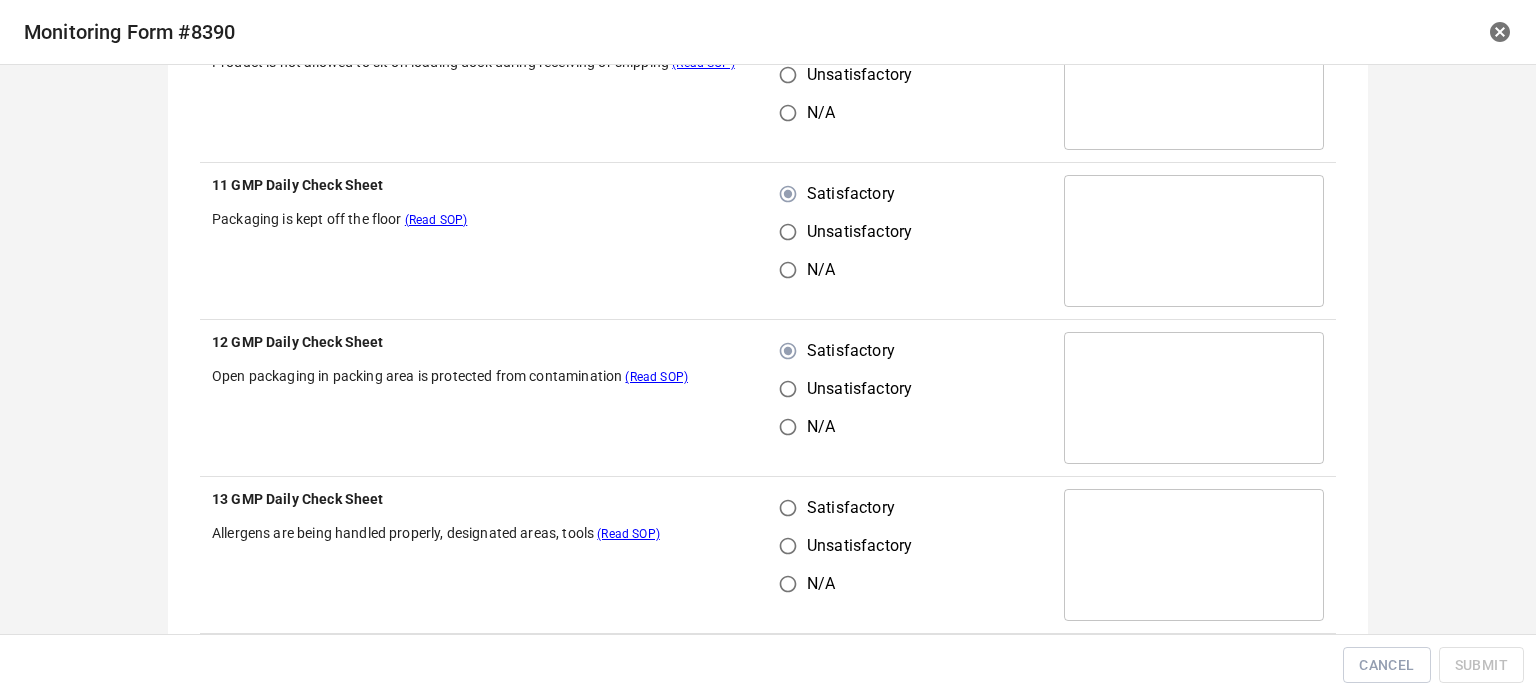 drag, startPoint x: 776, startPoint y: 500, endPoint x: 890, endPoint y: 490, distance: 114.43776 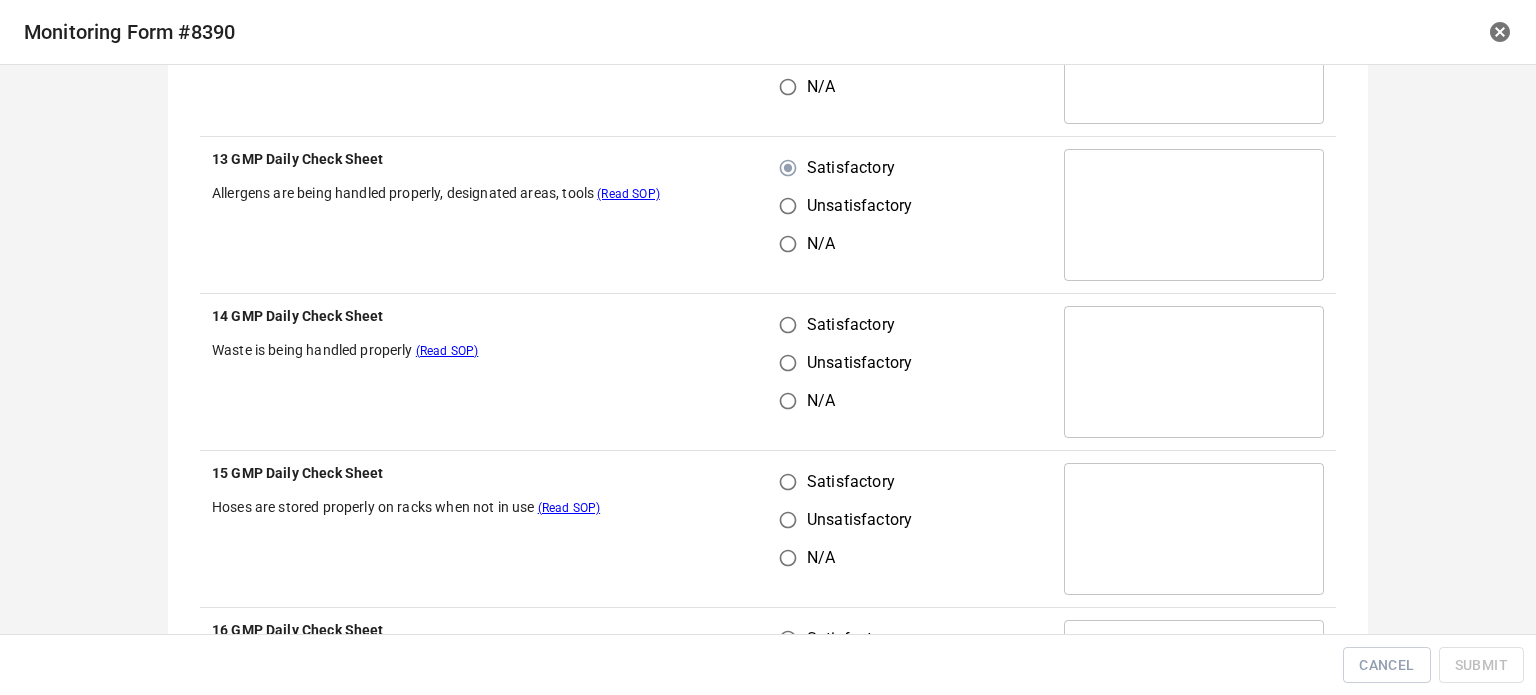 scroll, scrollTop: 700, scrollLeft: 0, axis: vertical 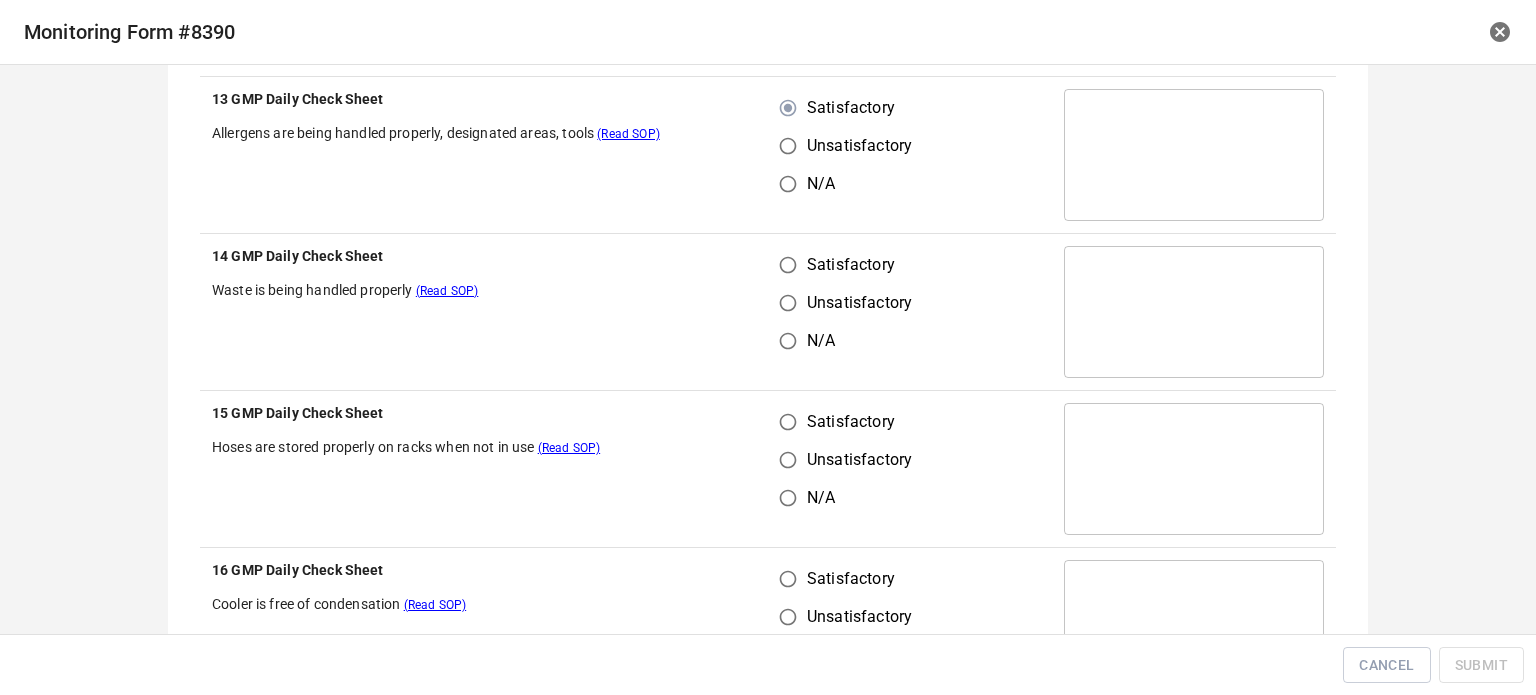 drag, startPoint x: 784, startPoint y: 265, endPoint x: 791, endPoint y: 400, distance: 135.18137 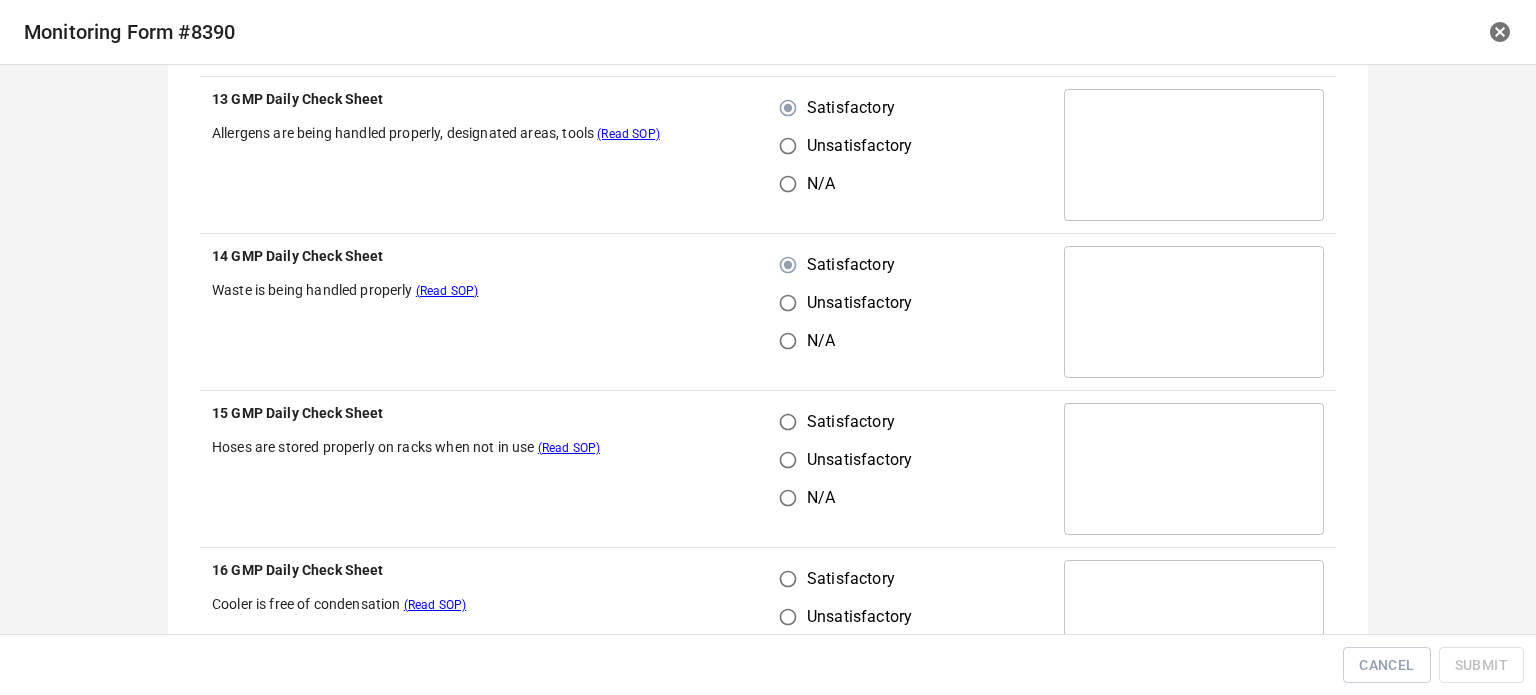 drag, startPoint x: 792, startPoint y: 428, endPoint x: 792, endPoint y: 460, distance: 32 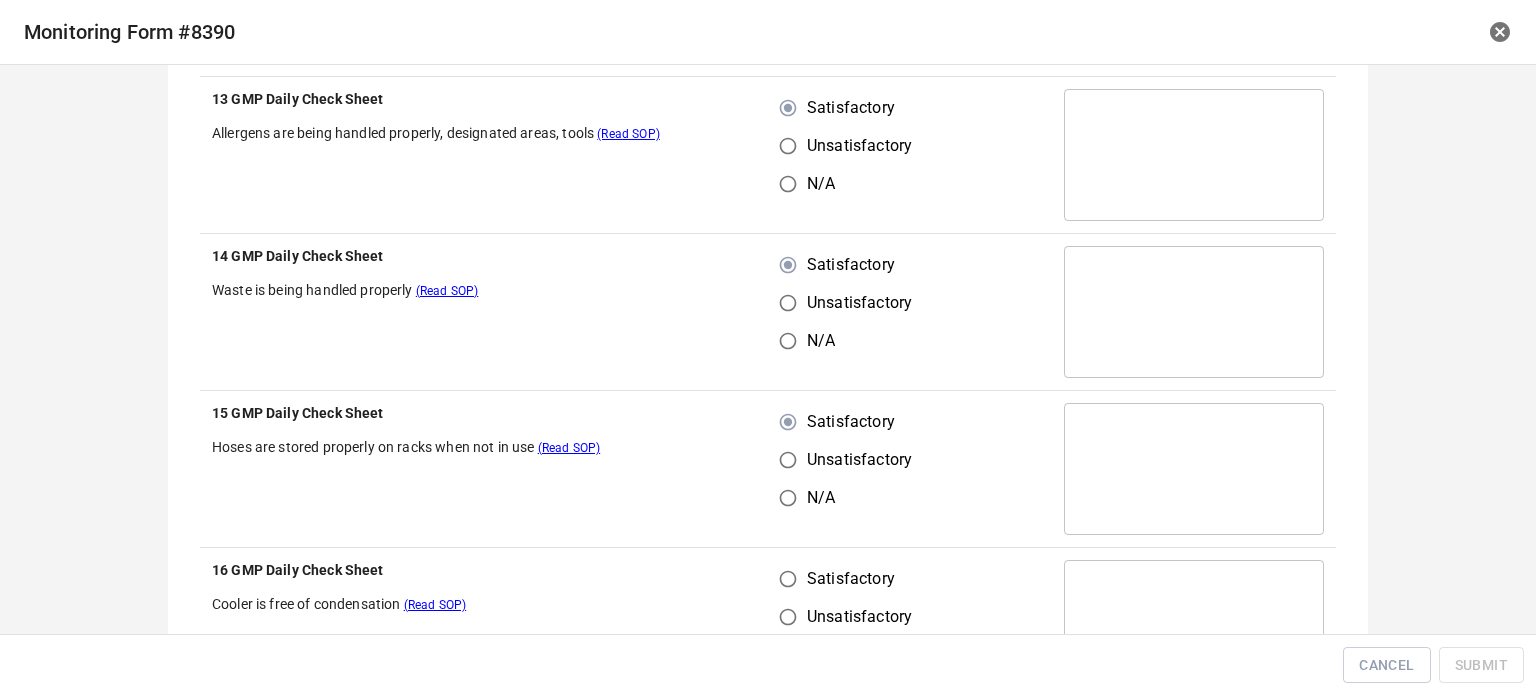 drag, startPoint x: 796, startPoint y: 548, endPoint x: 842, endPoint y: 575, distance: 53.338543 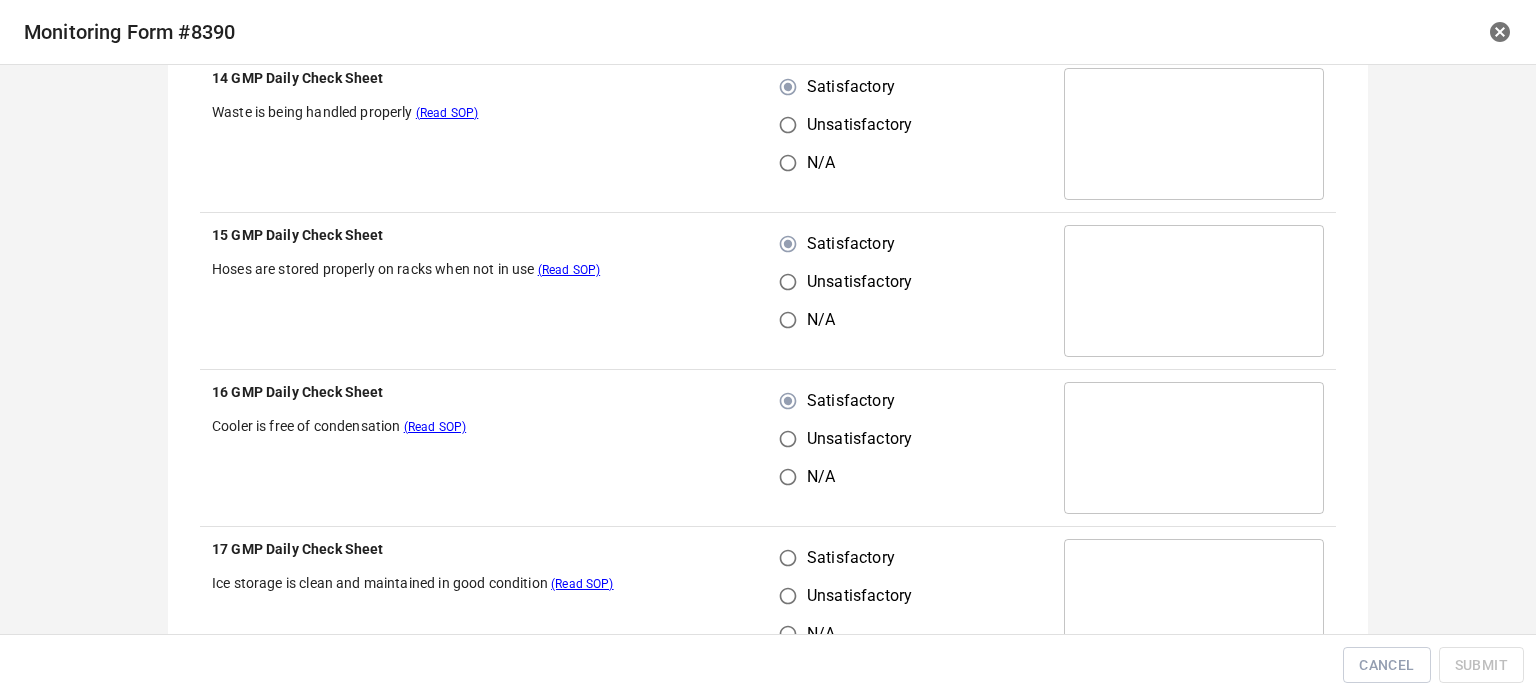 scroll, scrollTop: 1000, scrollLeft: 0, axis: vertical 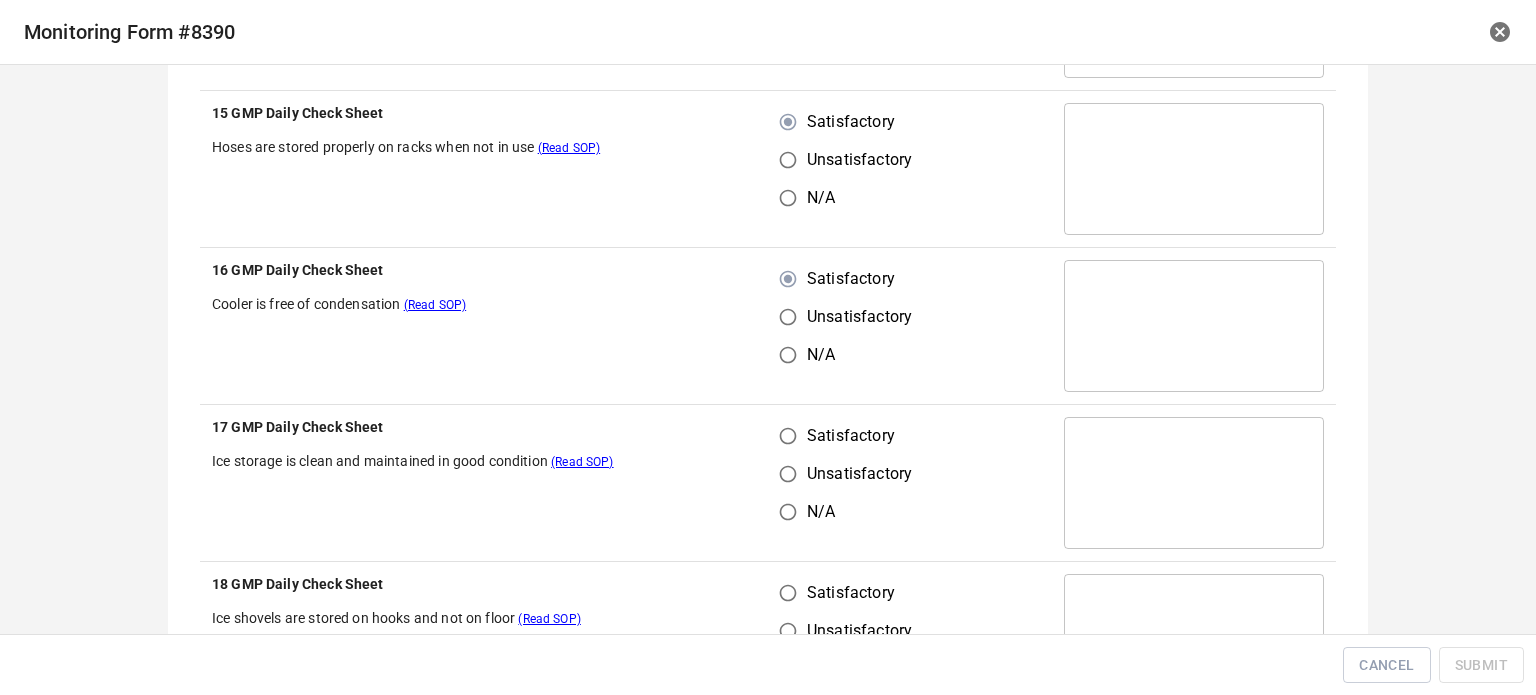 click on "Satisfactory" at bounding box center (788, 436) 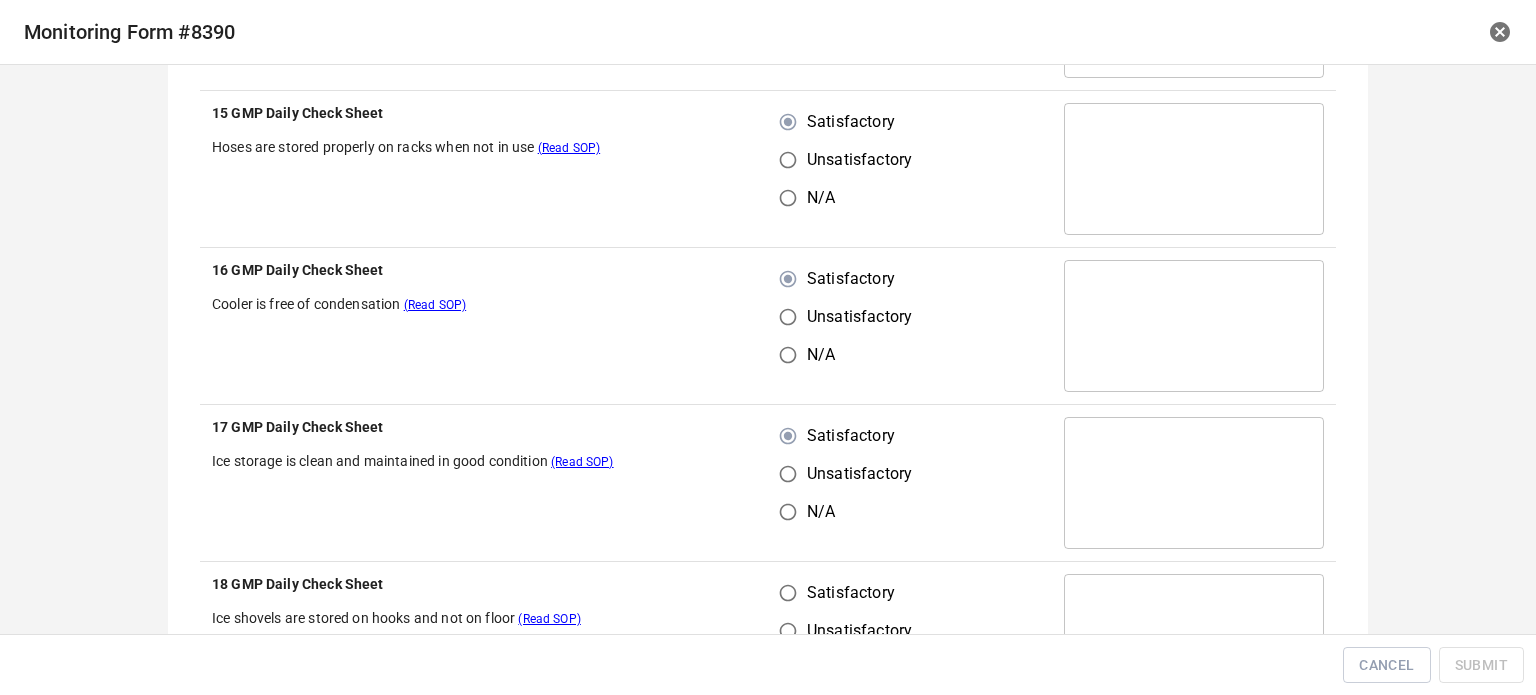 click on "Satisfactory" at bounding box center [788, 593] 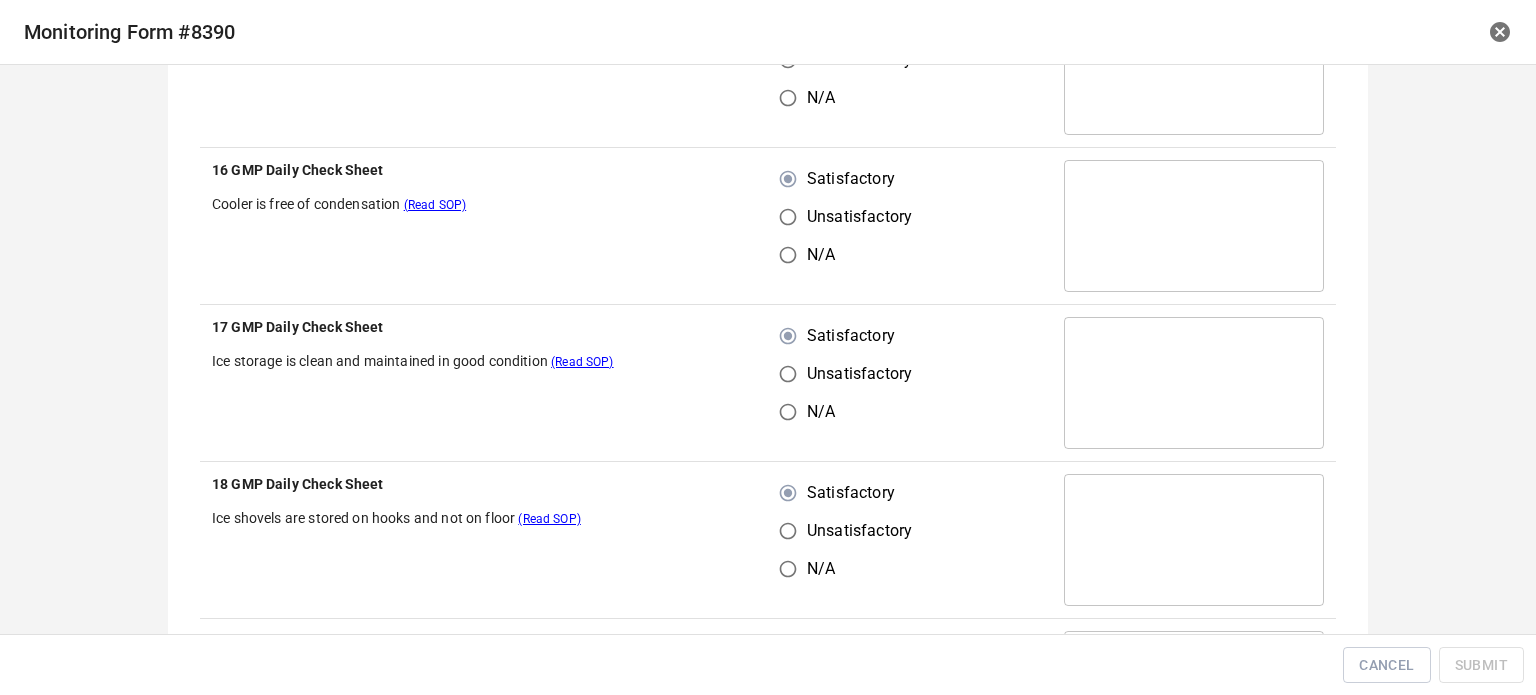 scroll, scrollTop: 1400, scrollLeft: 0, axis: vertical 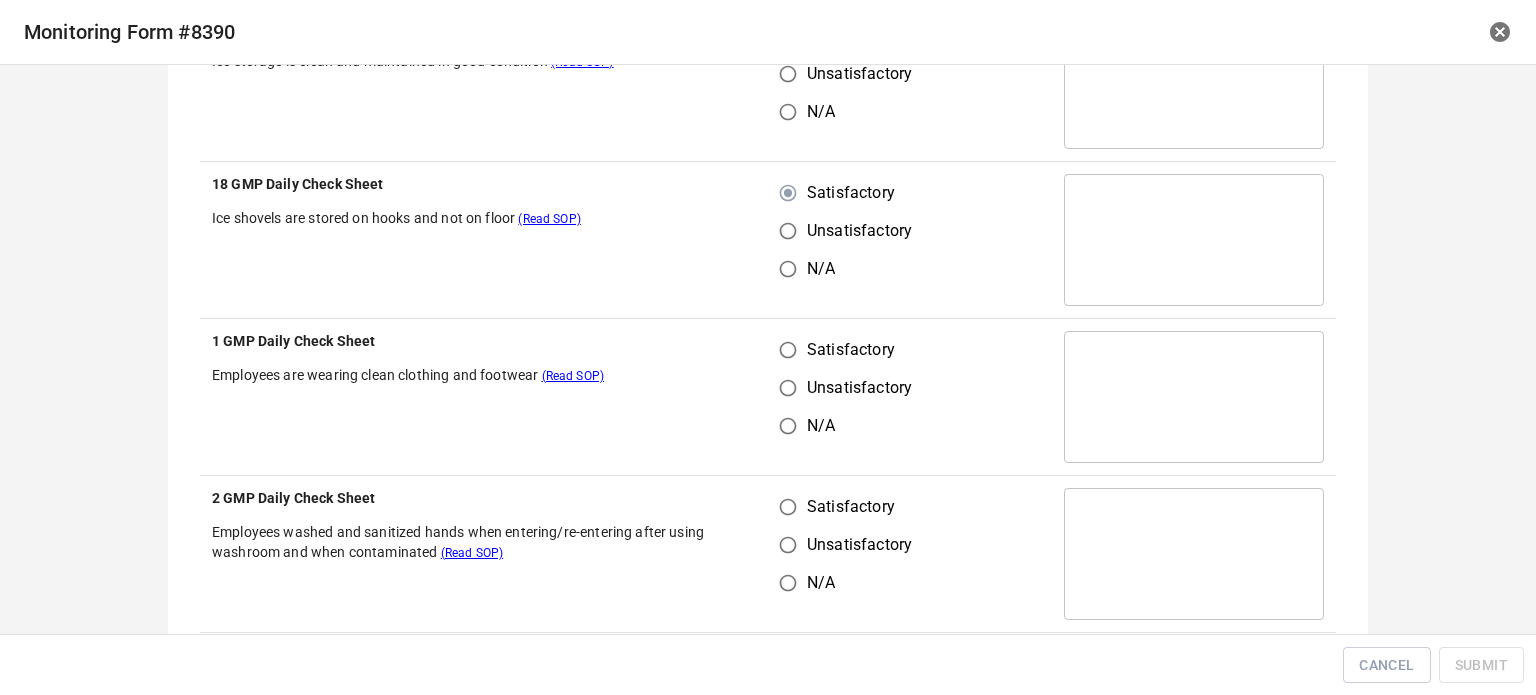 click on "Satisfactory" at bounding box center (788, 350) 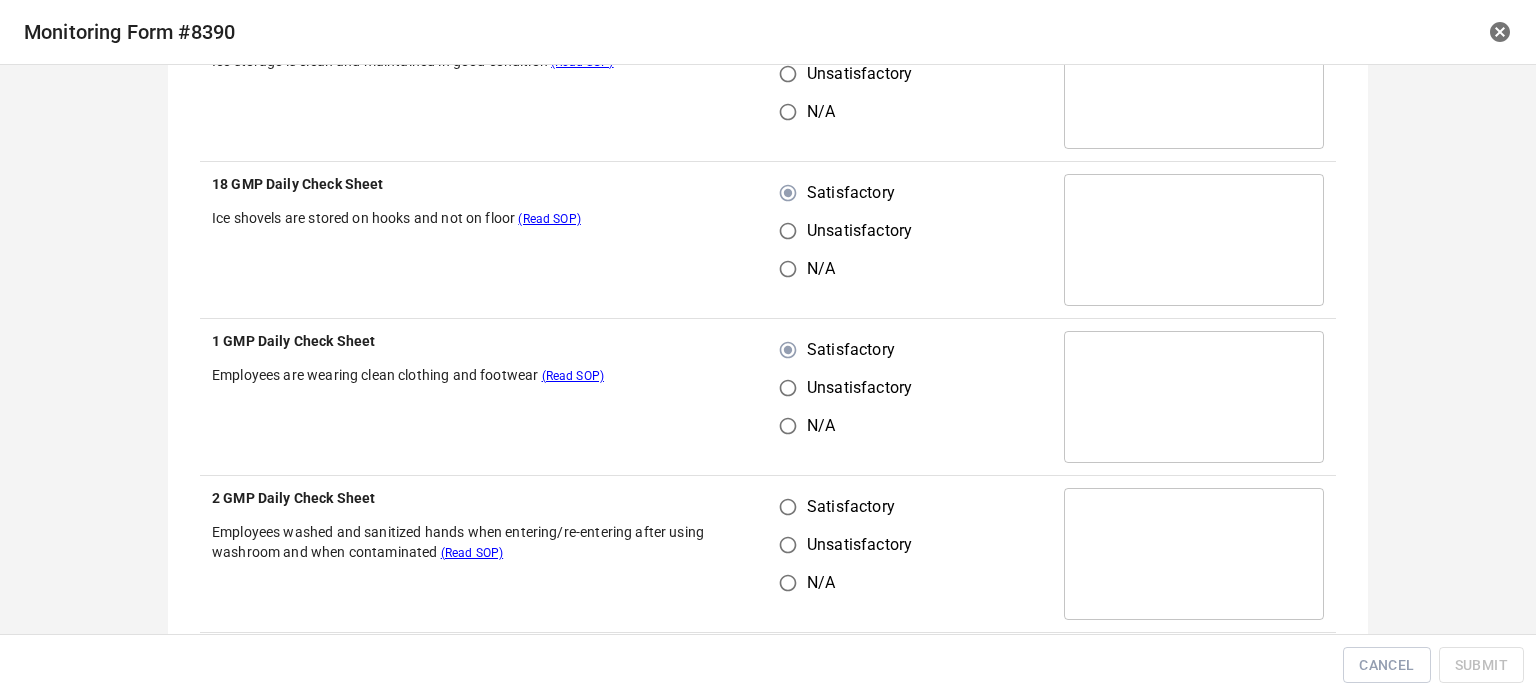 click on "Unsatisfactory" at bounding box center [788, 545] 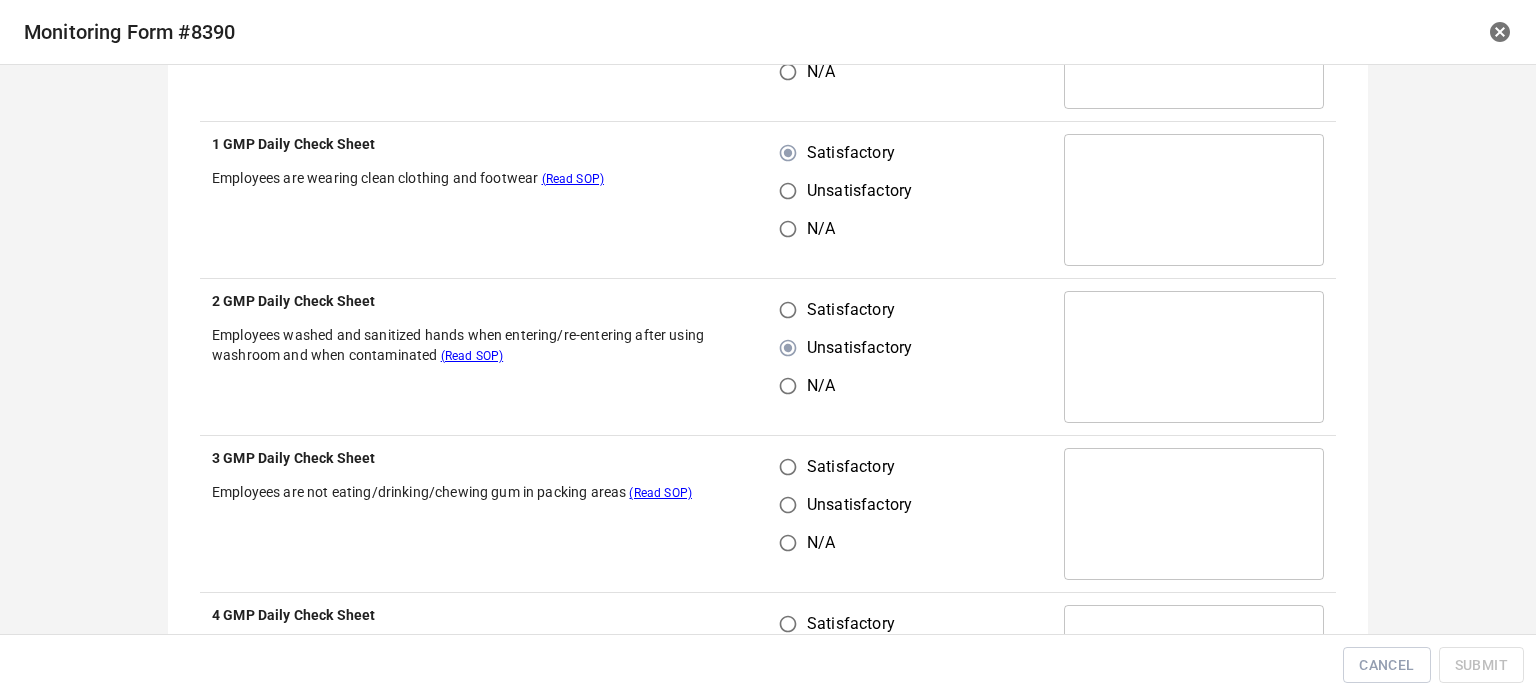 scroll, scrollTop: 1600, scrollLeft: 0, axis: vertical 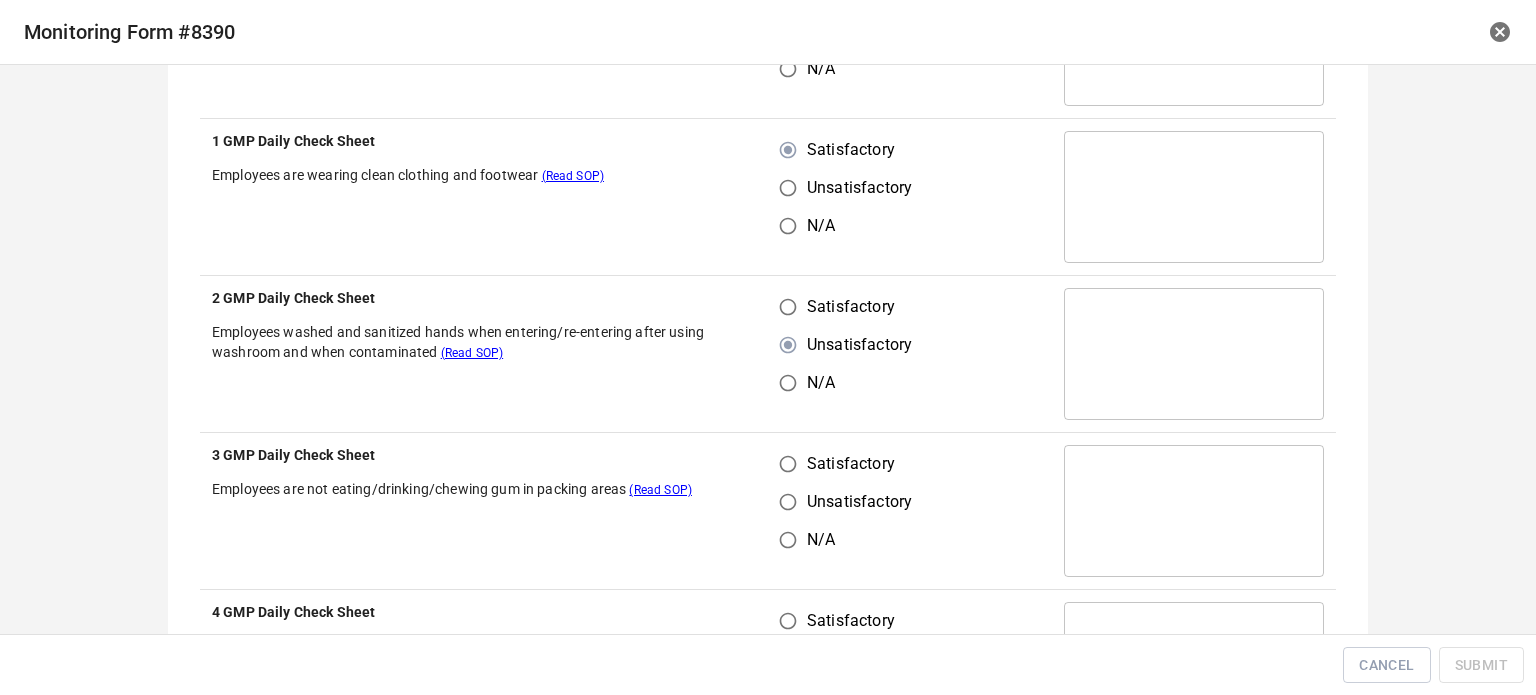 click on "Satisfactory Unsatisfactory N/A" at bounding box center (910, 354) 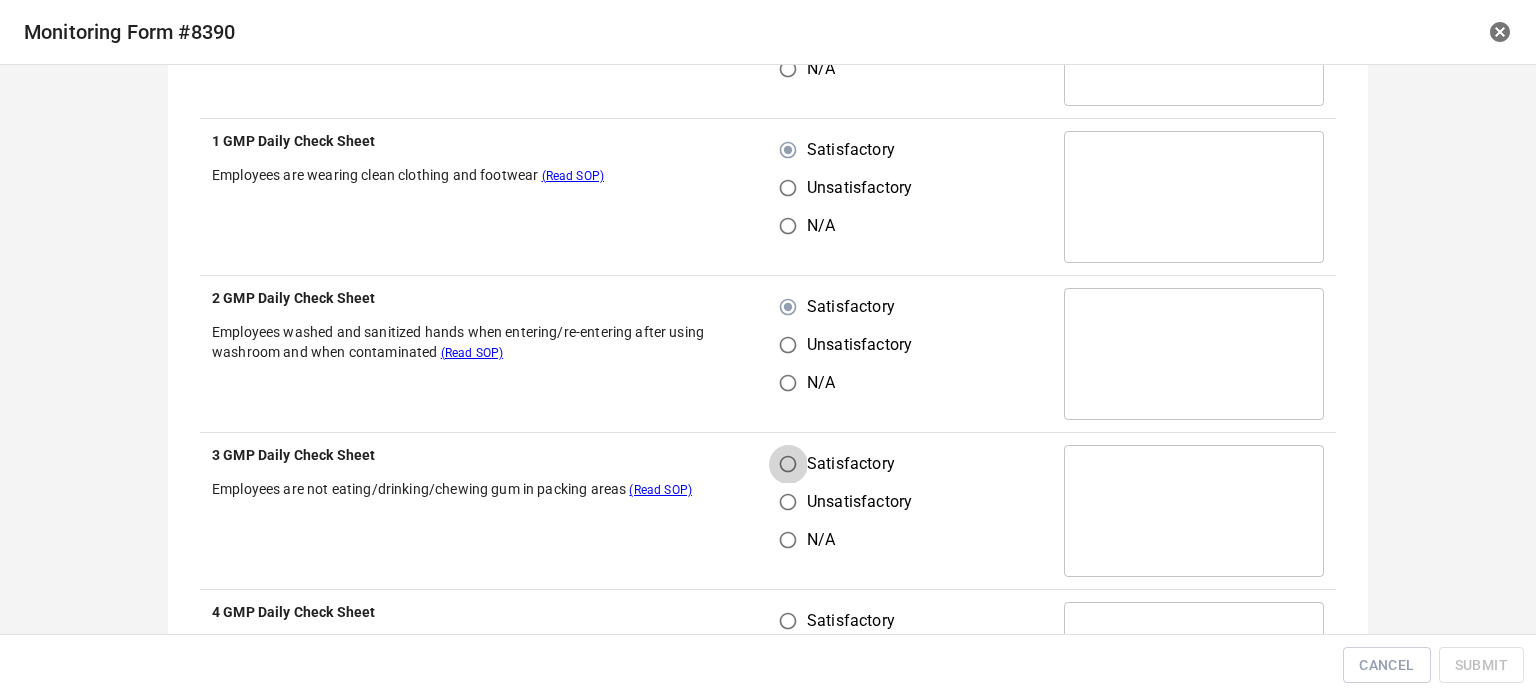 drag, startPoint x: 779, startPoint y: 477, endPoint x: 853, endPoint y: 468, distance: 74.54529 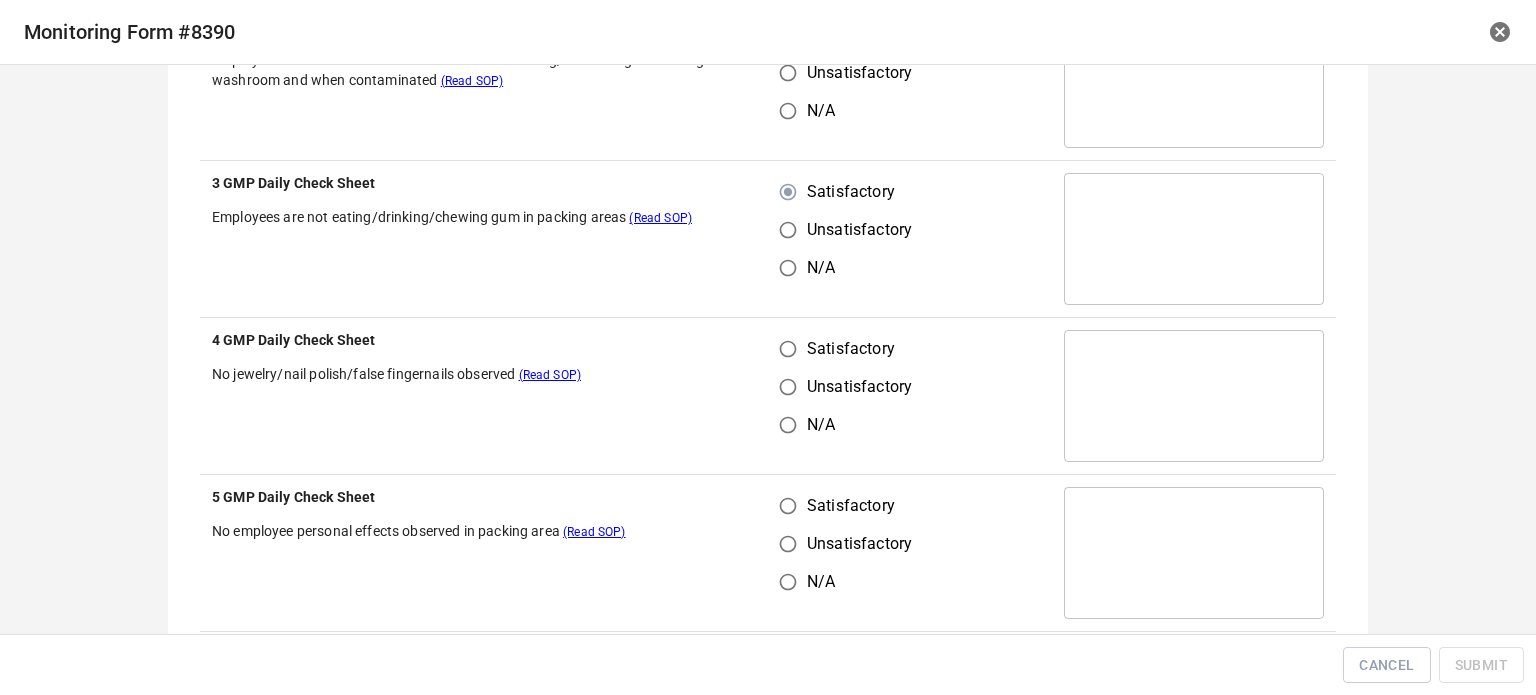 scroll, scrollTop: 1900, scrollLeft: 0, axis: vertical 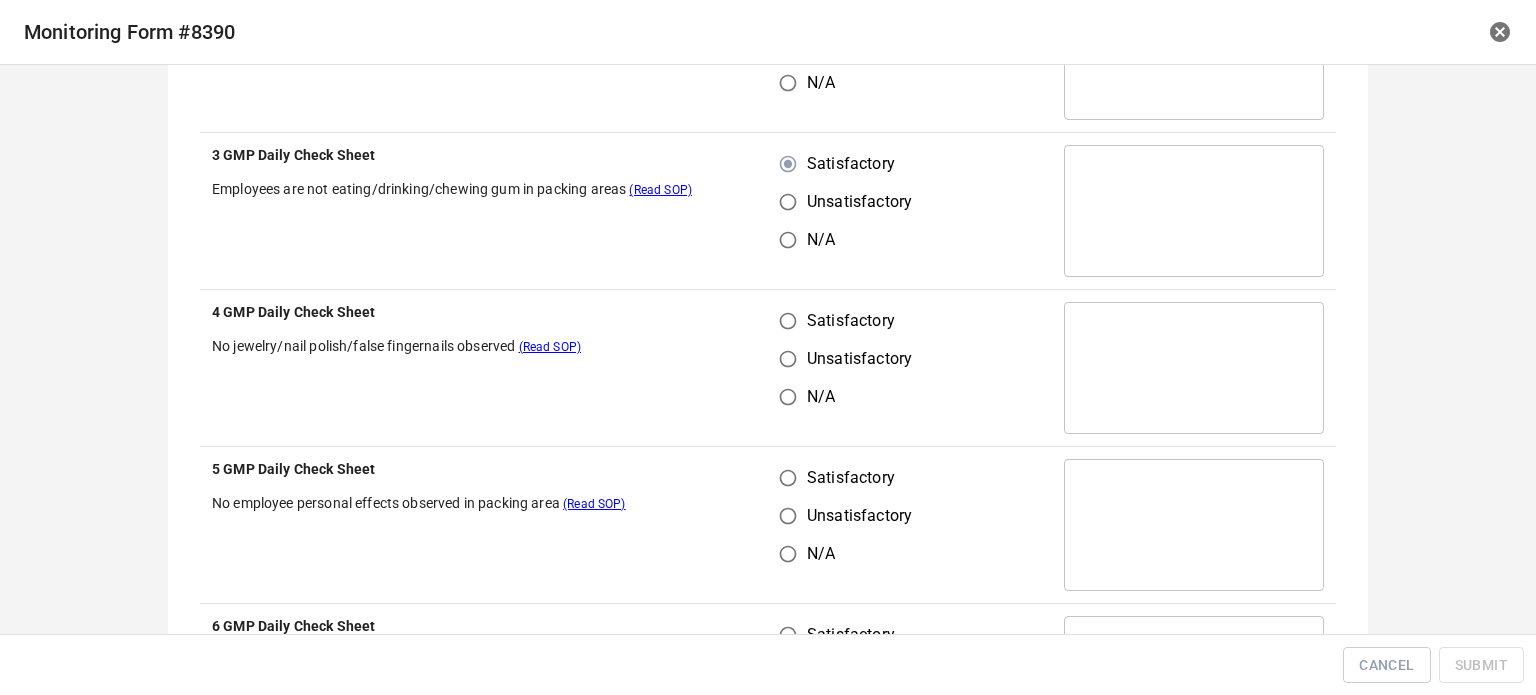 click on "Satisfactory" at bounding box center [788, 321] 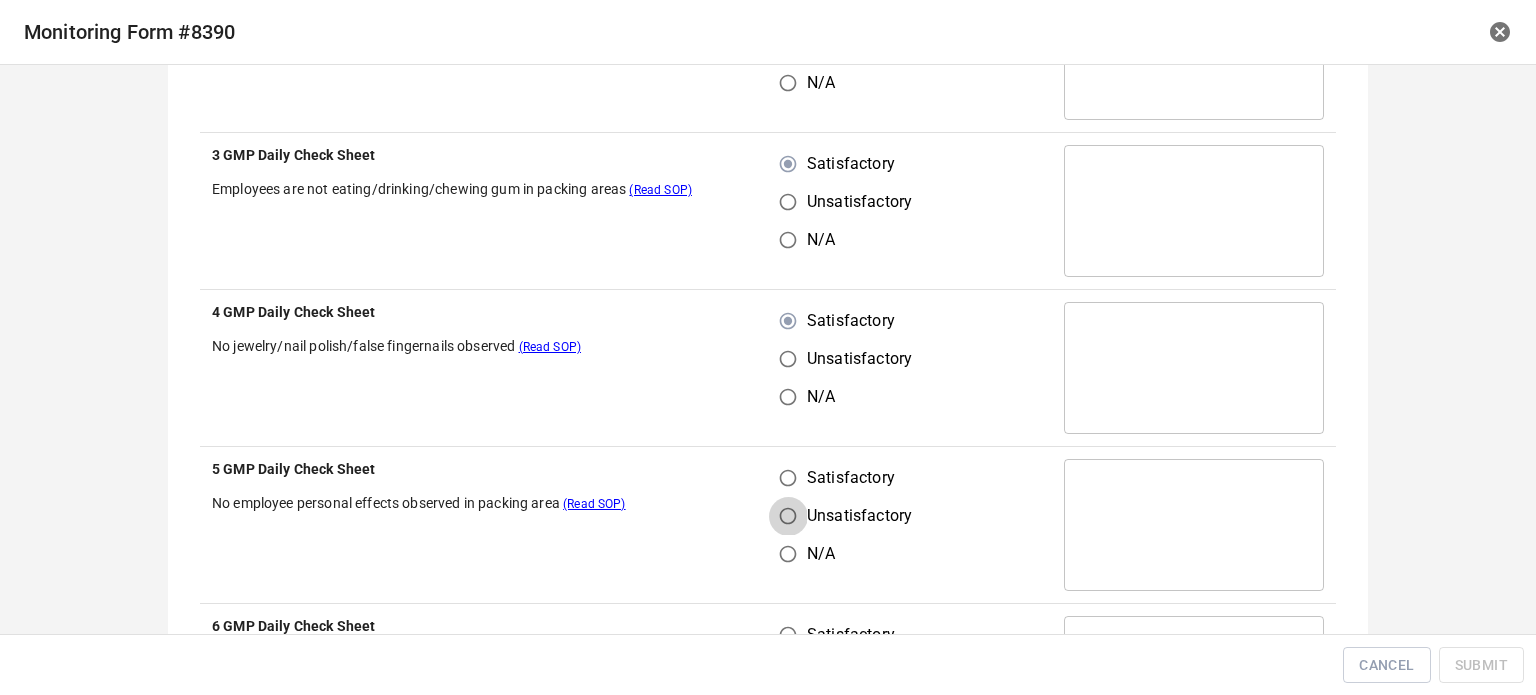 drag, startPoint x: 780, startPoint y: 507, endPoint x: 804, endPoint y: 501, distance: 24.738634 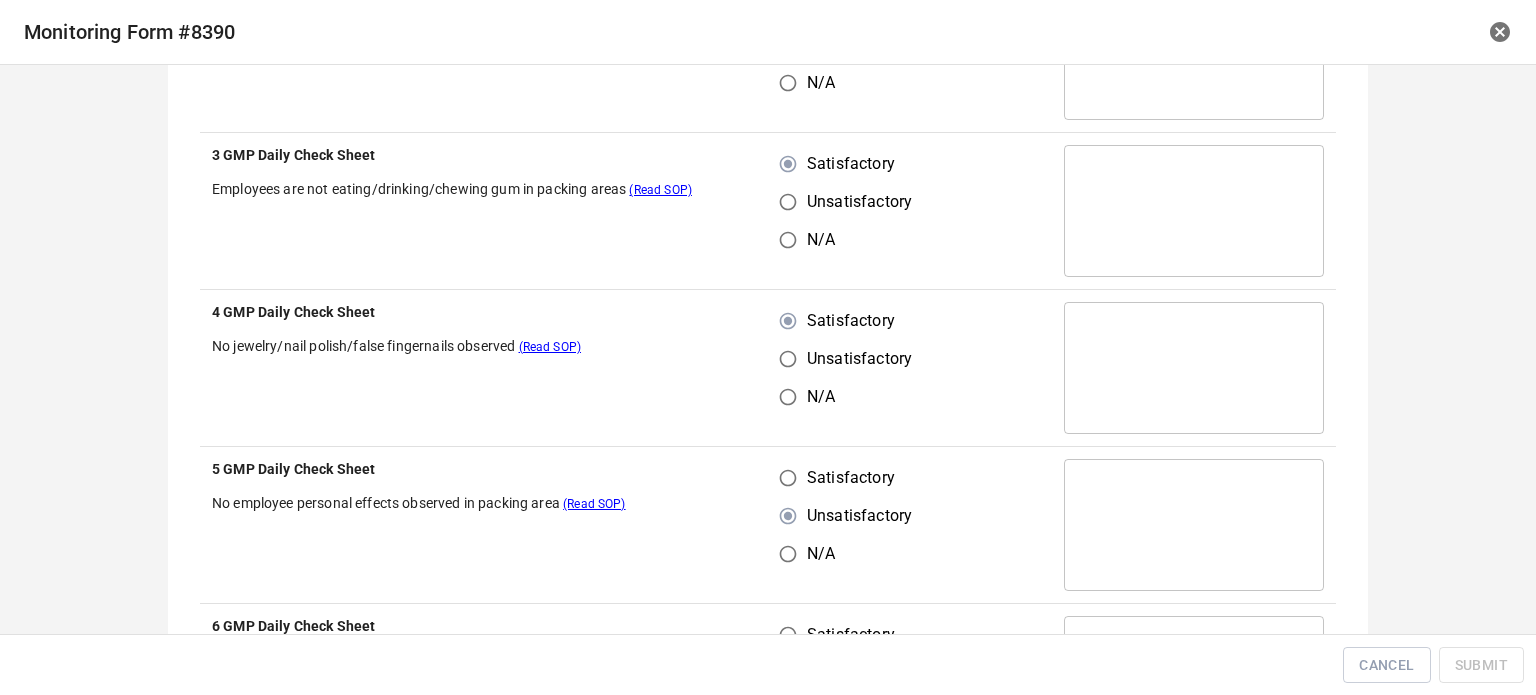 click on "Satisfactory" at bounding box center (788, 478) 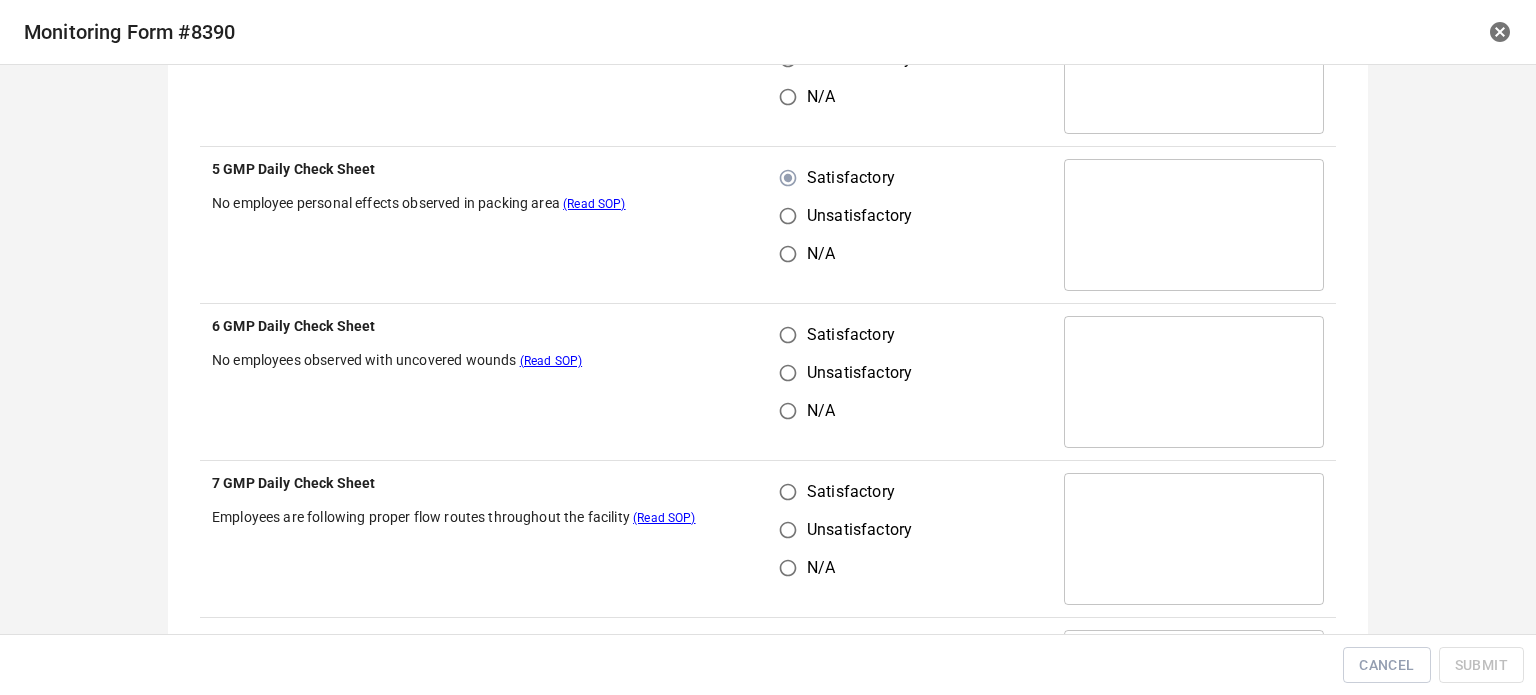 click on "Satisfactory" at bounding box center [788, 335] 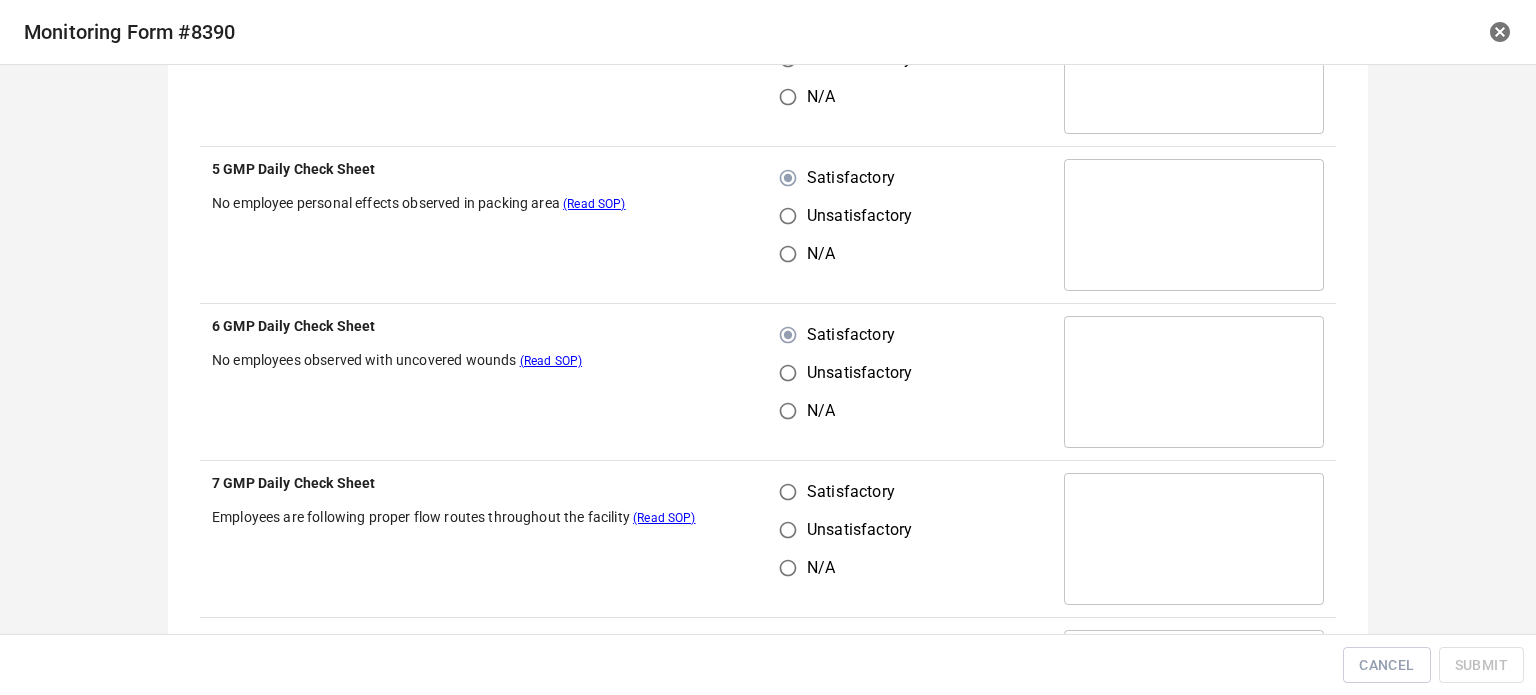 click on "Satisfactory" at bounding box center [788, 492] 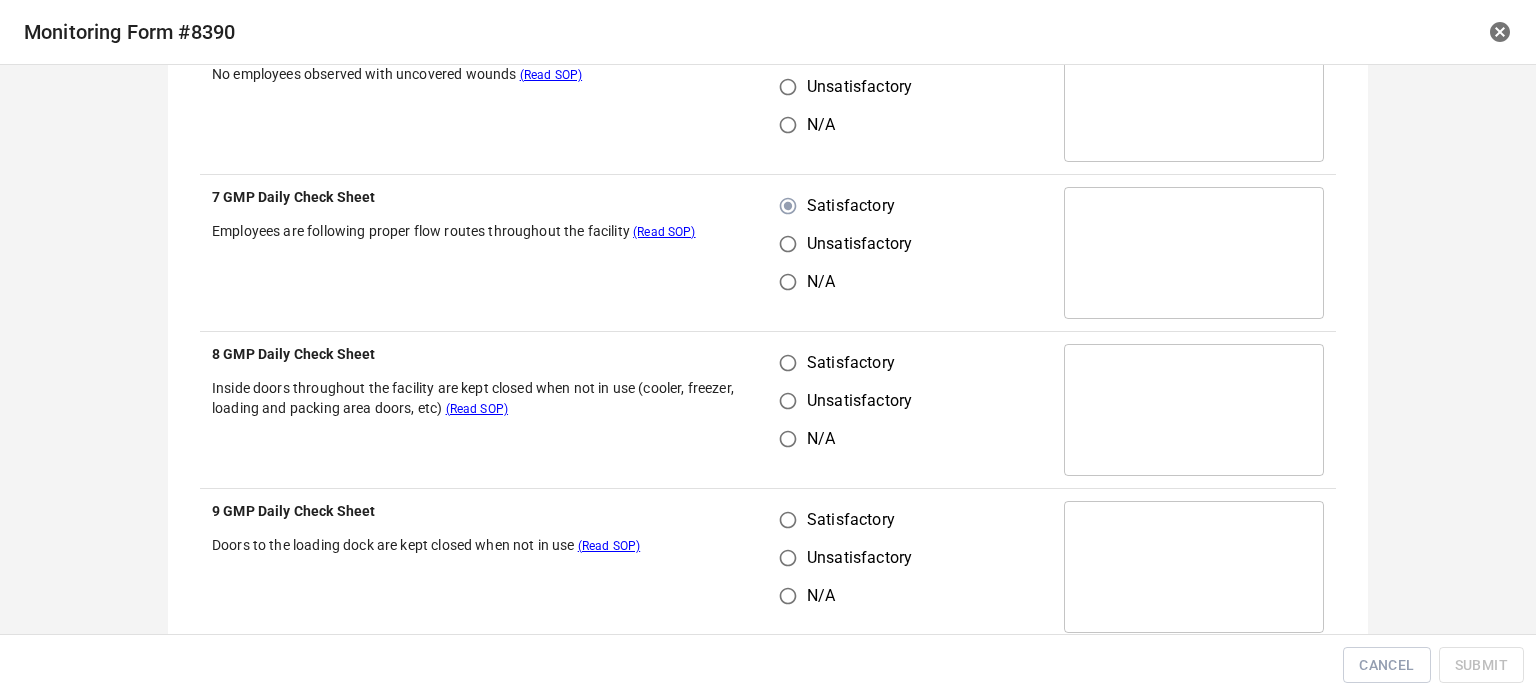 scroll, scrollTop: 2500, scrollLeft: 0, axis: vertical 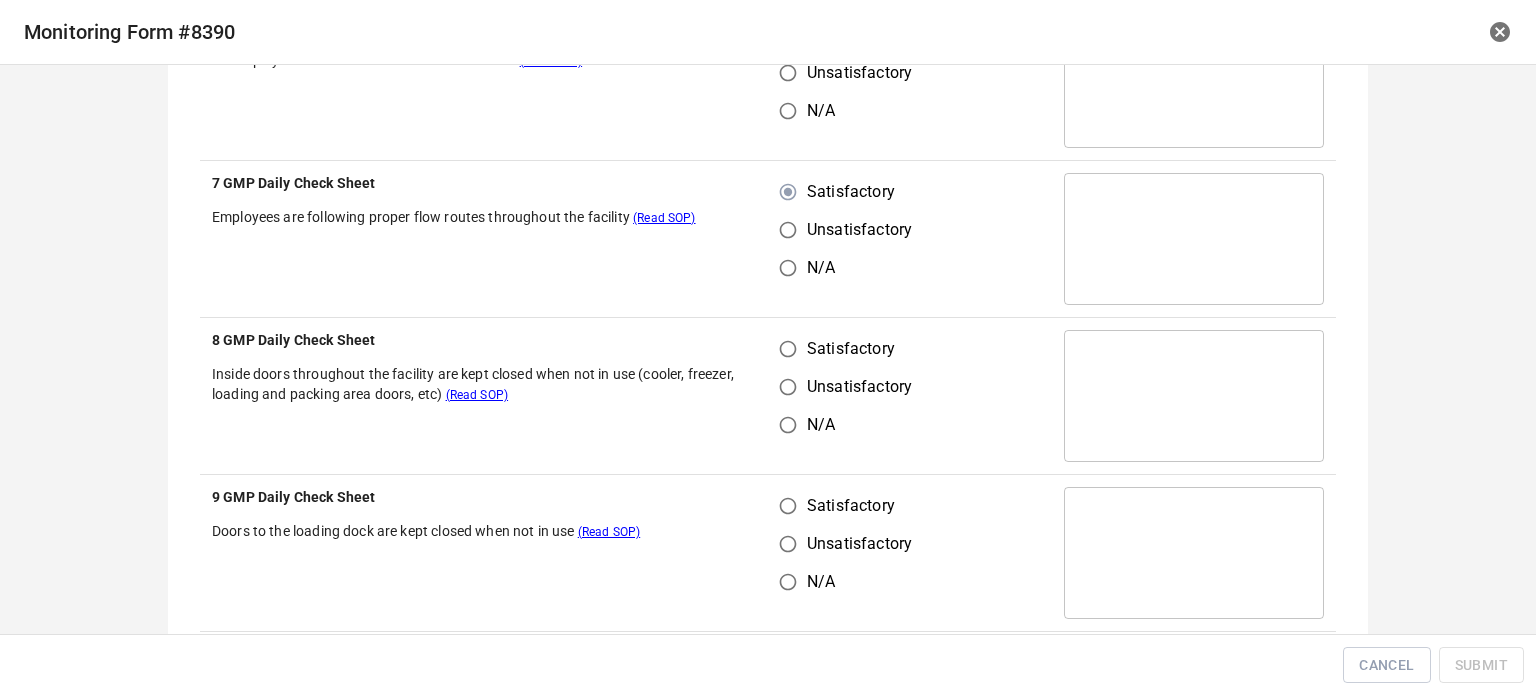 click on "Satisfactory" at bounding box center (788, 349) 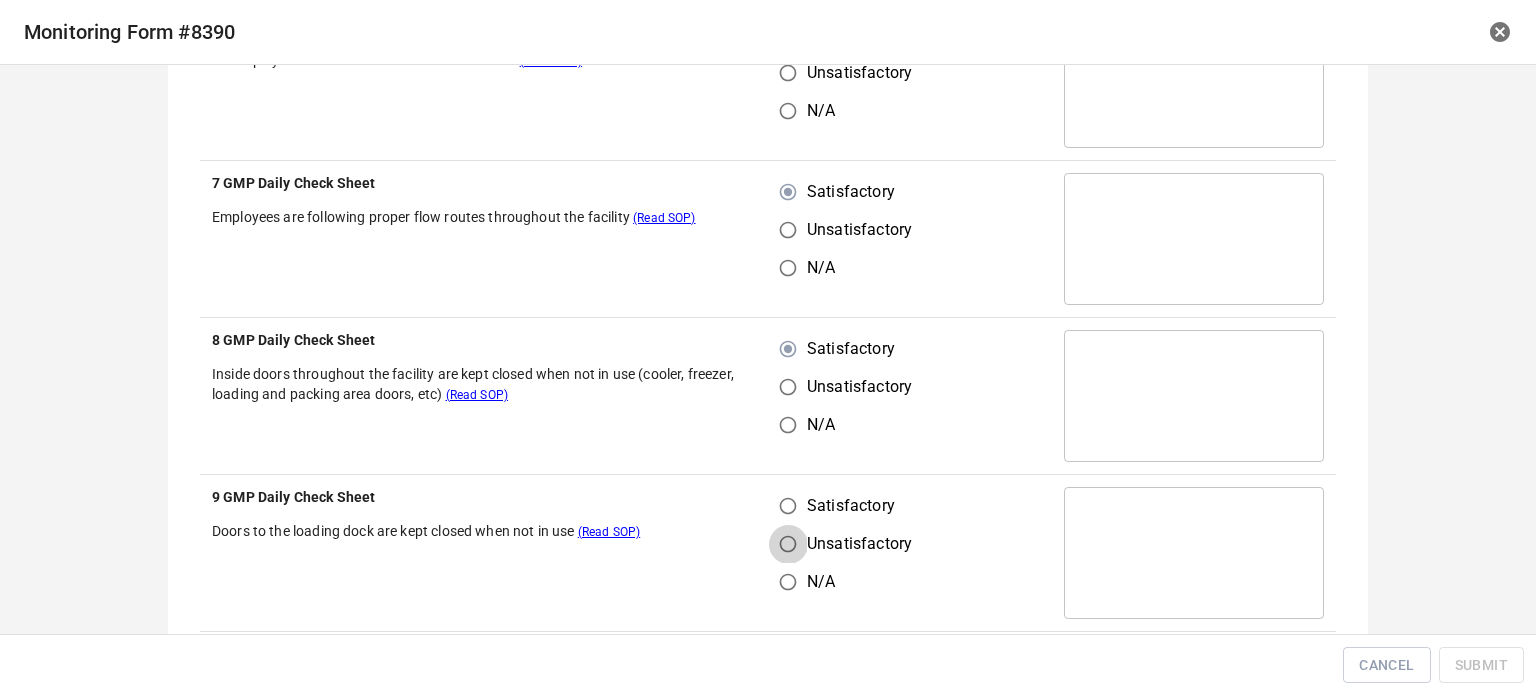 click on "Unsatisfactory" at bounding box center [788, 544] 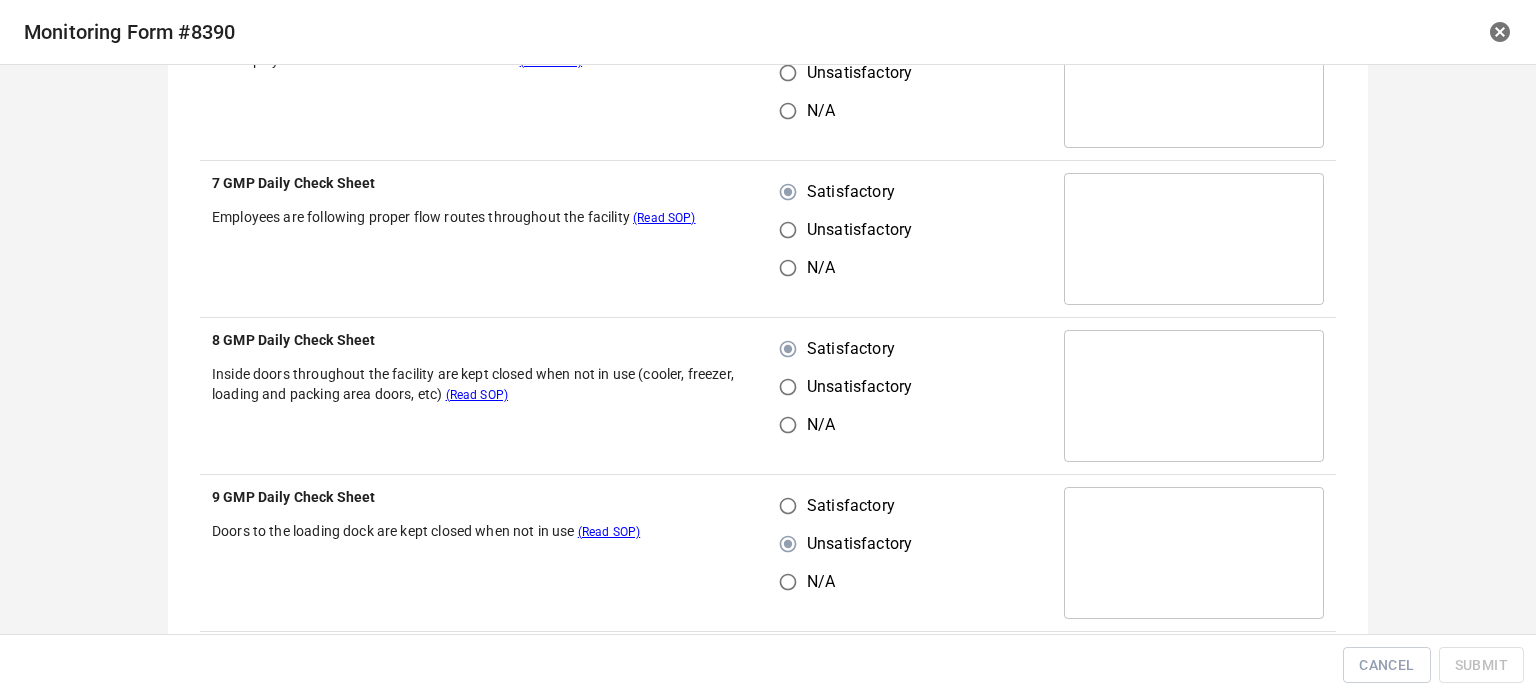 drag, startPoint x: 776, startPoint y: 507, endPoint x: 936, endPoint y: 374, distance: 208.06009 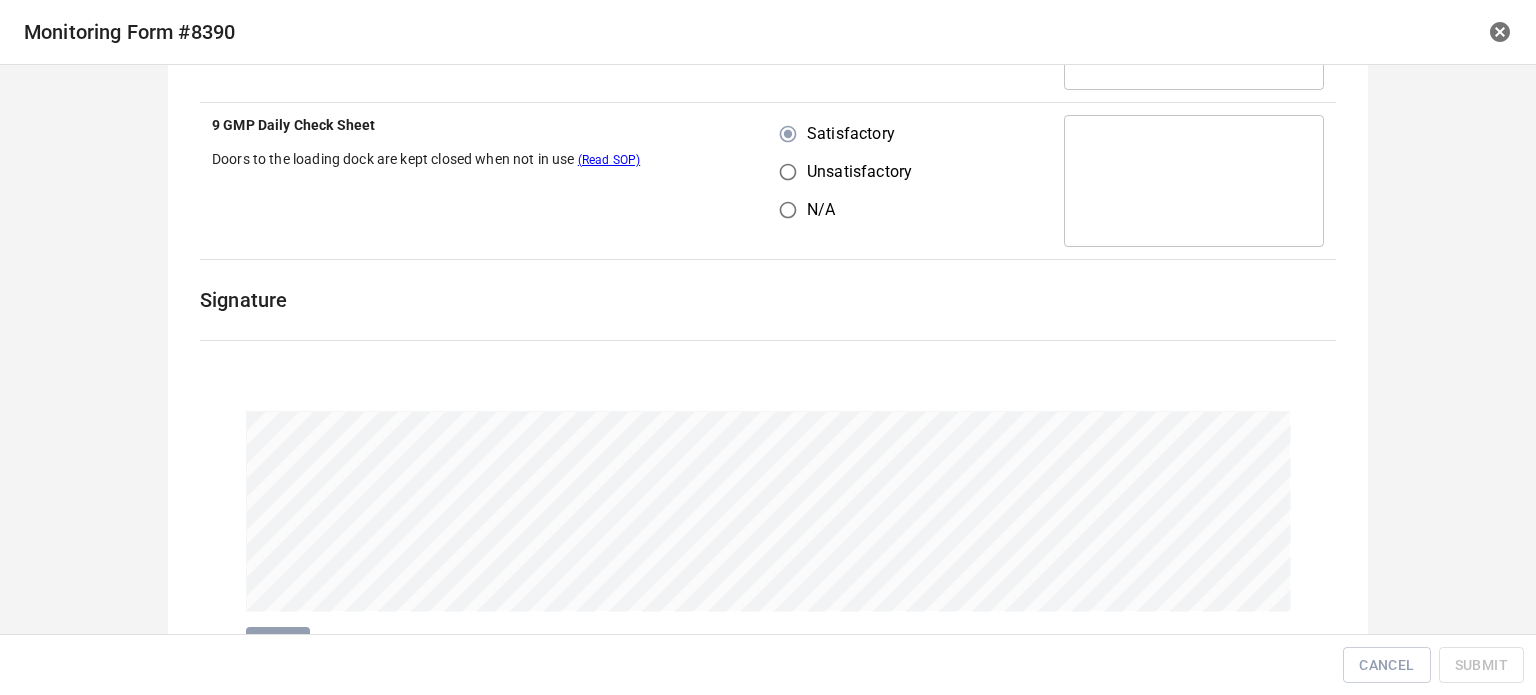 scroll, scrollTop: 2970, scrollLeft: 0, axis: vertical 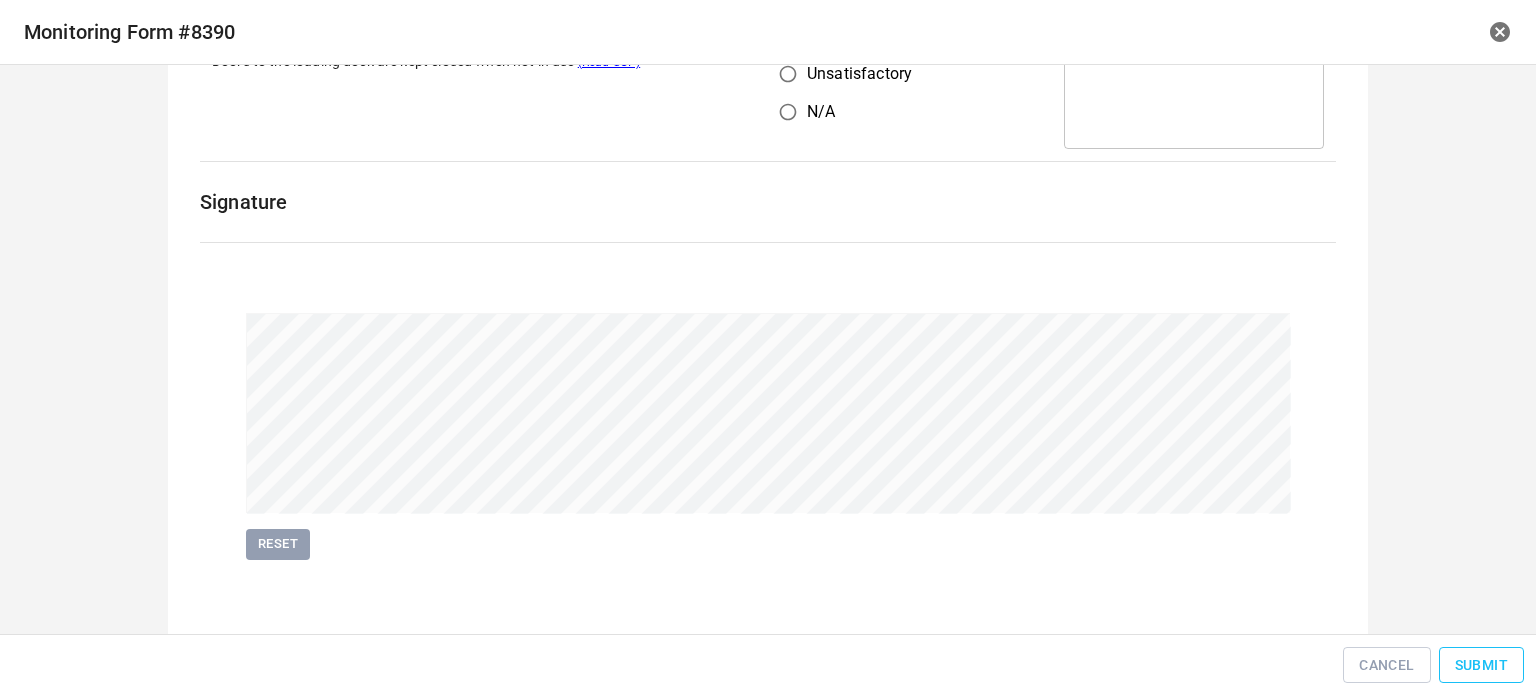 click on "Submit" at bounding box center [1481, 665] 